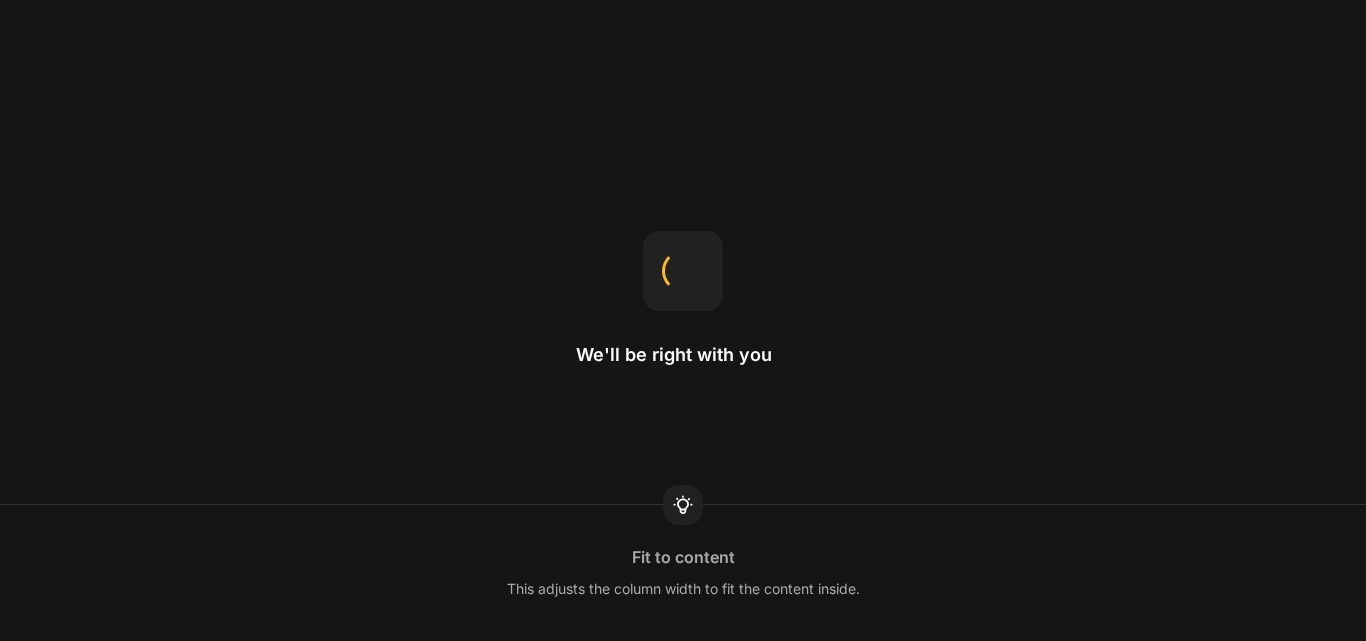 scroll, scrollTop: 0, scrollLeft: 0, axis: both 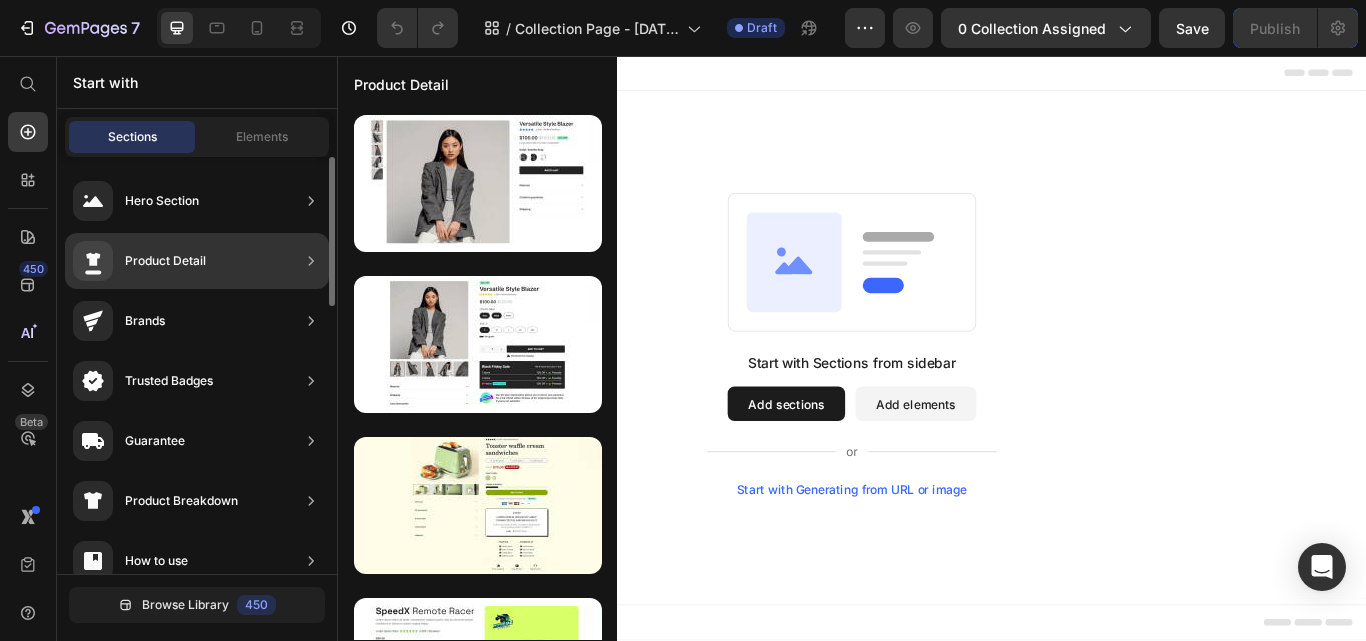 click on "Product Detail" 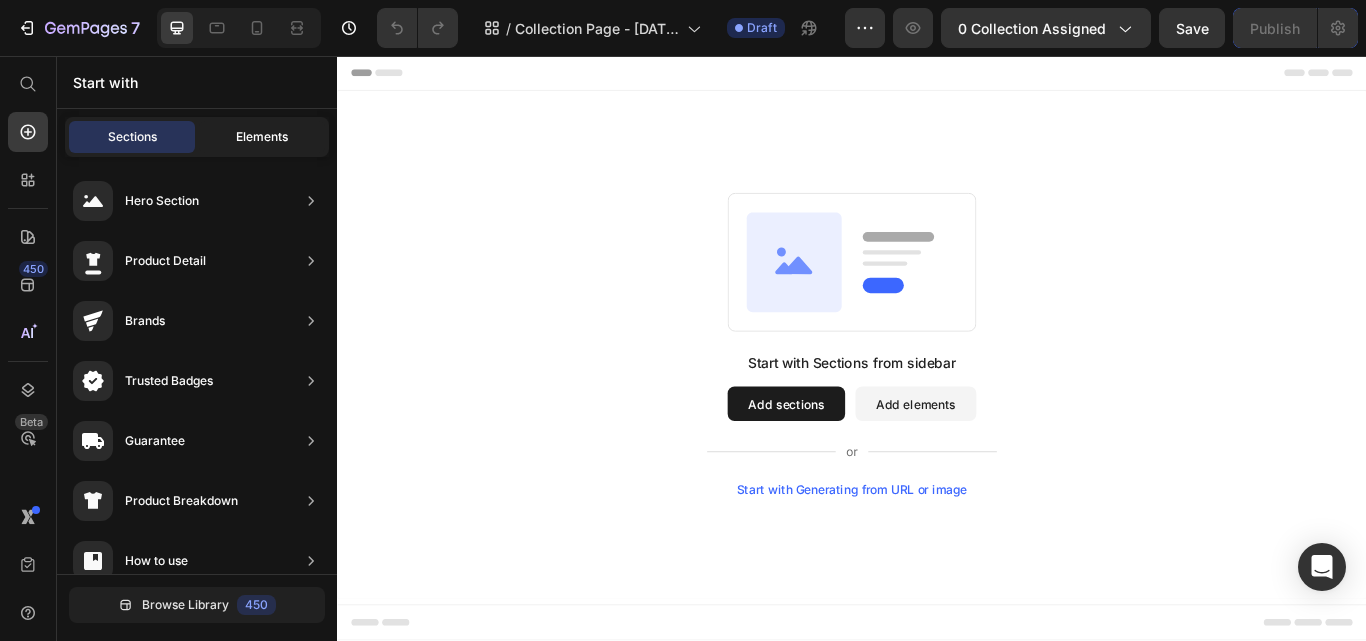 click on "Elements" at bounding box center (262, 137) 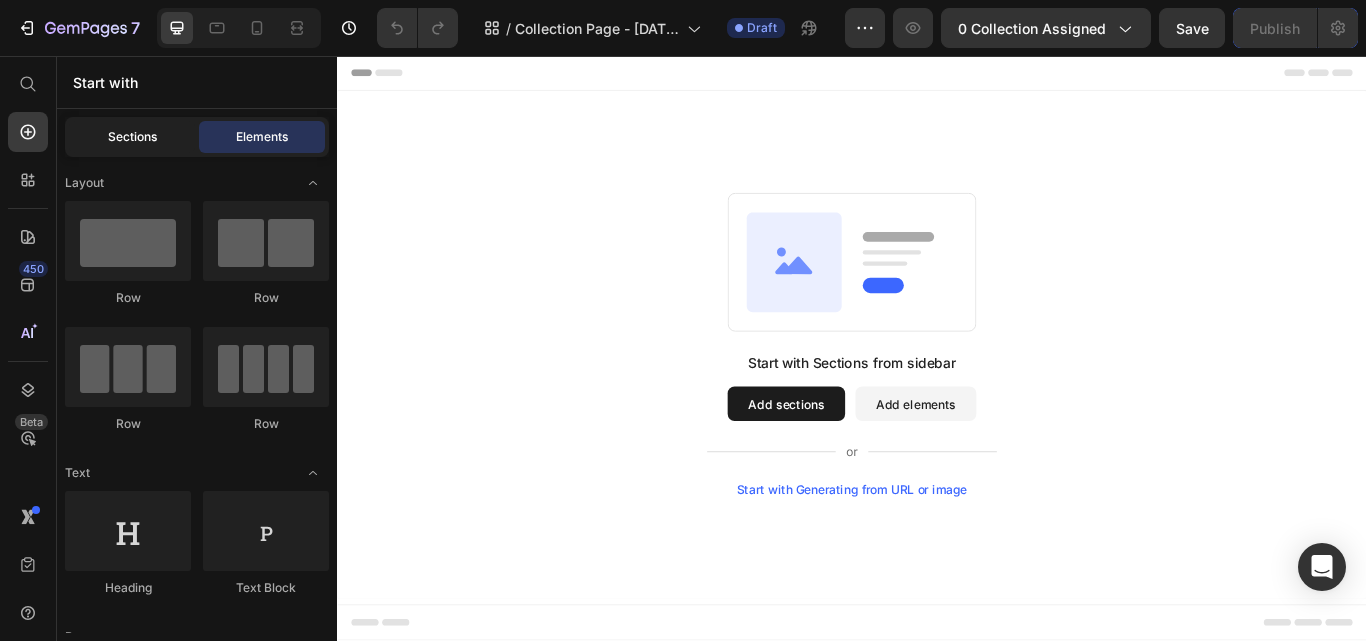 click on "Sections" 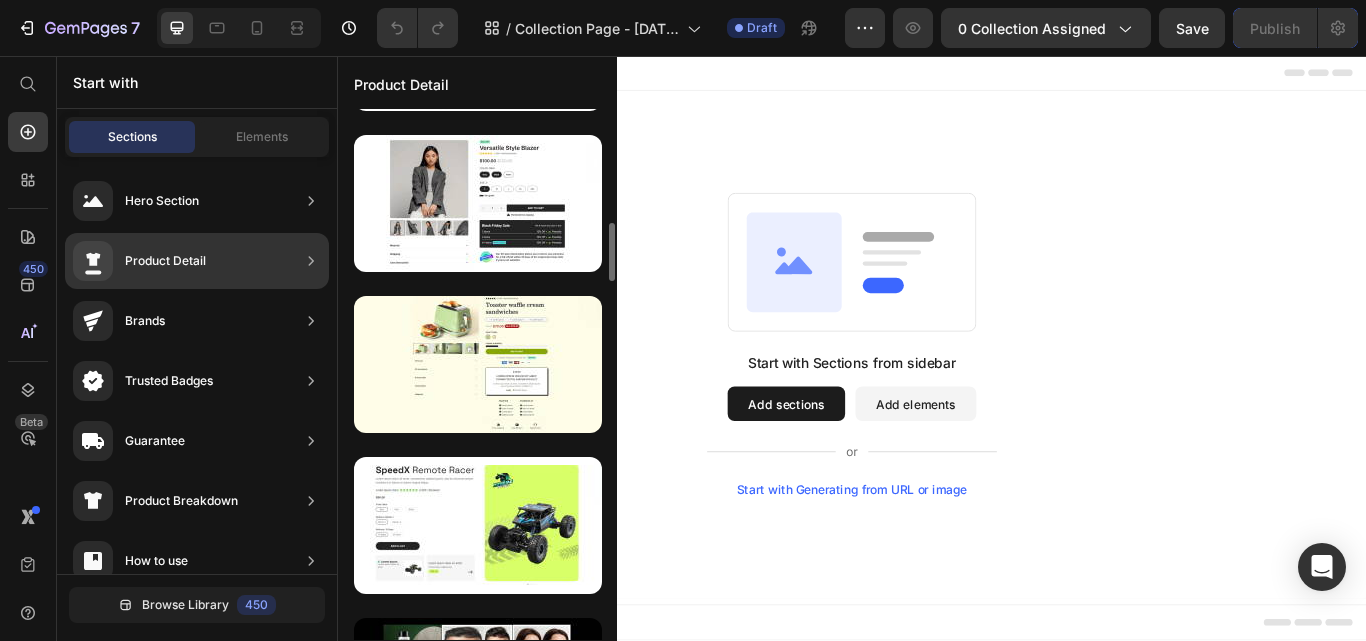 scroll, scrollTop: 0, scrollLeft: 0, axis: both 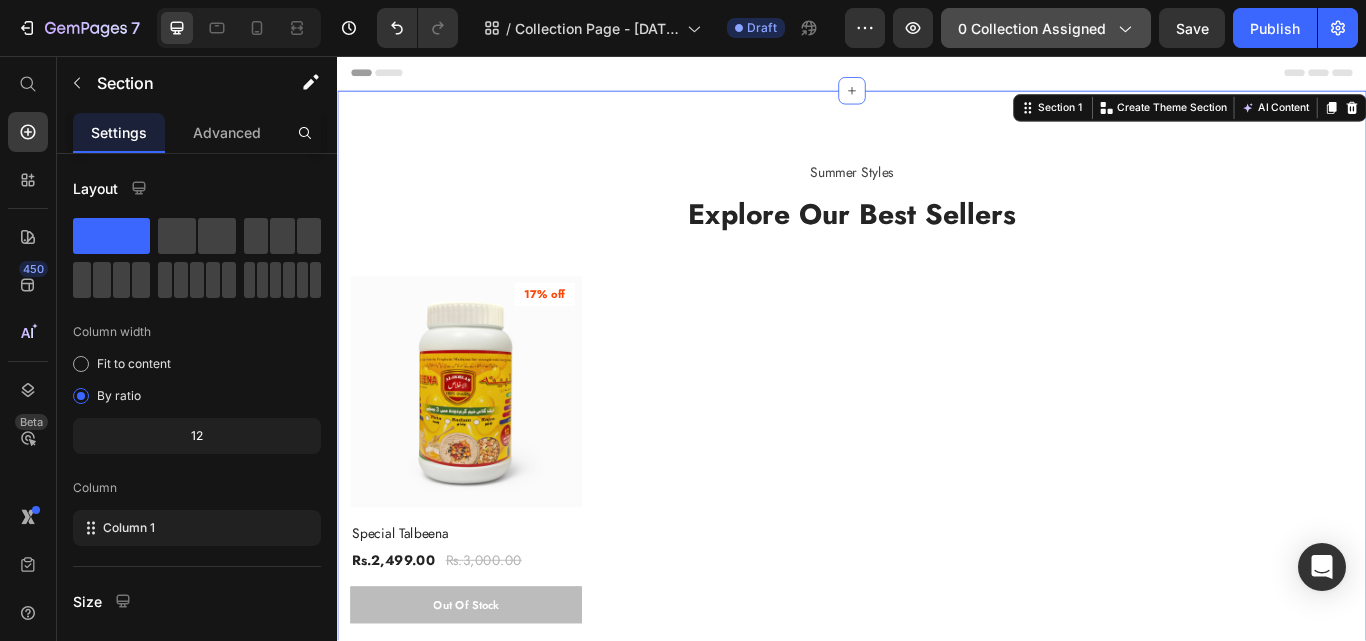 click on "0 collection assigned" 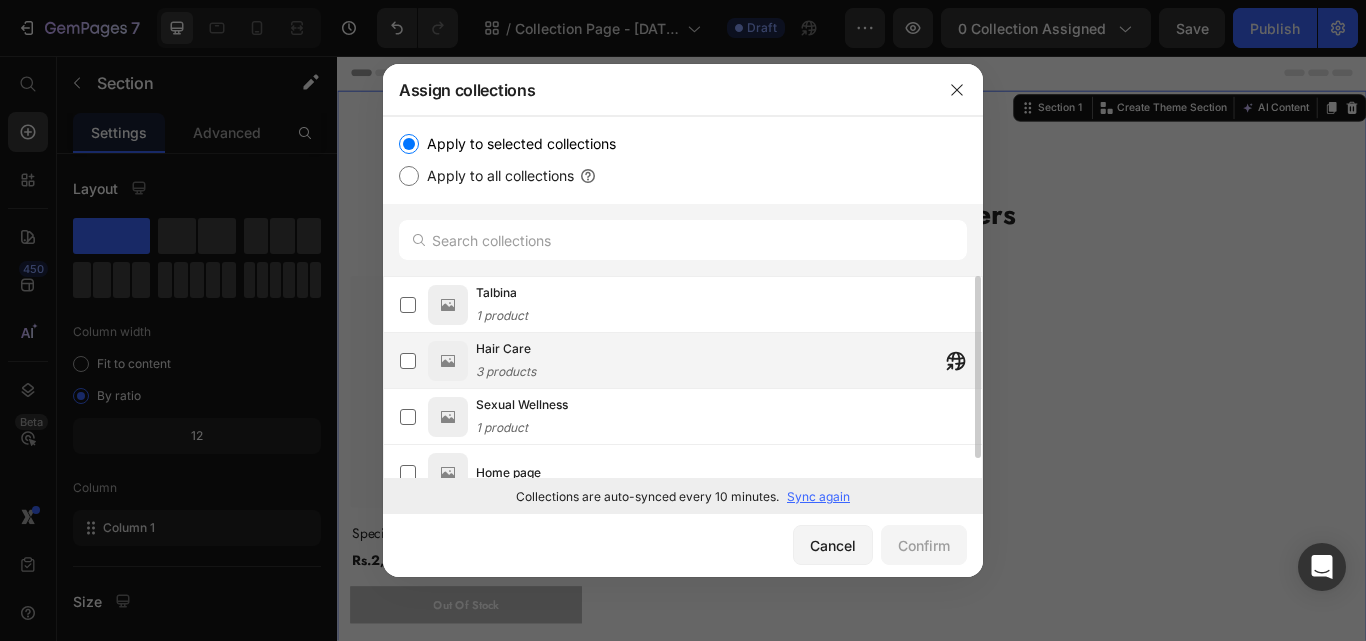 click on "Hair Care 3 products" at bounding box center [729, 361] 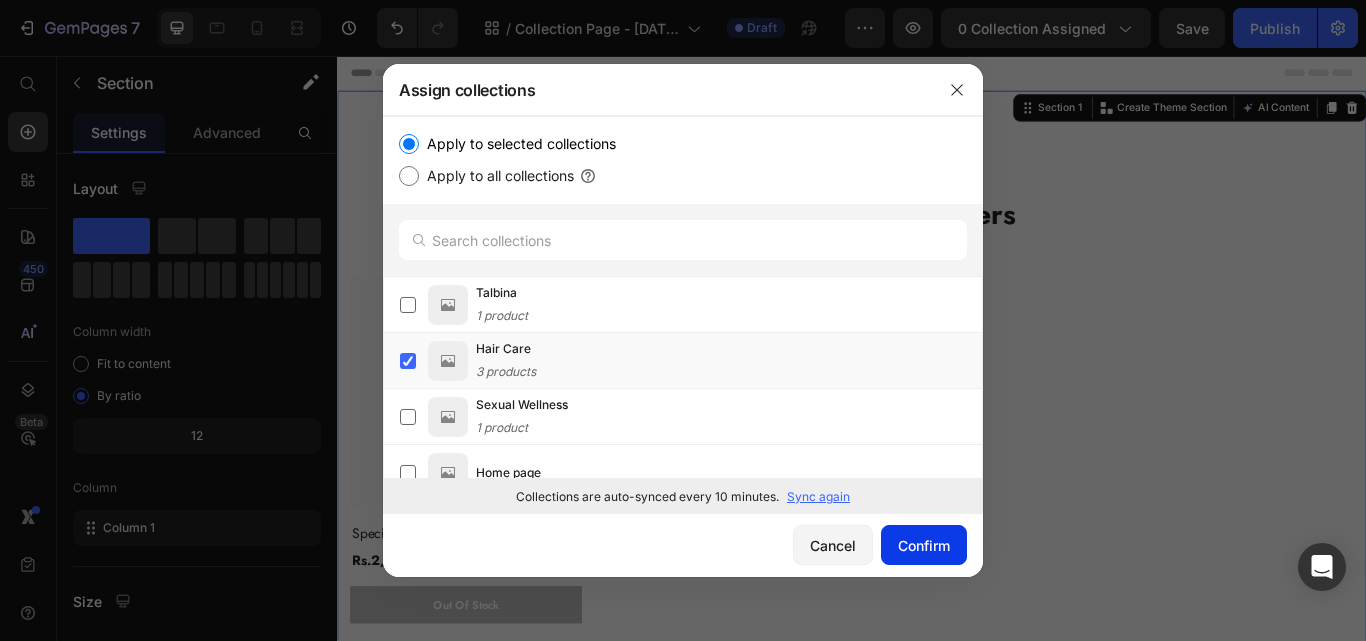 click on "Confirm" at bounding box center (924, 545) 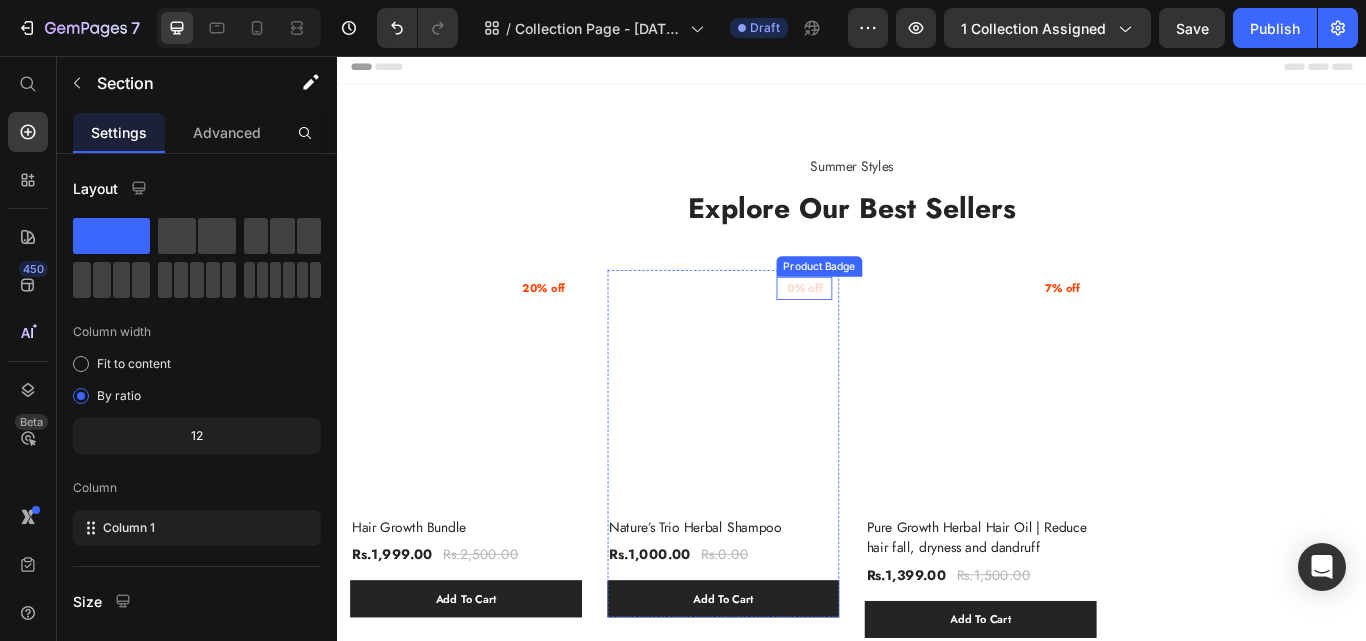 scroll, scrollTop: 0, scrollLeft: 0, axis: both 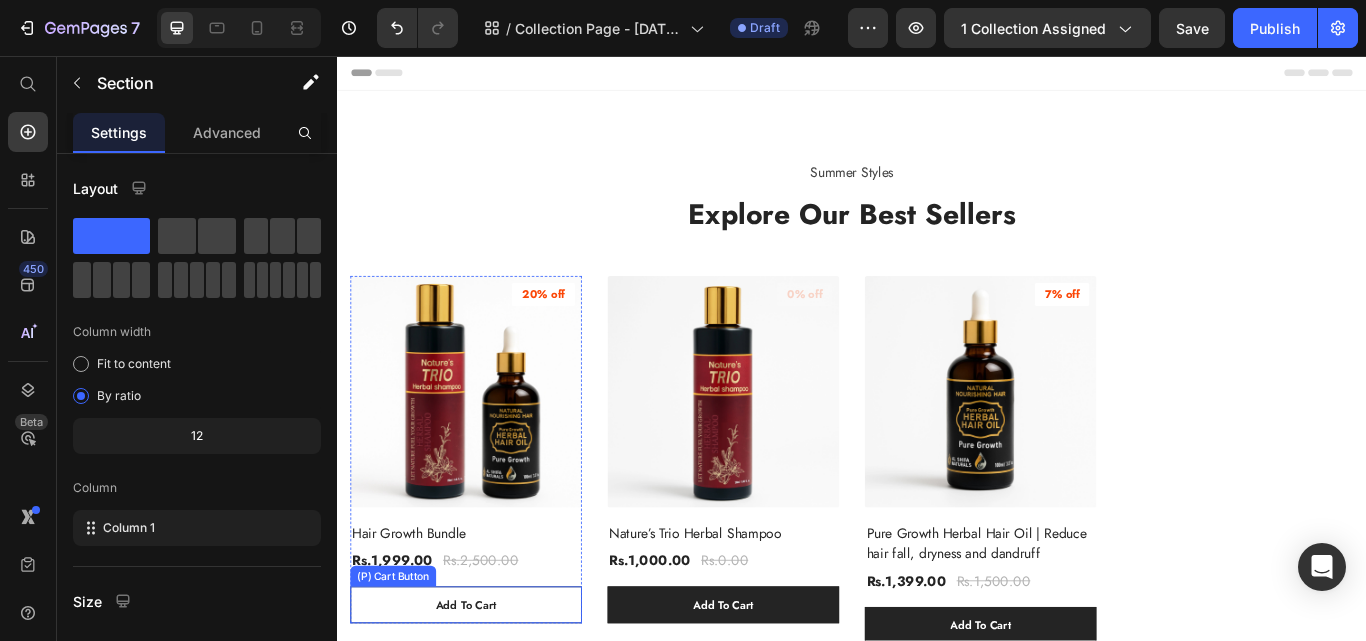 click on "Add To Cart" at bounding box center [487, 697] 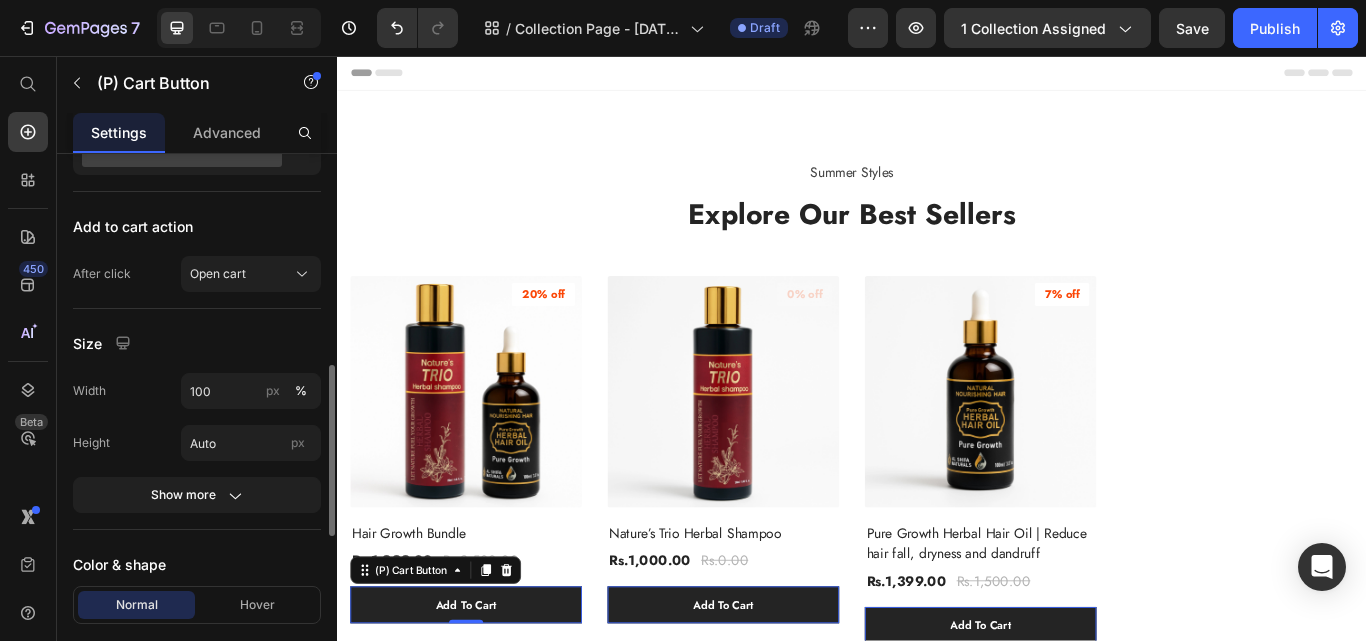 scroll, scrollTop: 647, scrollLeft: 0, axis: vertical 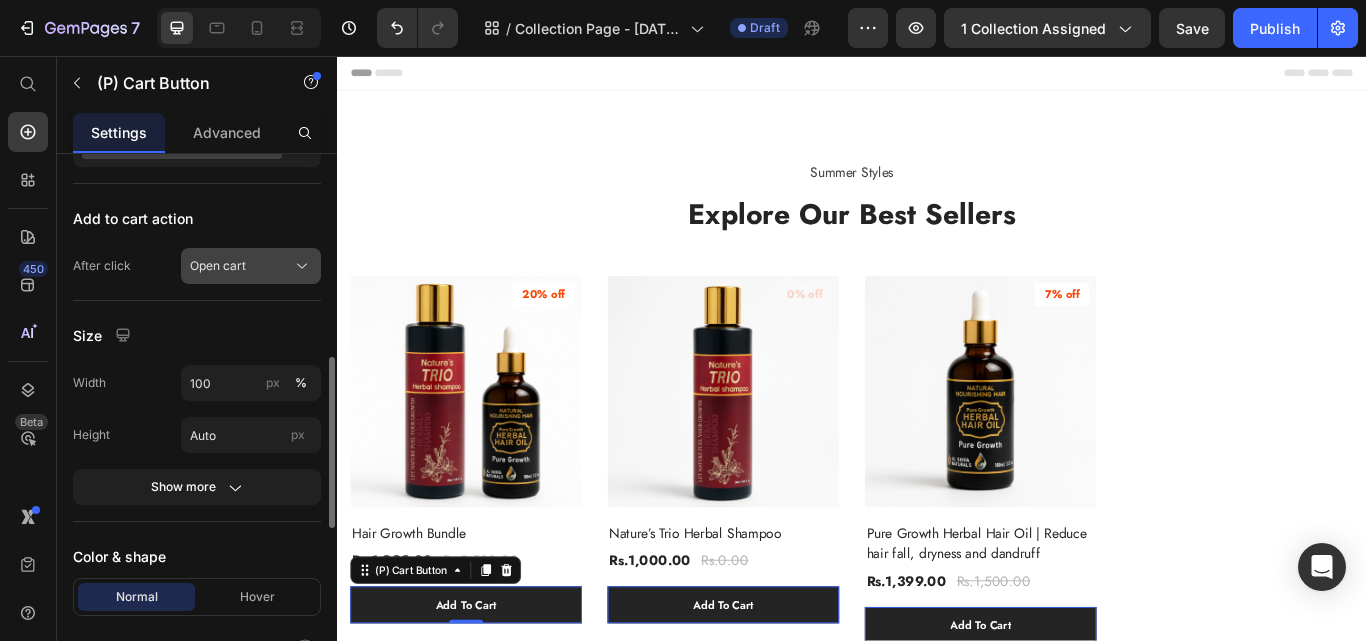 click 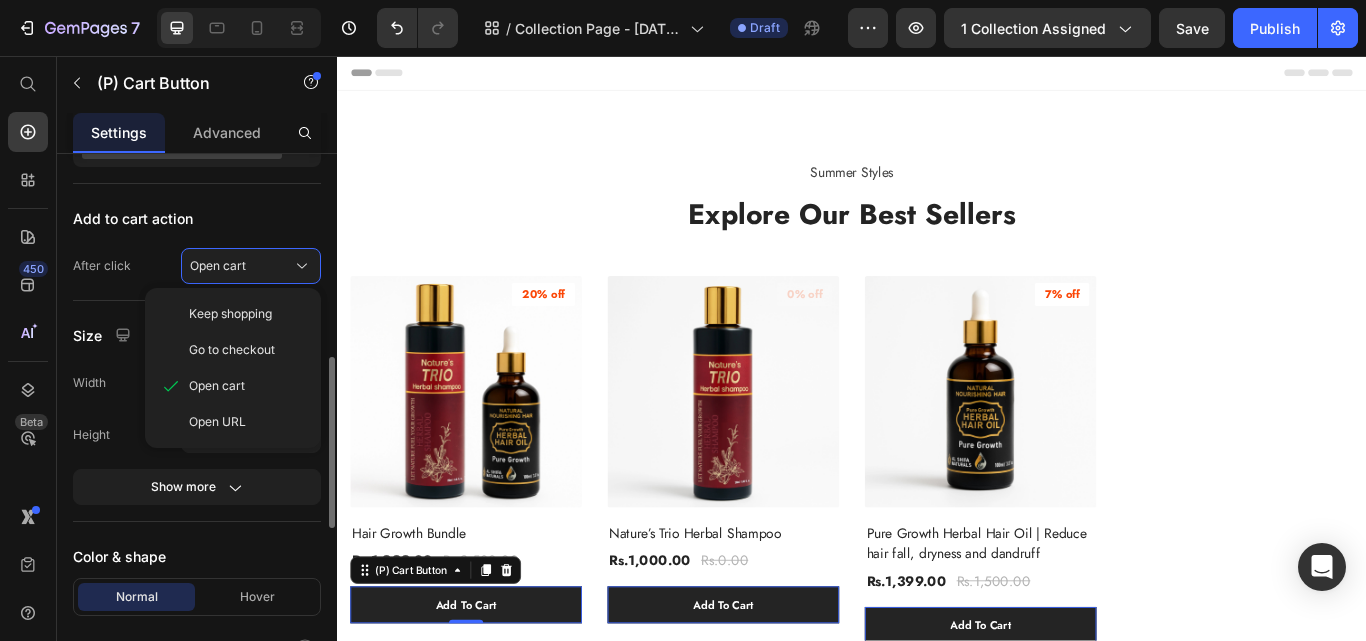 click on "Add to cart action" at bounding box center (197, 218) 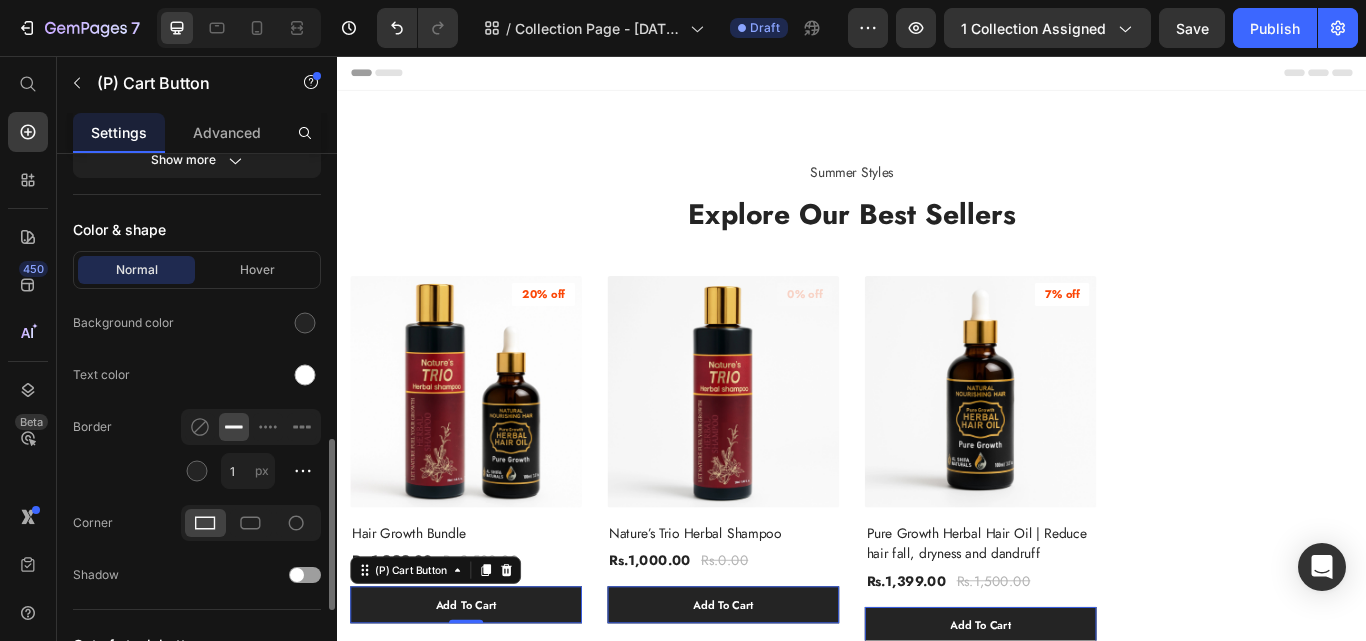 scroll, scrollTop: 998, scrollLeft: 0, axis: vertical 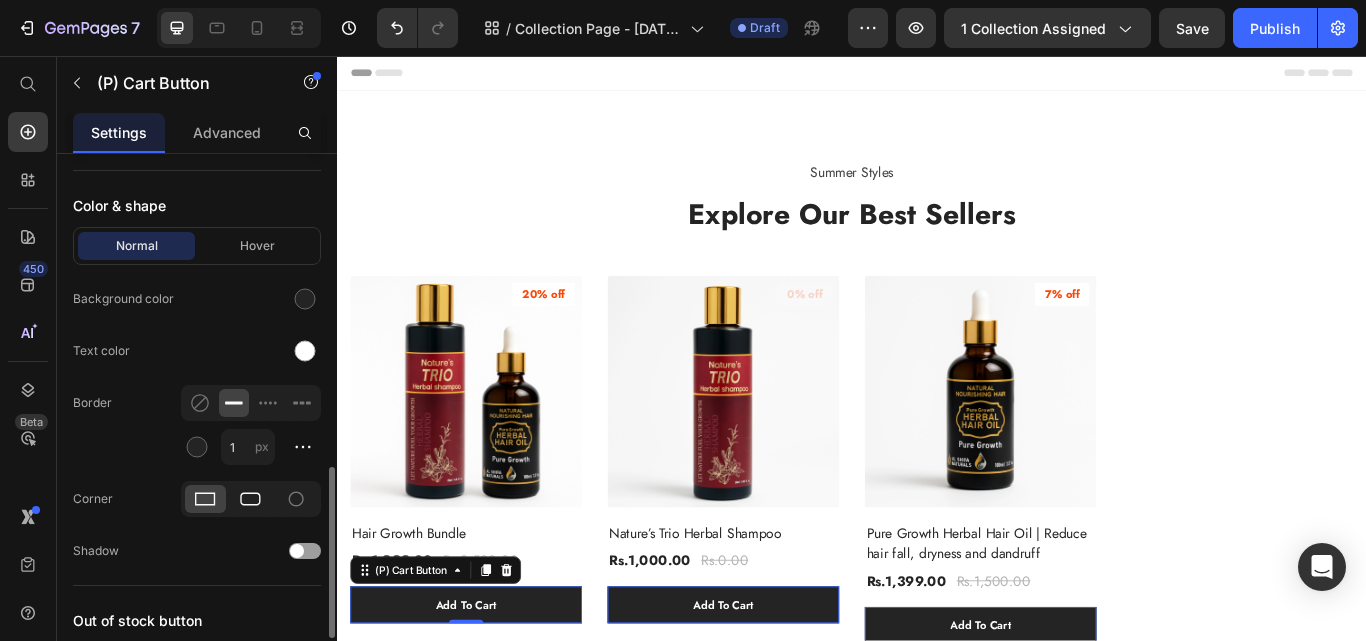 click 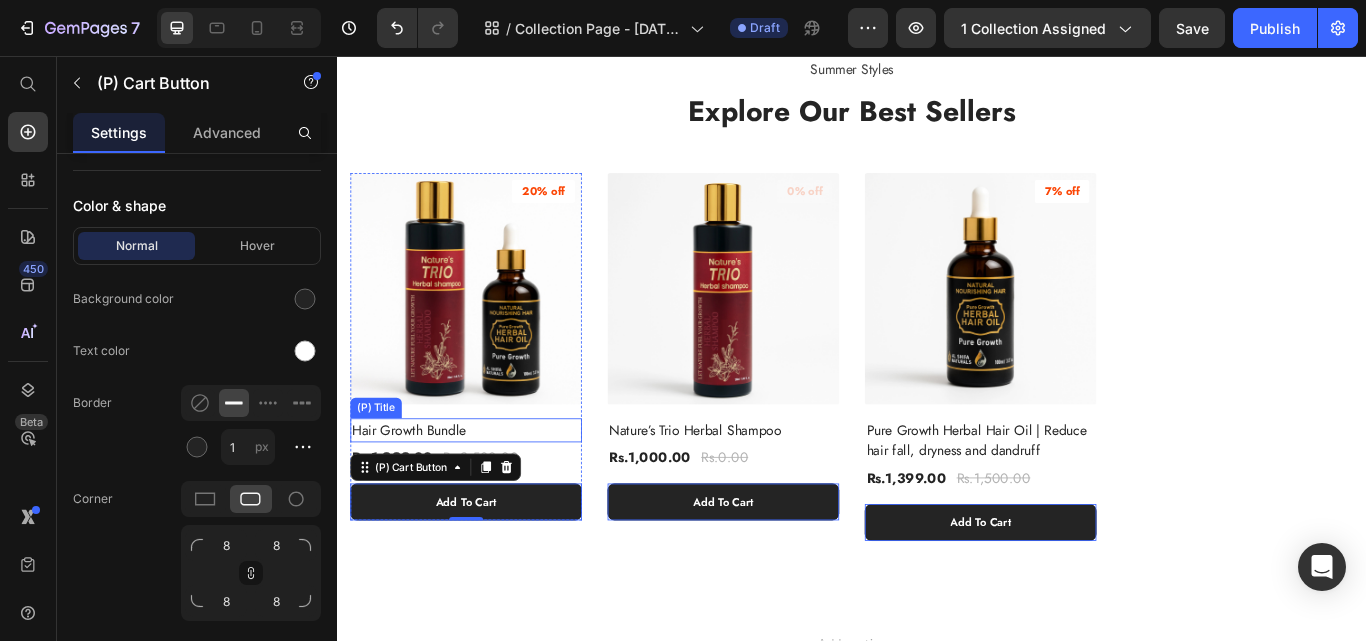 scroll, scrollTop: 148, scrollLeft: 0, axis: vertical 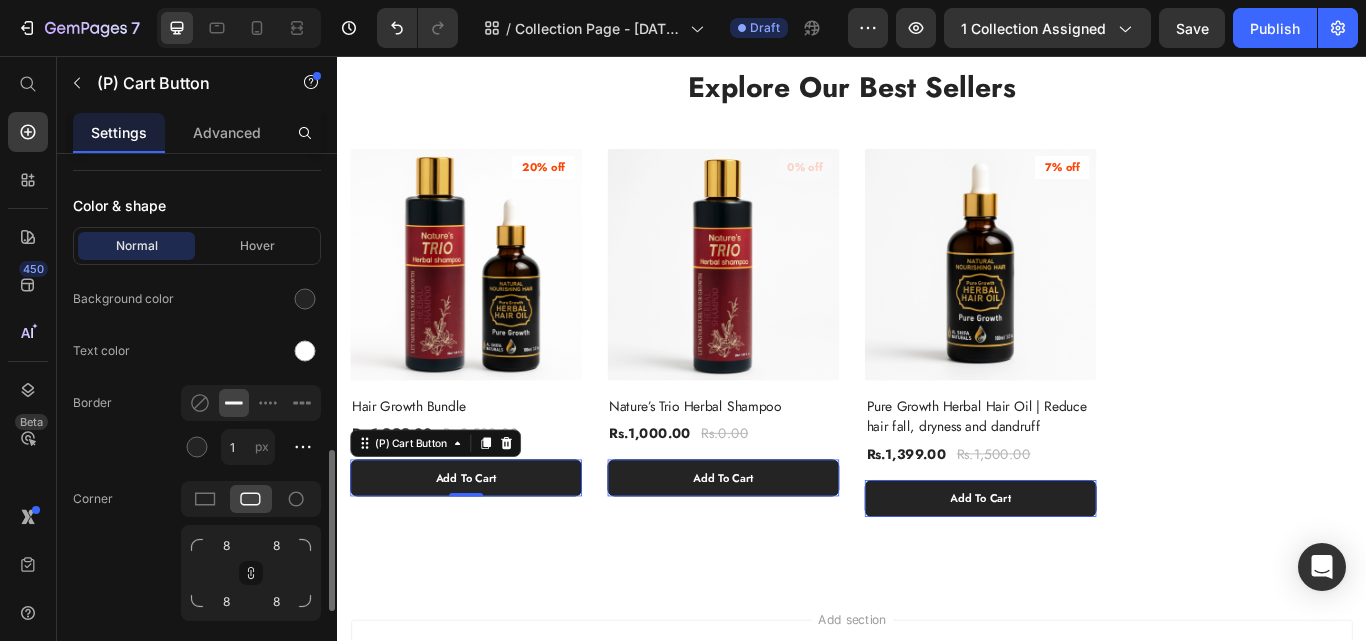 click 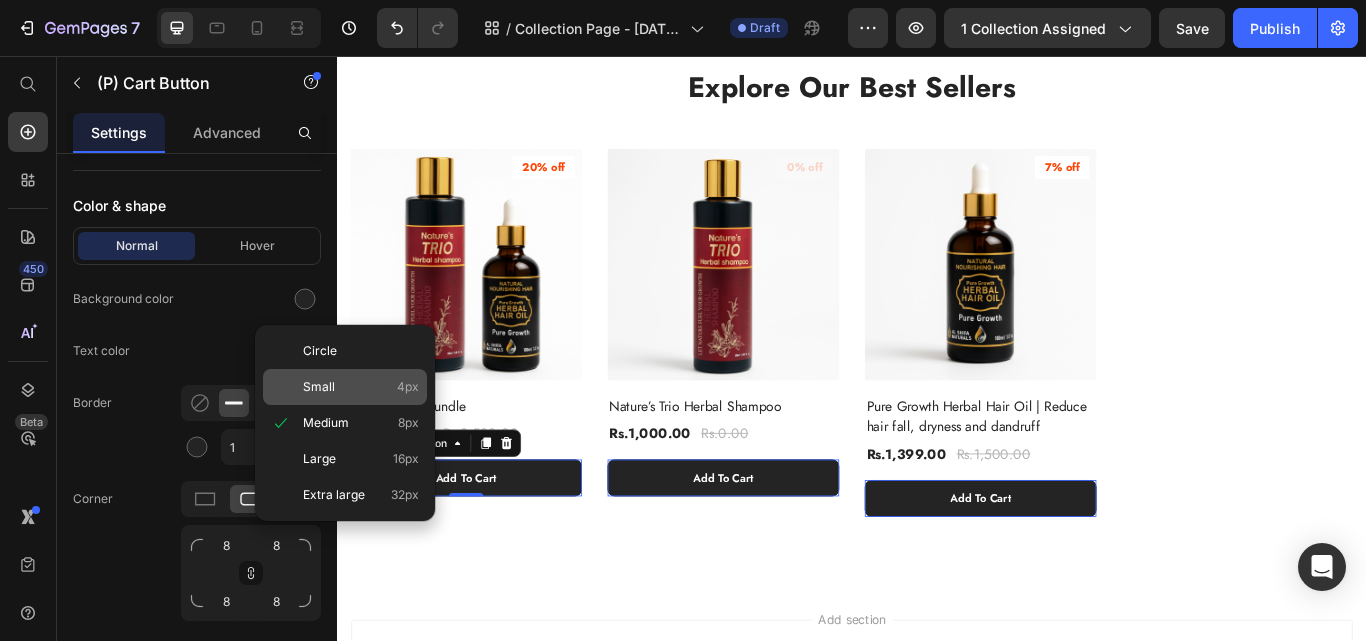 click on "Small 4px" 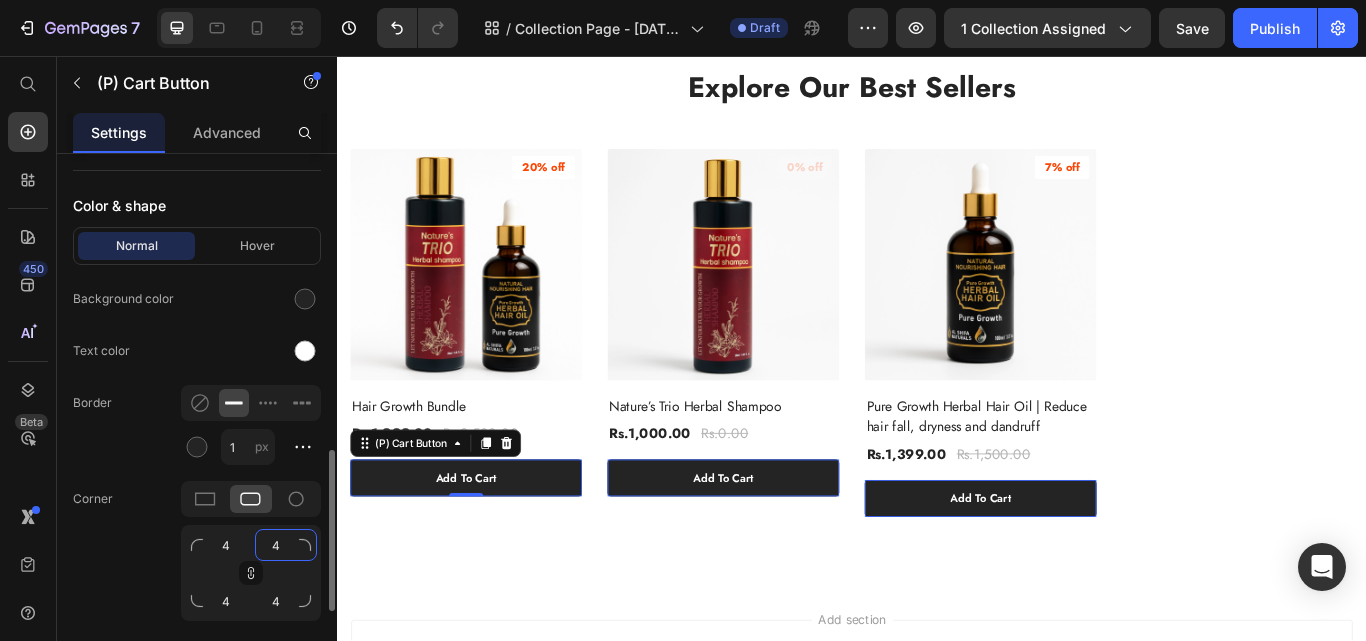 click on "4" 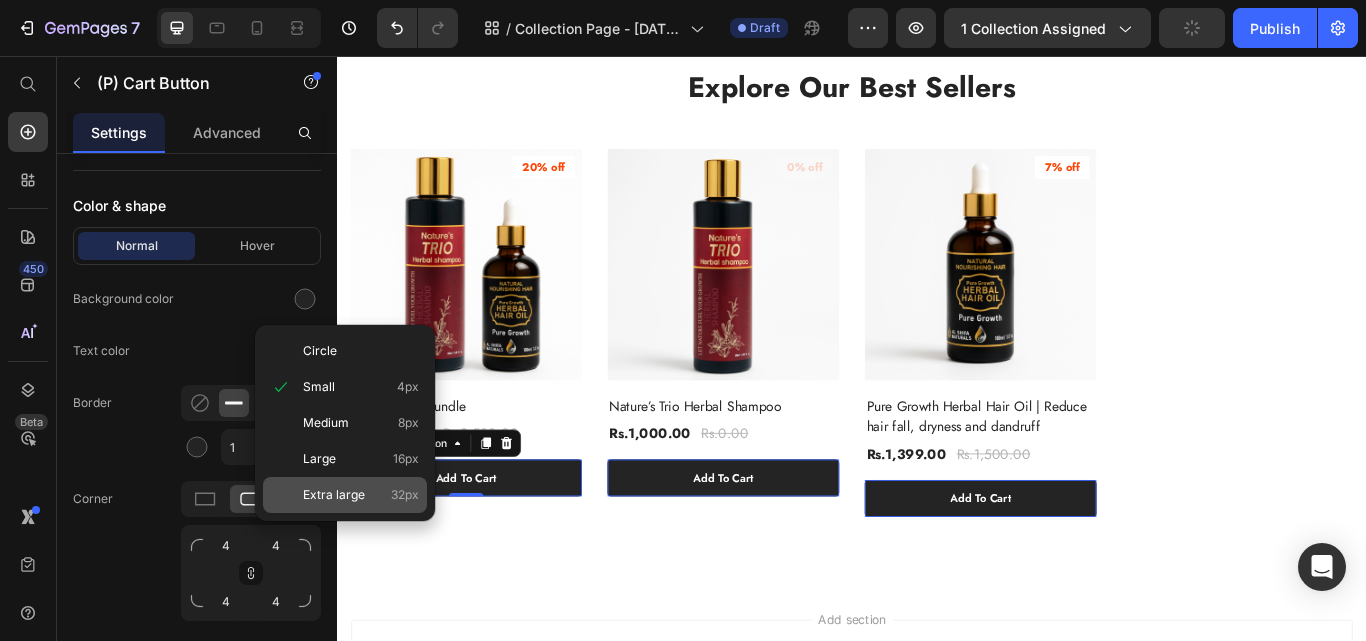click on "Extra large" at bounding box center (334, 495) 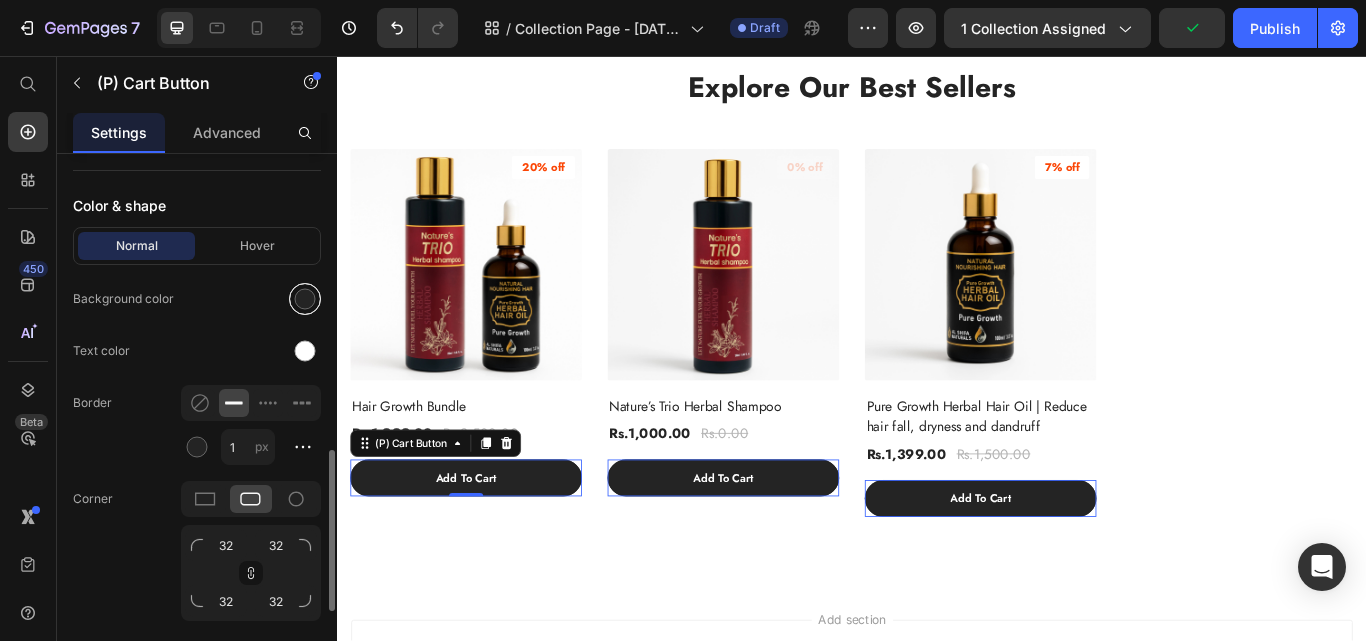 click at bounding box center (305, 299) 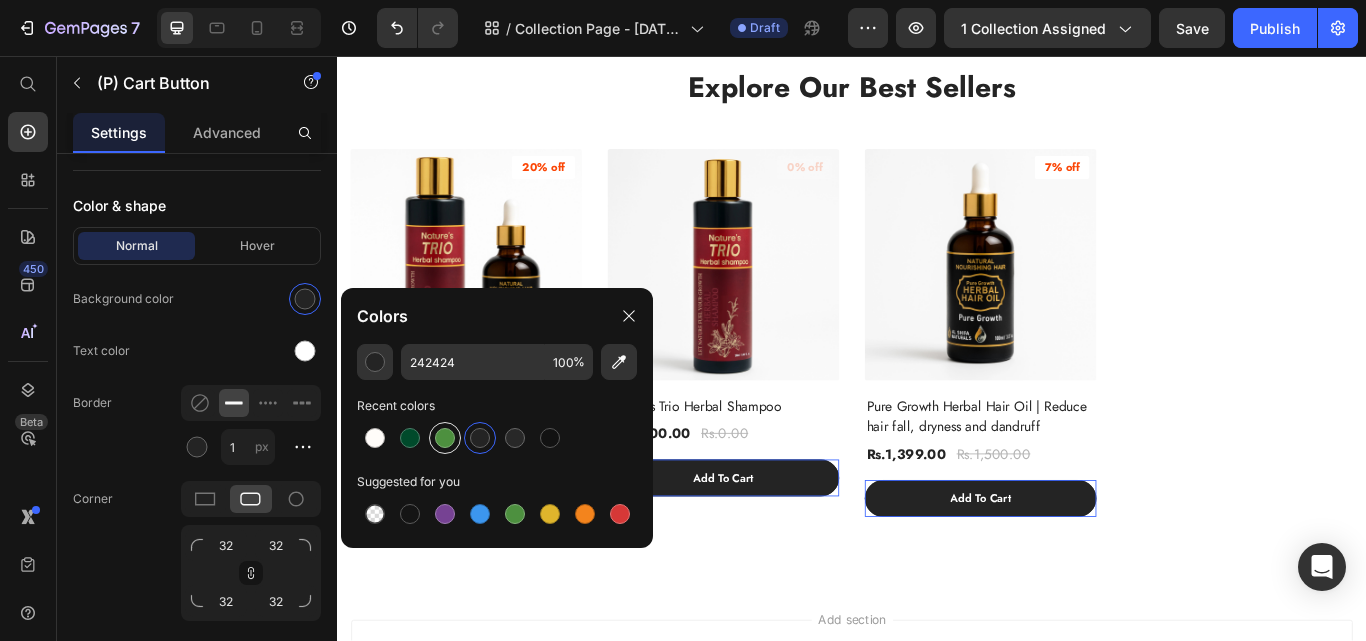 click at bounding box center (445, 438) 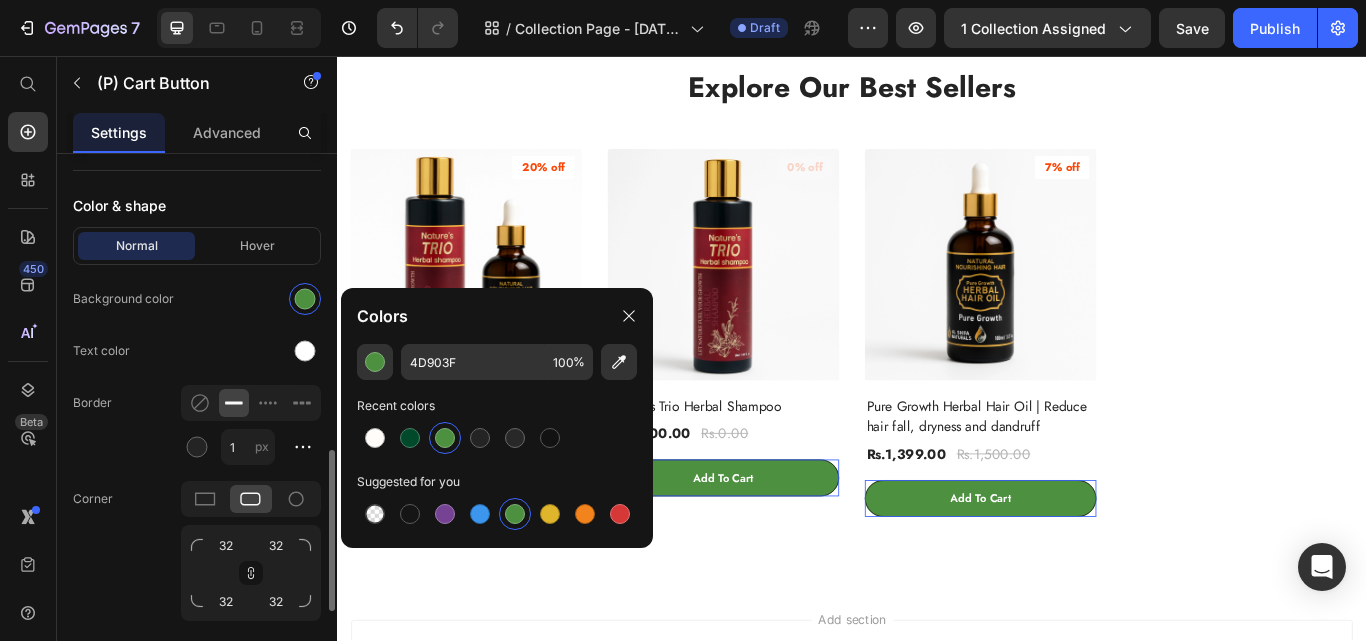 click on "Normal Hover Background color Text color Border 1 px Corner 32 32 32 32 Shadow" 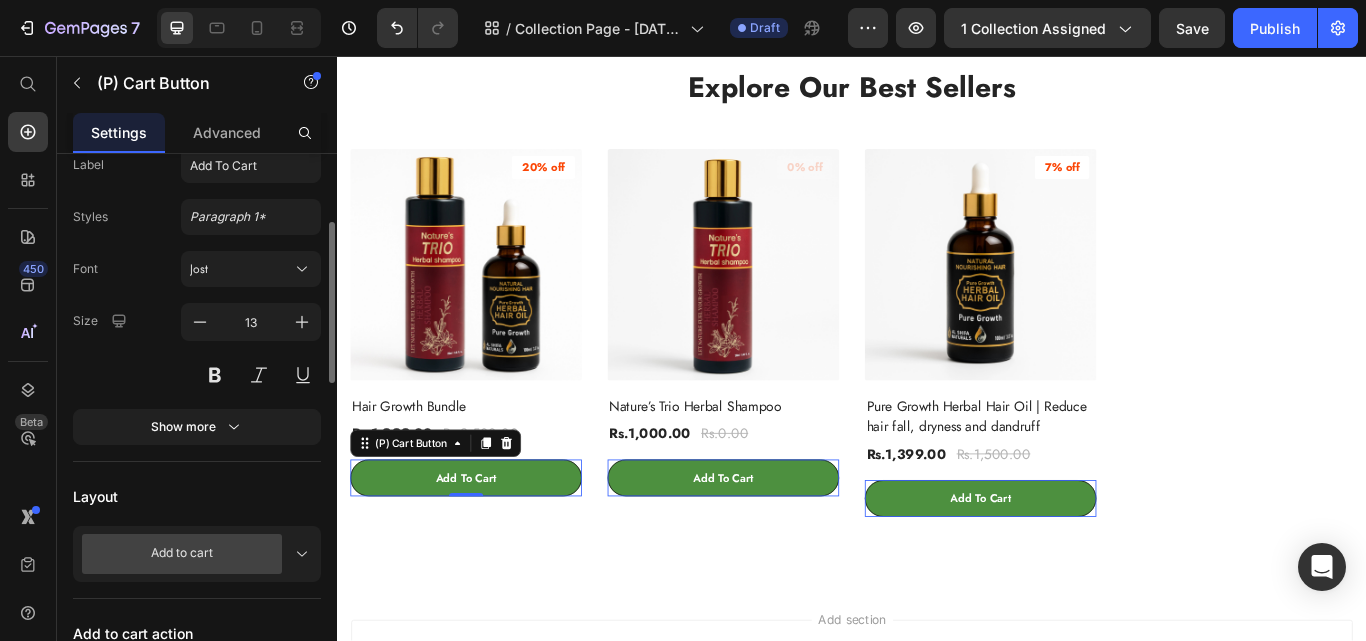 scroll, scrollTop: 240, scrollLeft: 0, axis: vertical 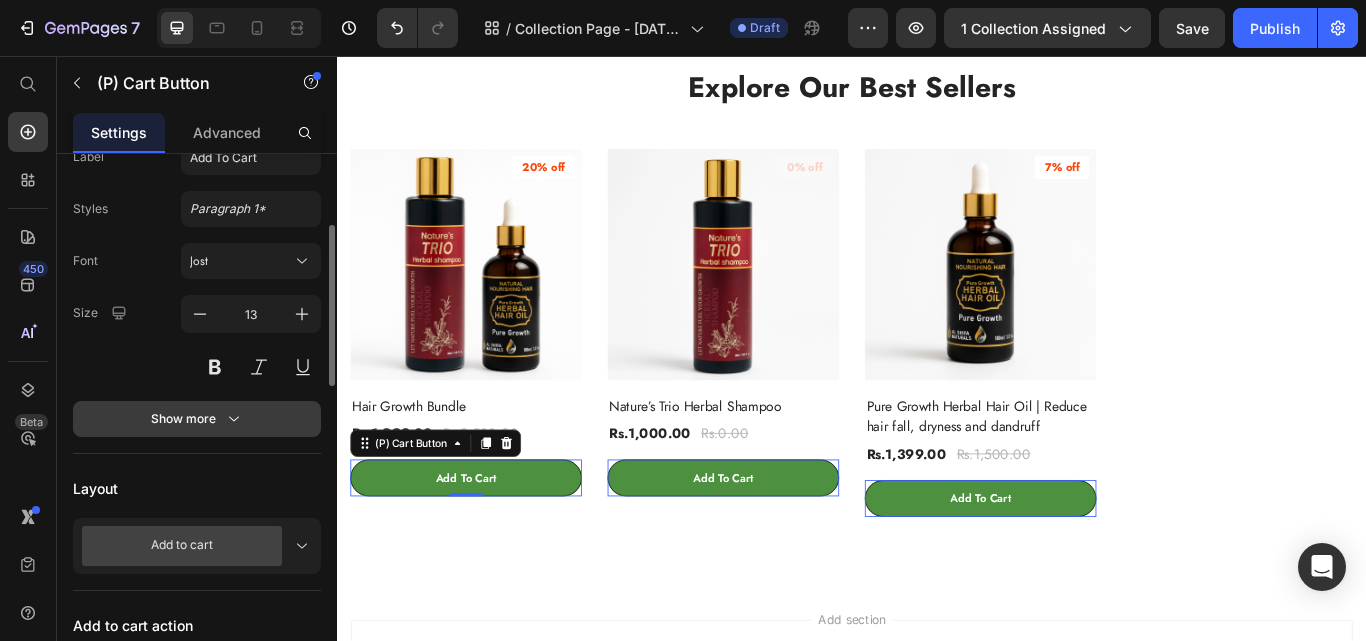click on "Show more" at bounding box center (197, 419) 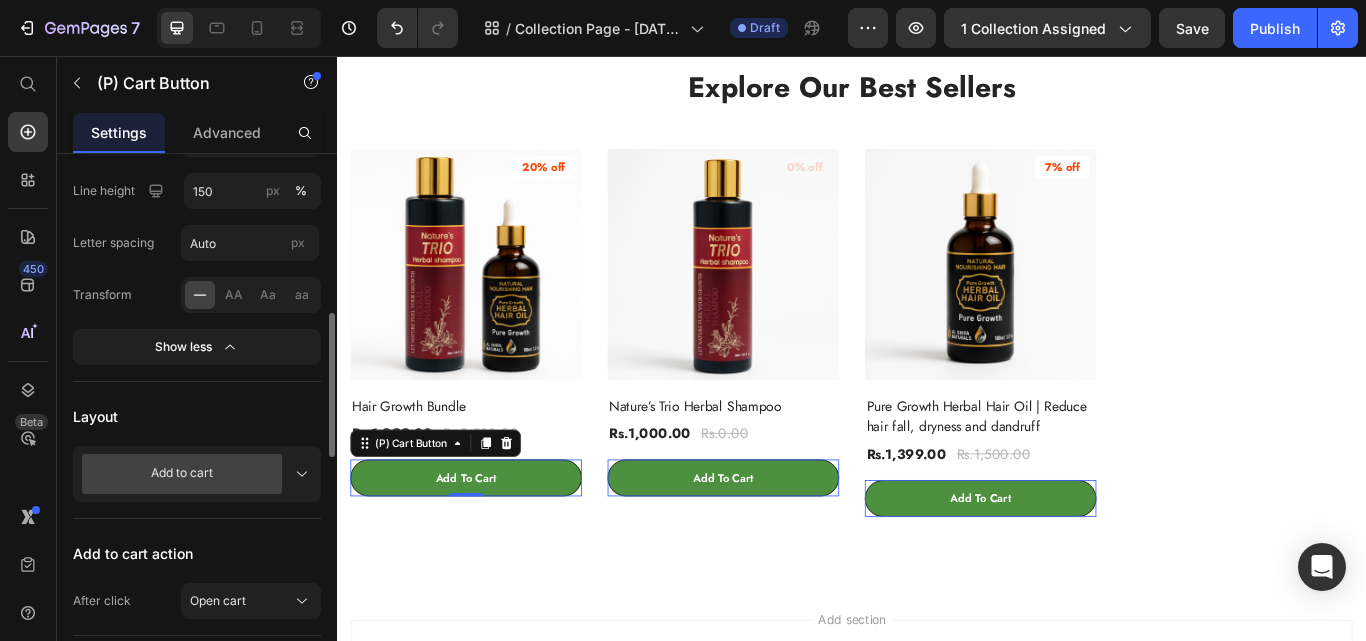 scroll, scrollTop: 544, scrollLeft: 0, axis: vertical 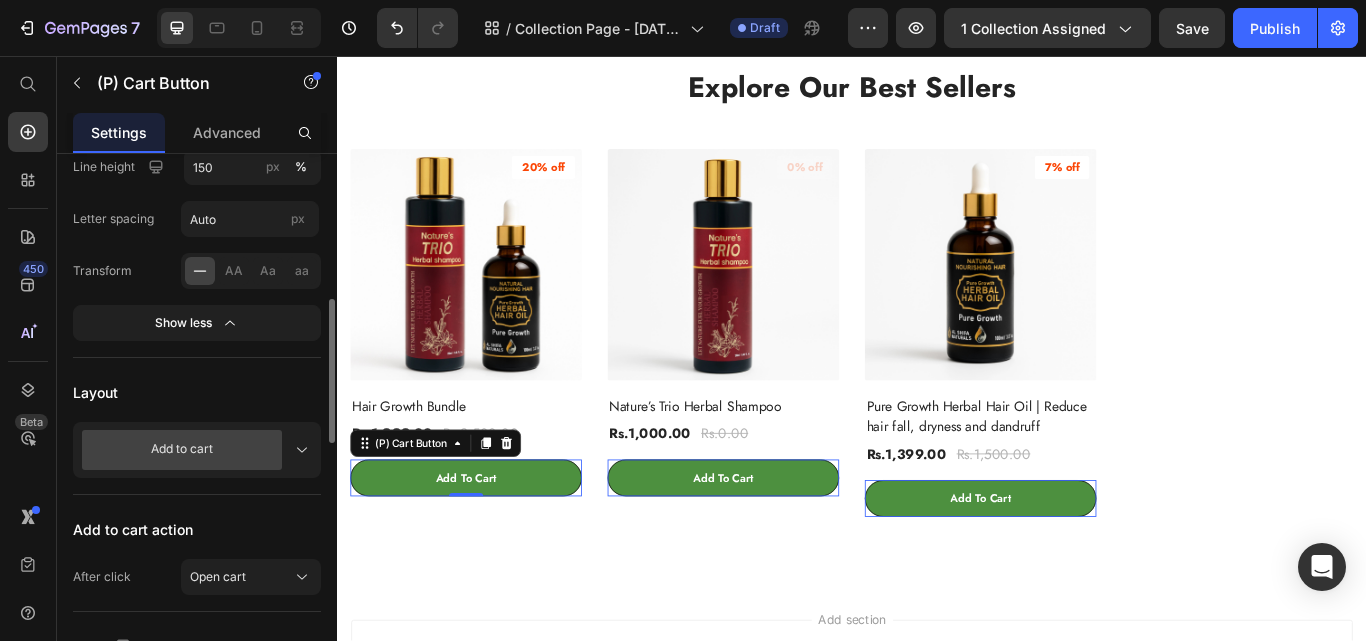 click 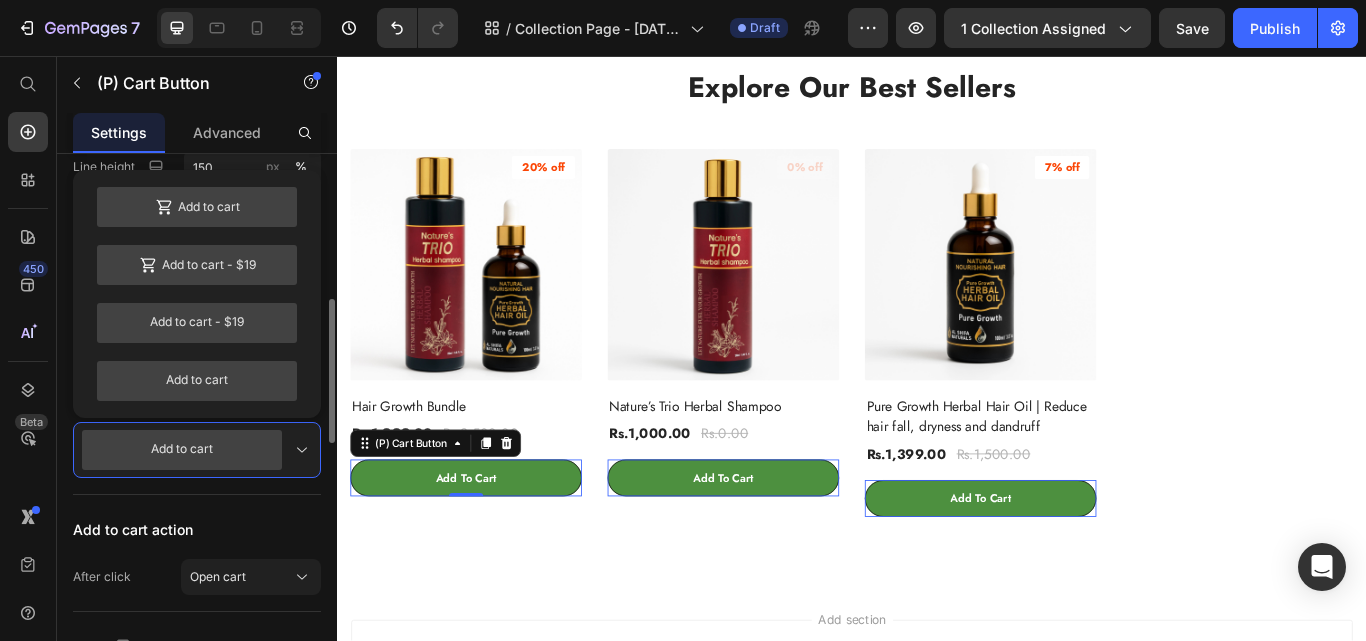 click 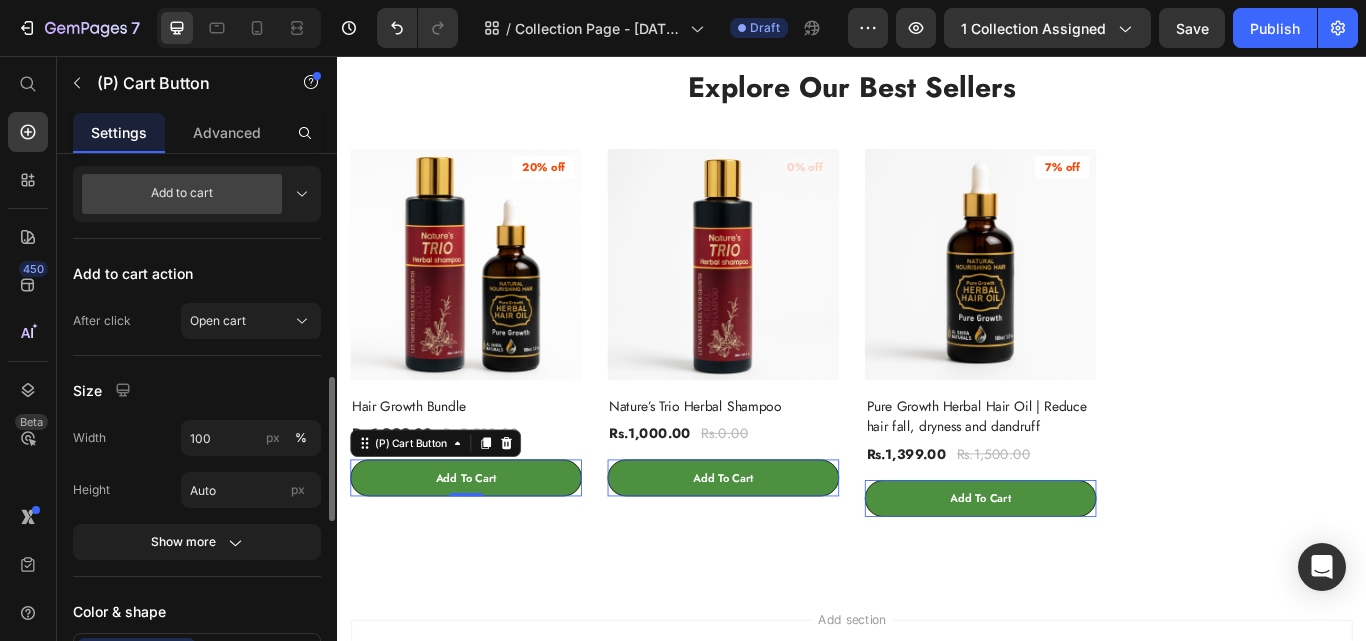 scroll, scrollTop: 808, scrollLeft: 0, axis: vertical 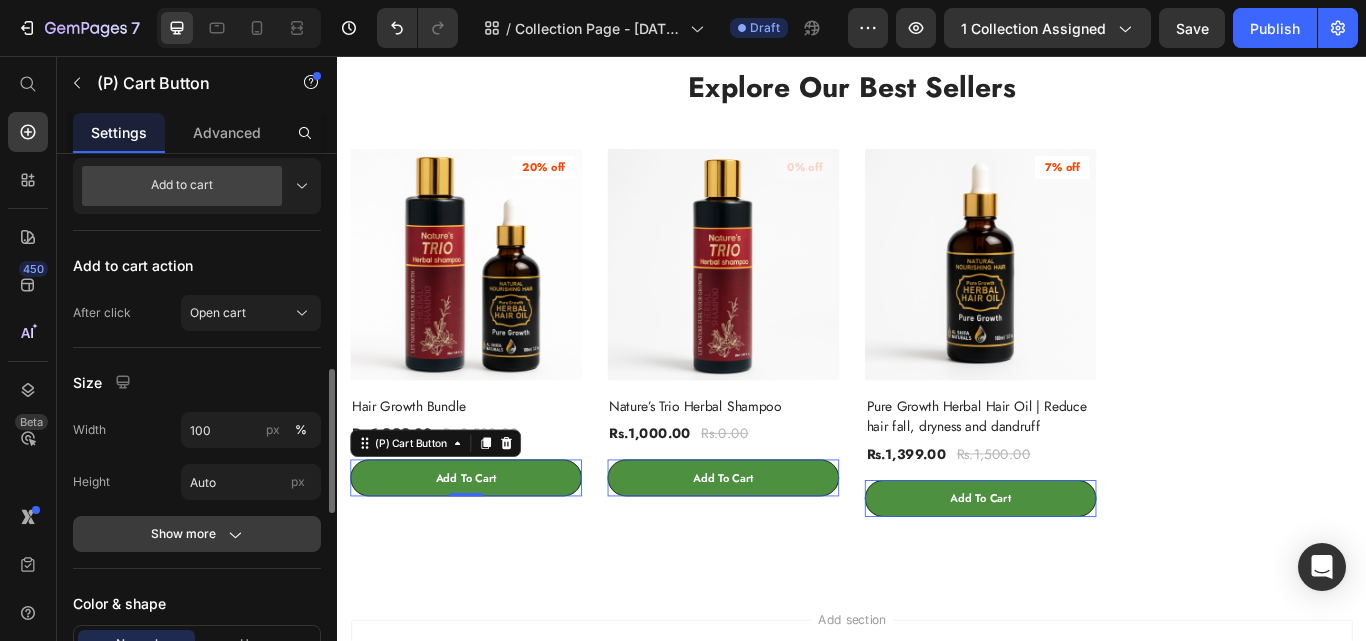 click on "Show more" 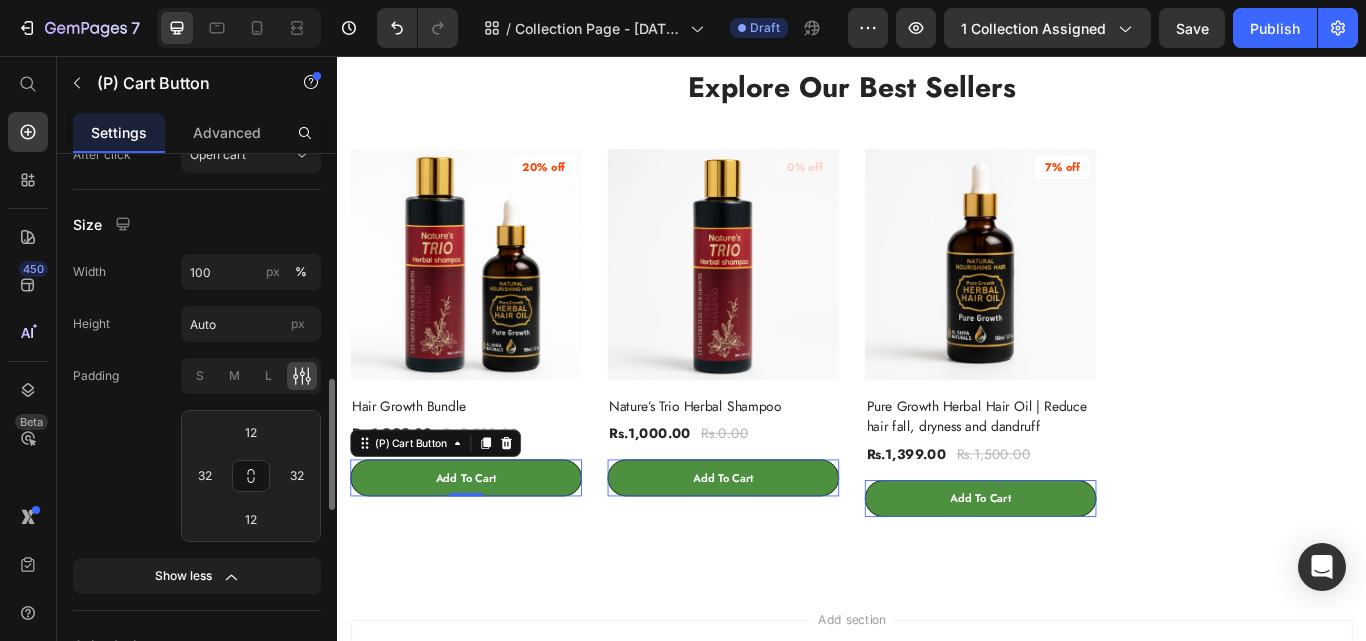 scroll, scrollTop: 958, scrollLeft: 0, axis: vertical 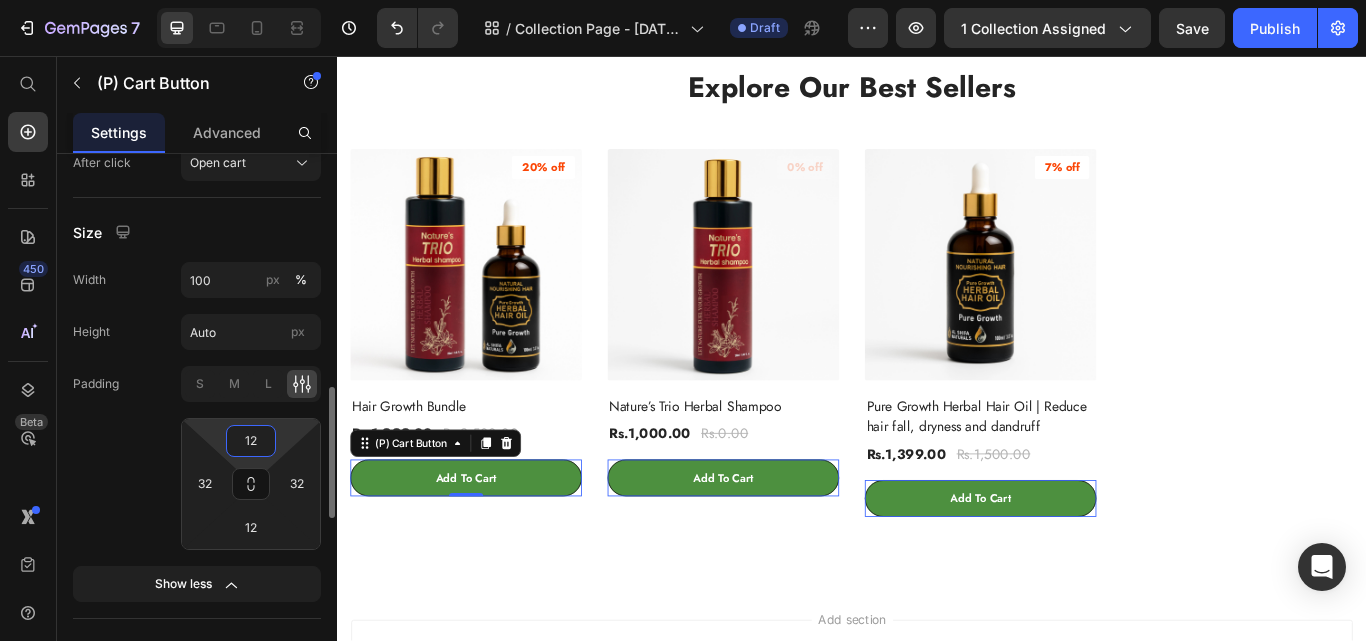 click on "12" at bounding box center (251, 441) 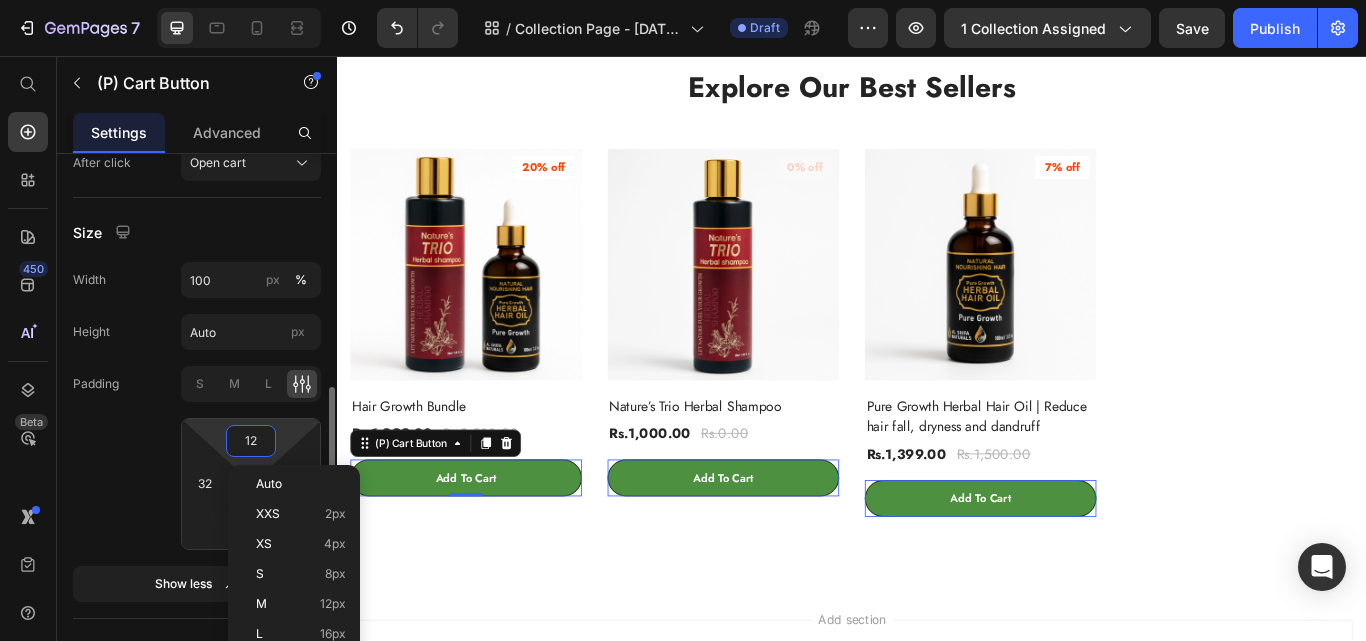 click on "Padding S M L 12 32 12 32" 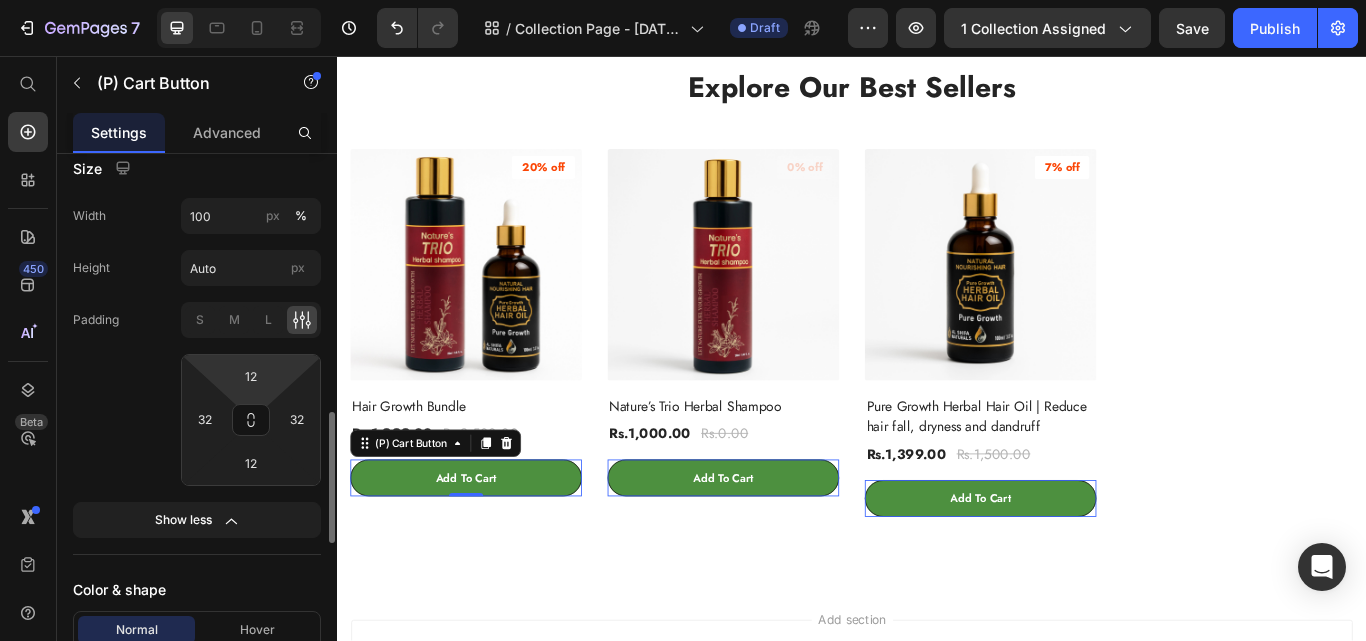 scroll, scrollTop: 1038, scrollLeft: 0, axis: vertical 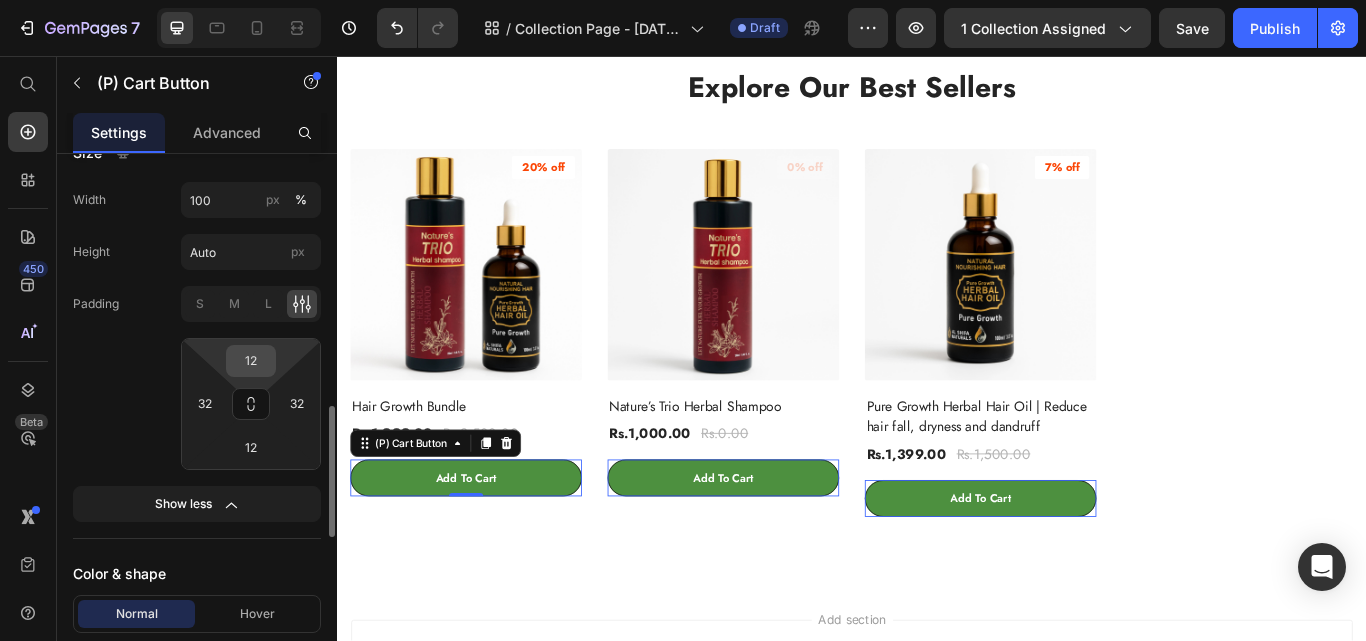 click on "12" at bounding box center [251, 361] 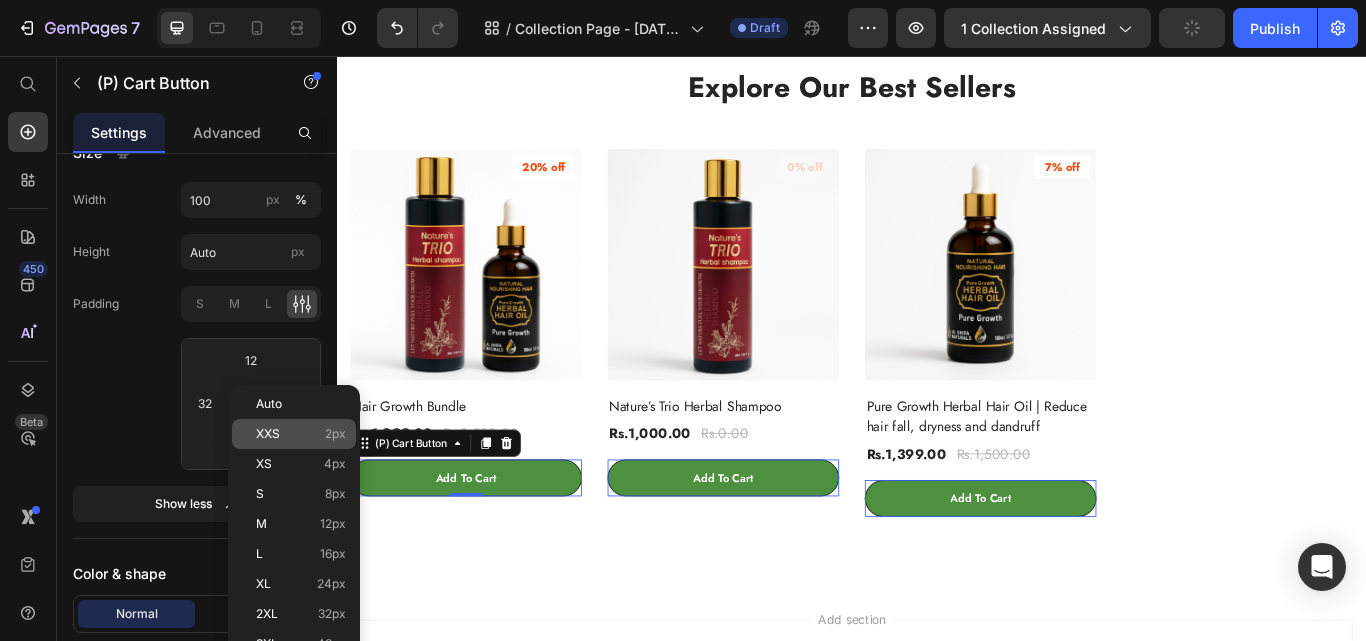 click on "XXS 2px" at bounding box center (301, 434) 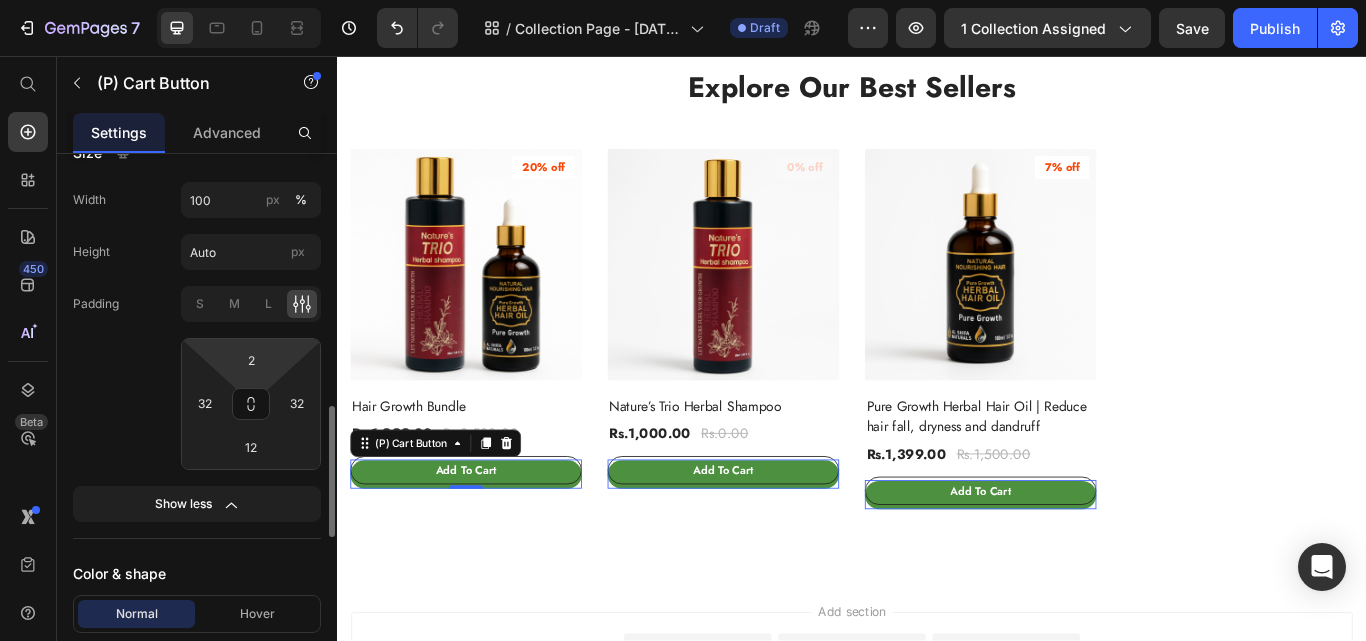 click on "7  Version history  /  Collection Page - [DATE] 20:45:38 Draft Preview 1 collection assigned  Save   Publish  450 Beta Start with Sections Elements Hero Section Product Detail Brands Trusted Badges Guarantee Product Breakdown How to use Testimonials Compare Bundle FAQs Social Proof Brand Story Product List Collection Blog List Contact Sticky Add to Cart Custom Footer Browse Library 450 Layout
Row
Row
Row
Row Text
Heading
Text Block Button
Button
Button
Sticky Back to top Media
Image" at bounding box center (683, 0) 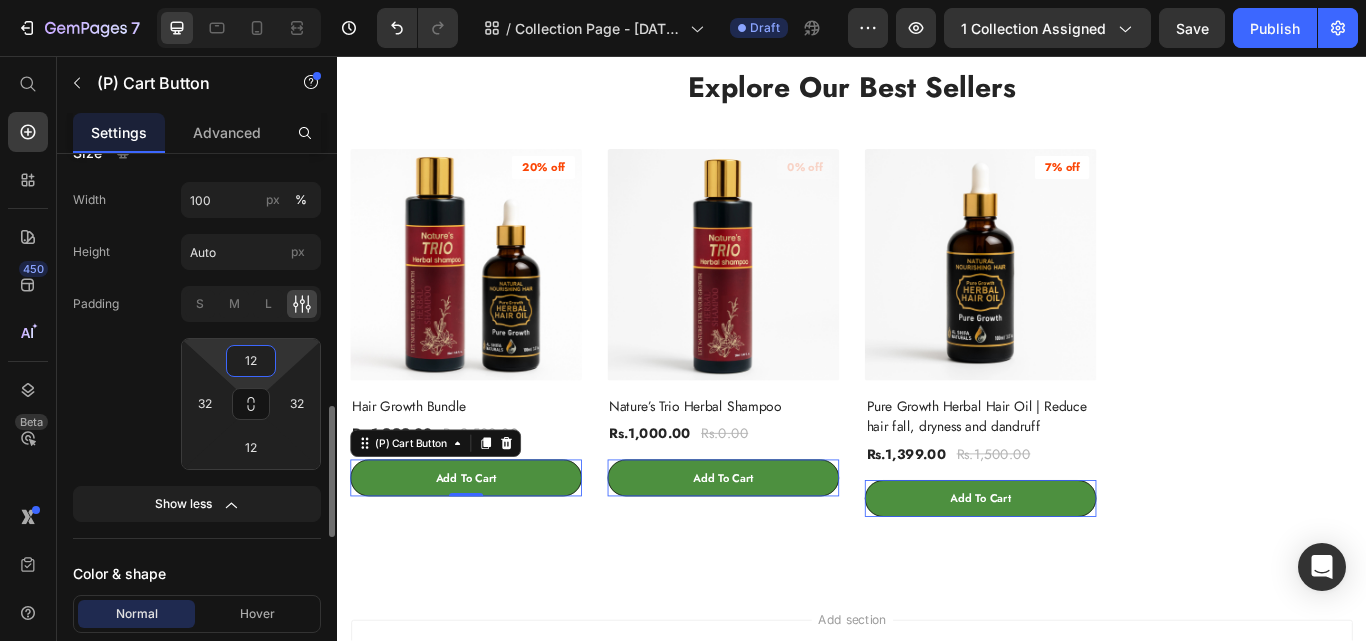 type on "12" 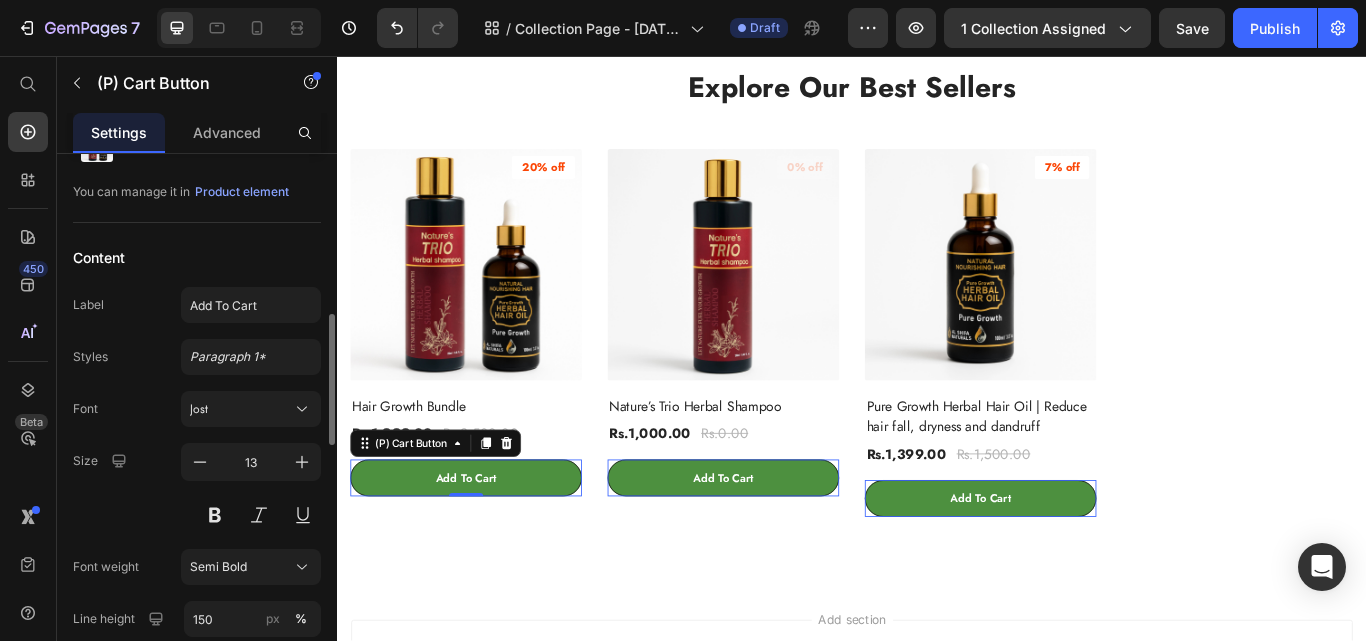 scroll, scrollTop: 0, scrollLeft: 0, axis: both 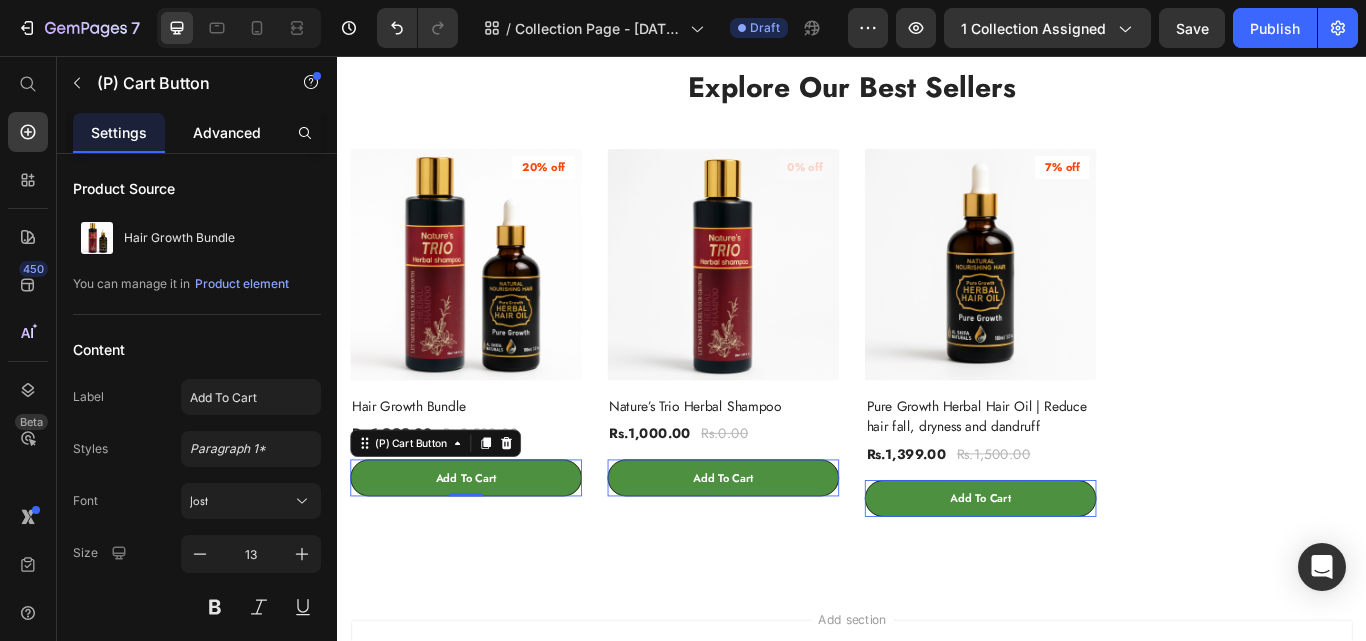 click on "Advanced" at bounding box center [227, 132] 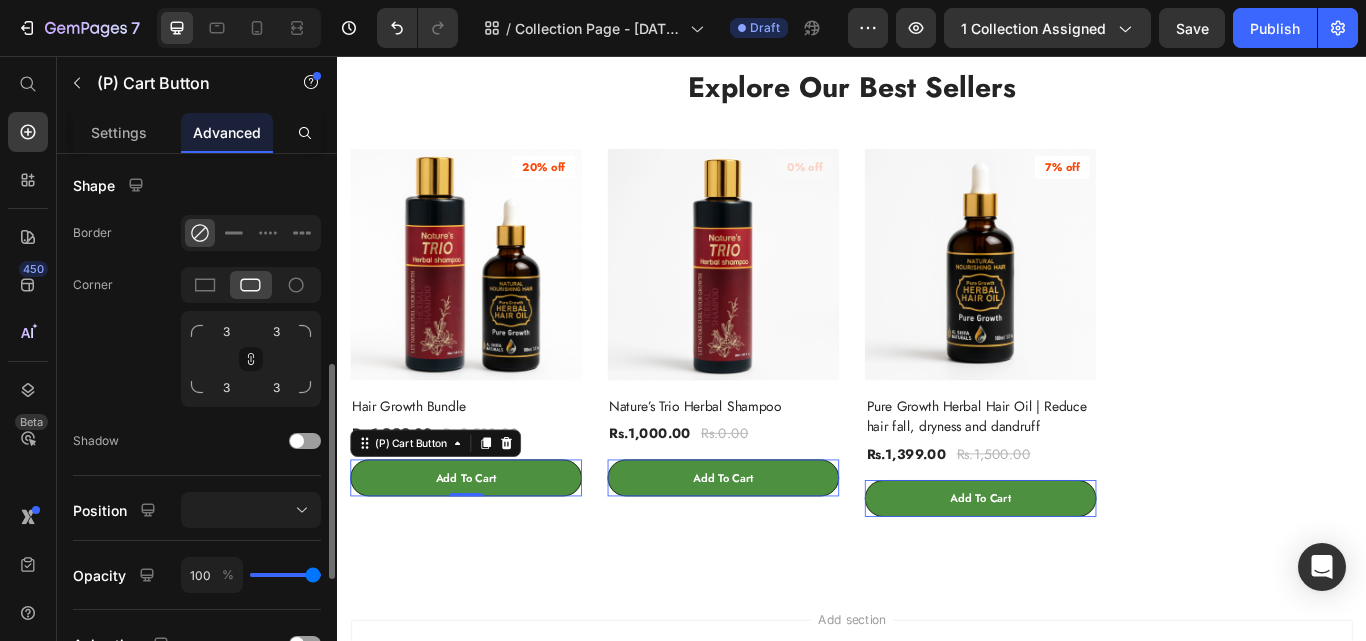 scroll, scrollTop: 509, scrollLeft: 0, axis: vertical 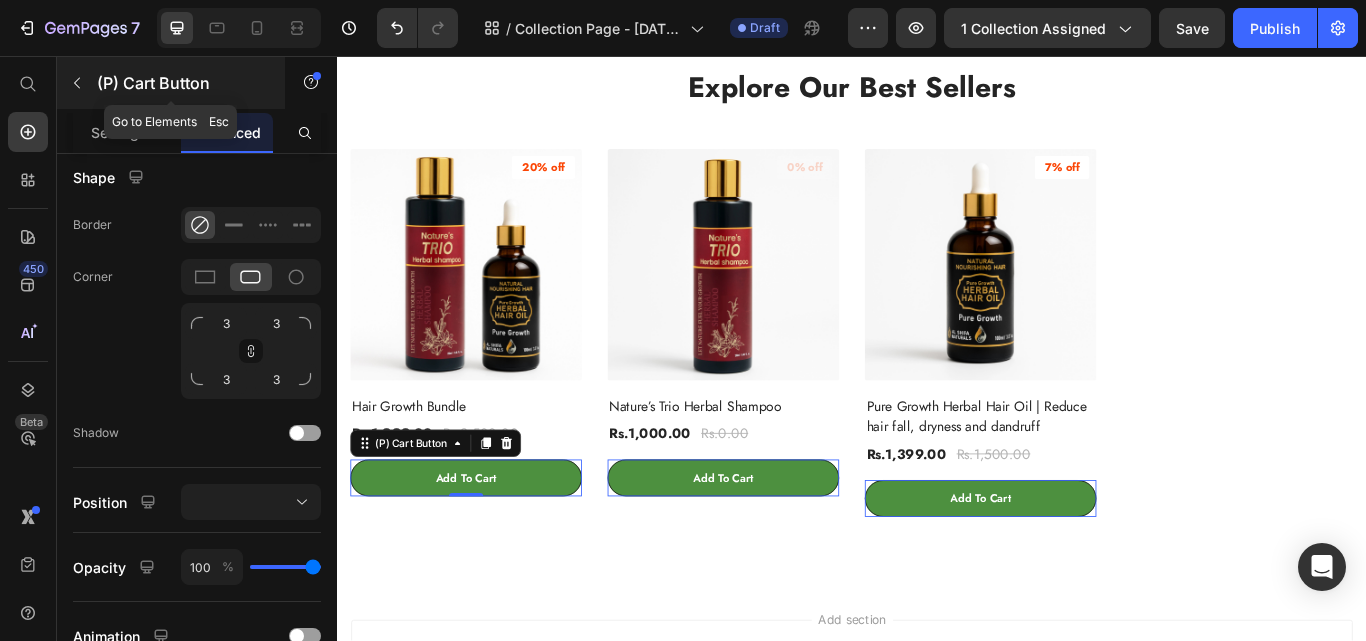 click 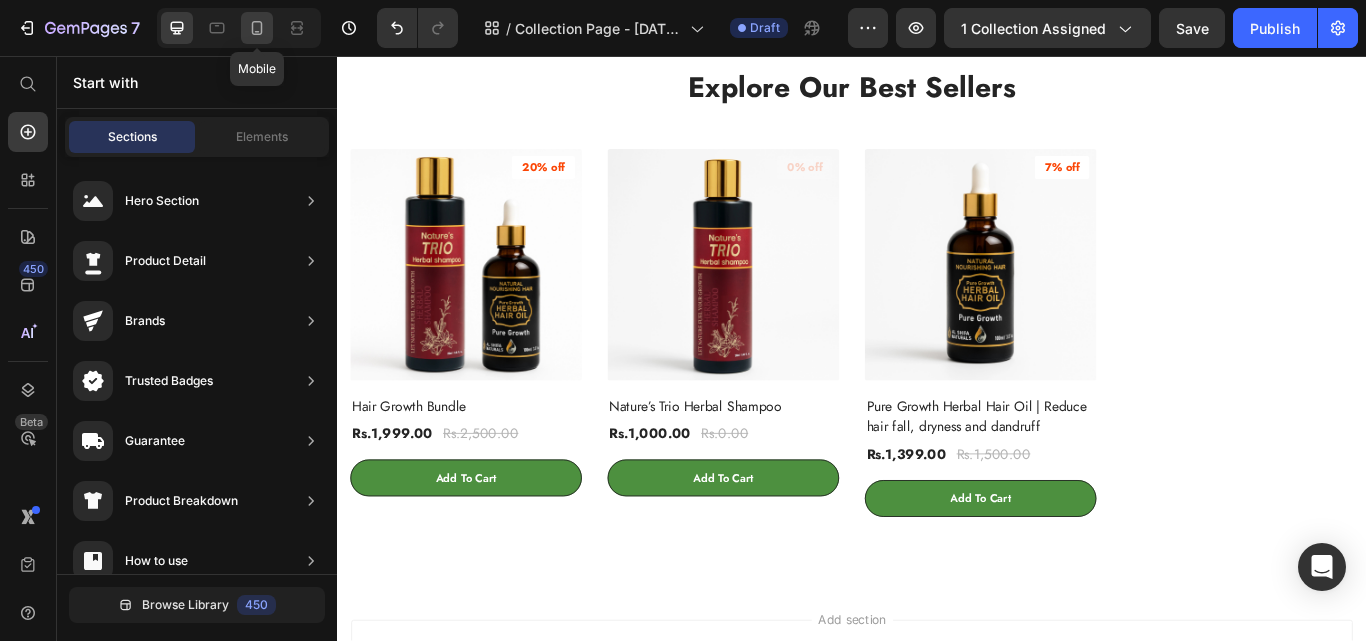 click 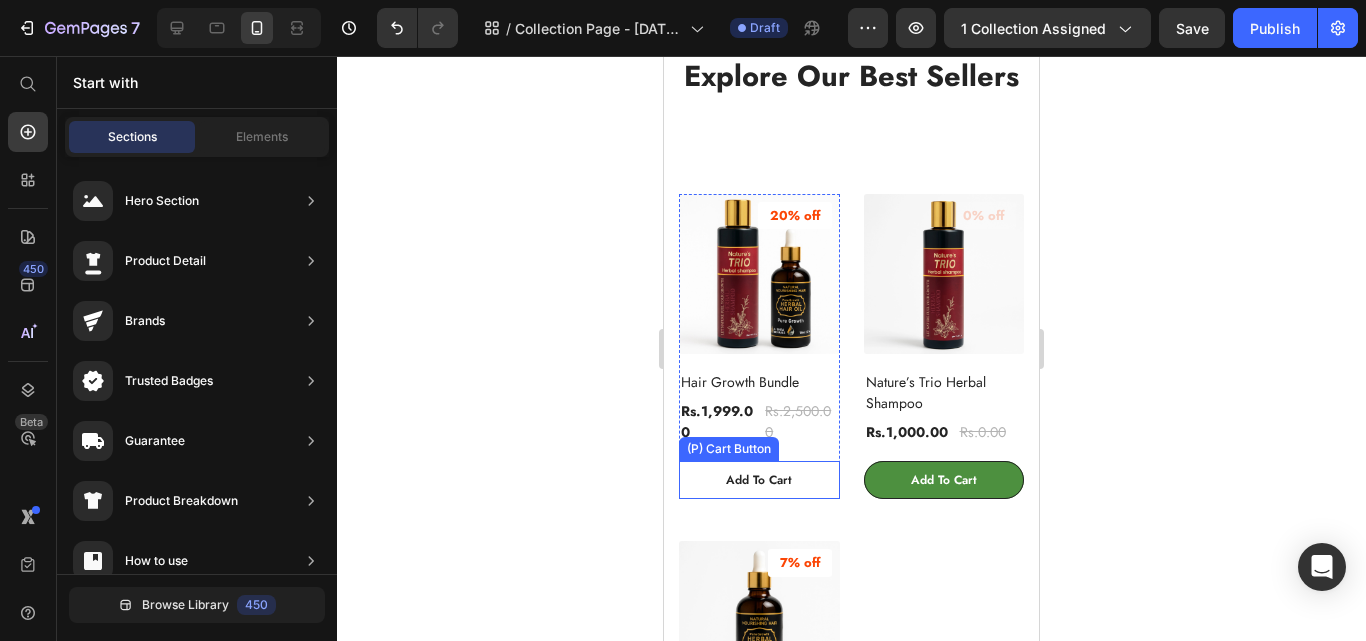 click on "Add To Cart" at bounding box center (759, 480) 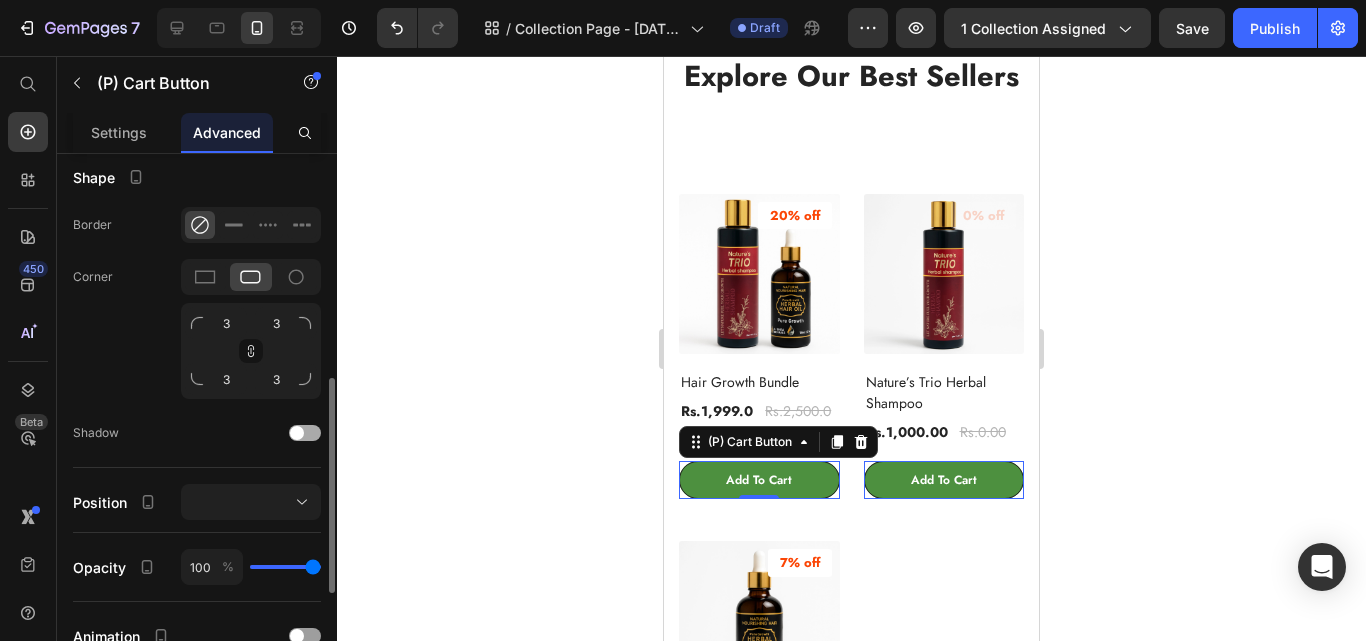 scroll, scrollTop: 829, scrollLeft: 0, axis: vertical 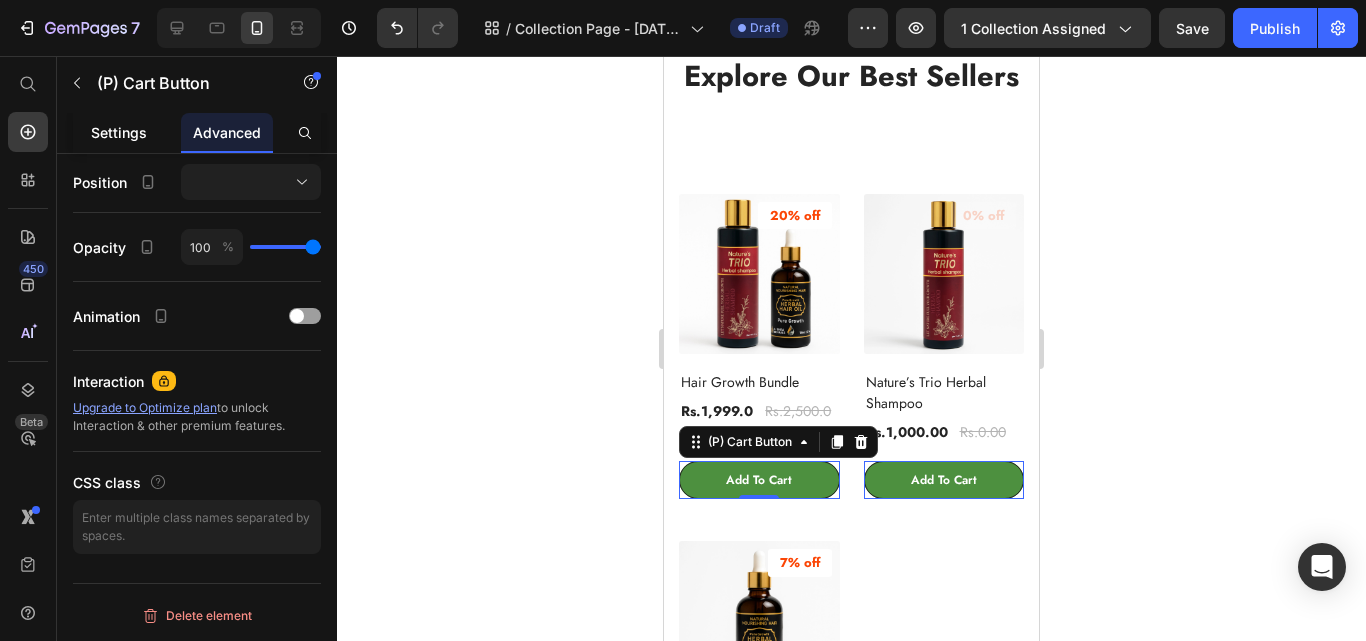 click on "Settings" at bounding box center [119, 132] 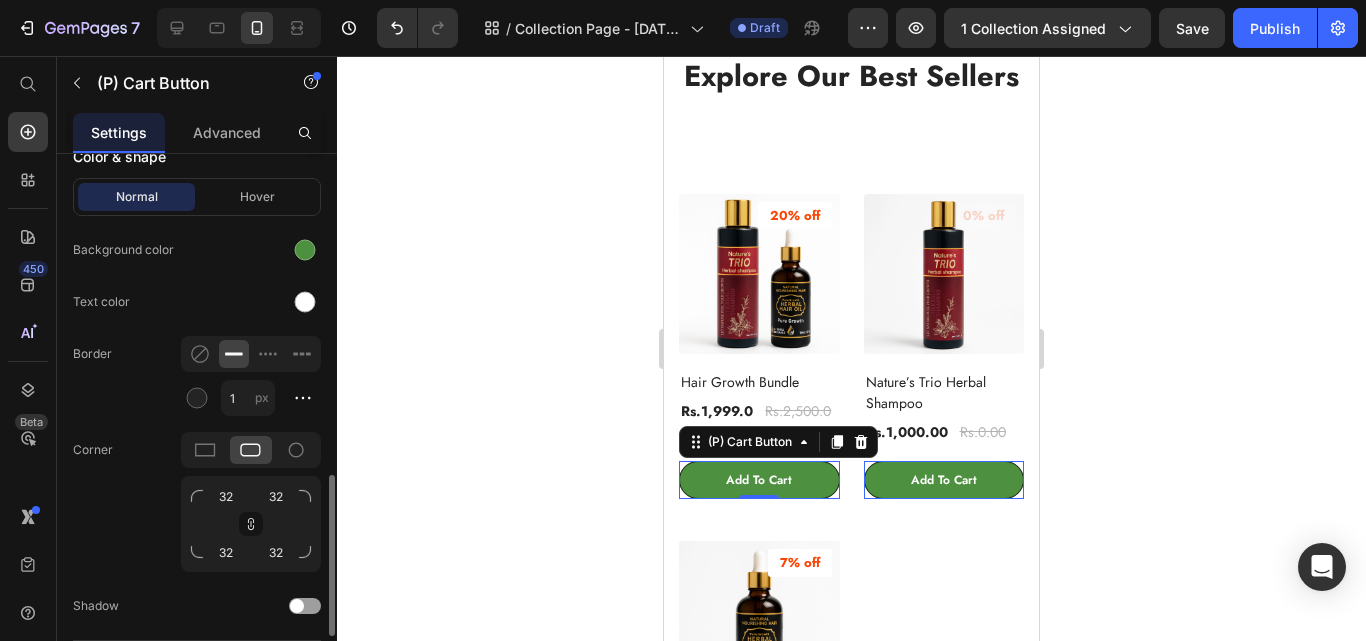 scroll, scrollTop: 1055, scrollLeft: 0, axis: vertical 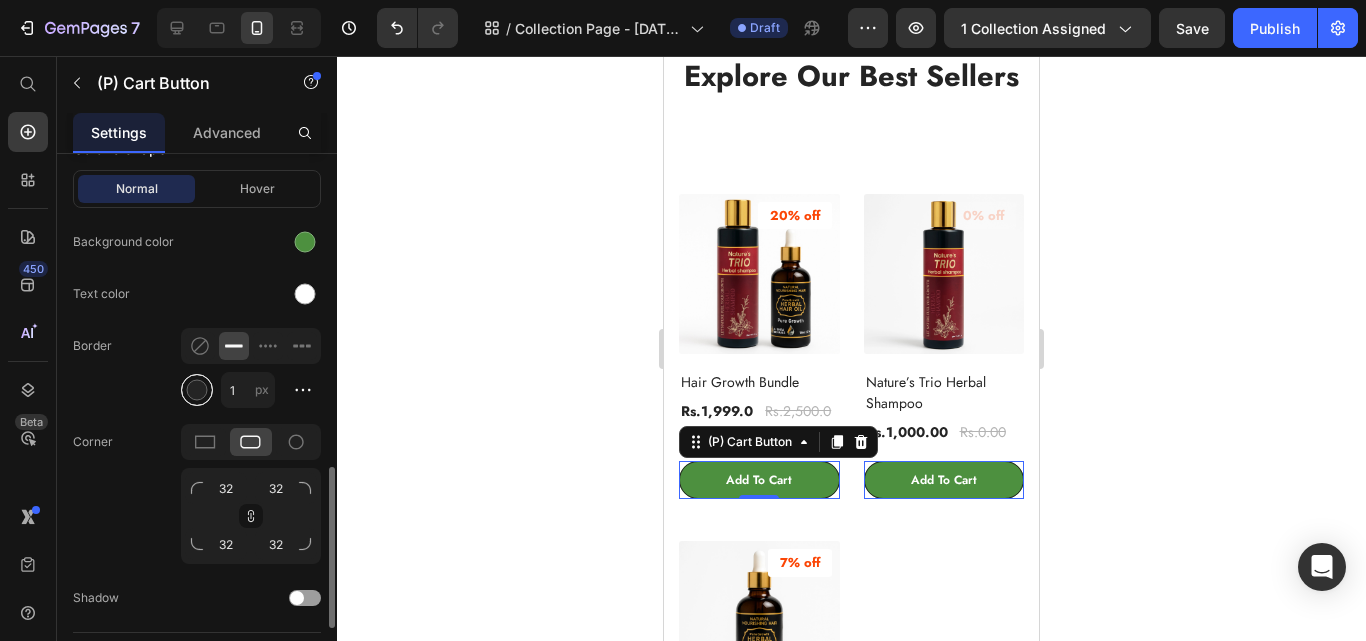 click at bounding box center [197, 390] 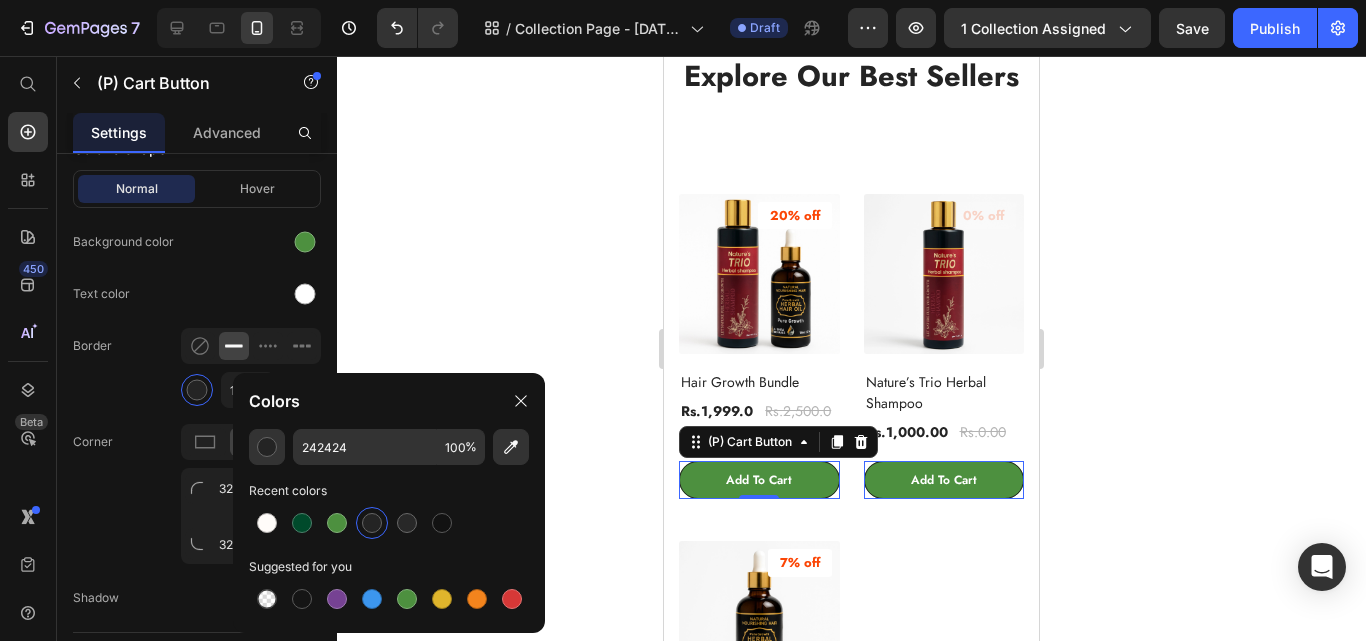 click on "Border 1 px" 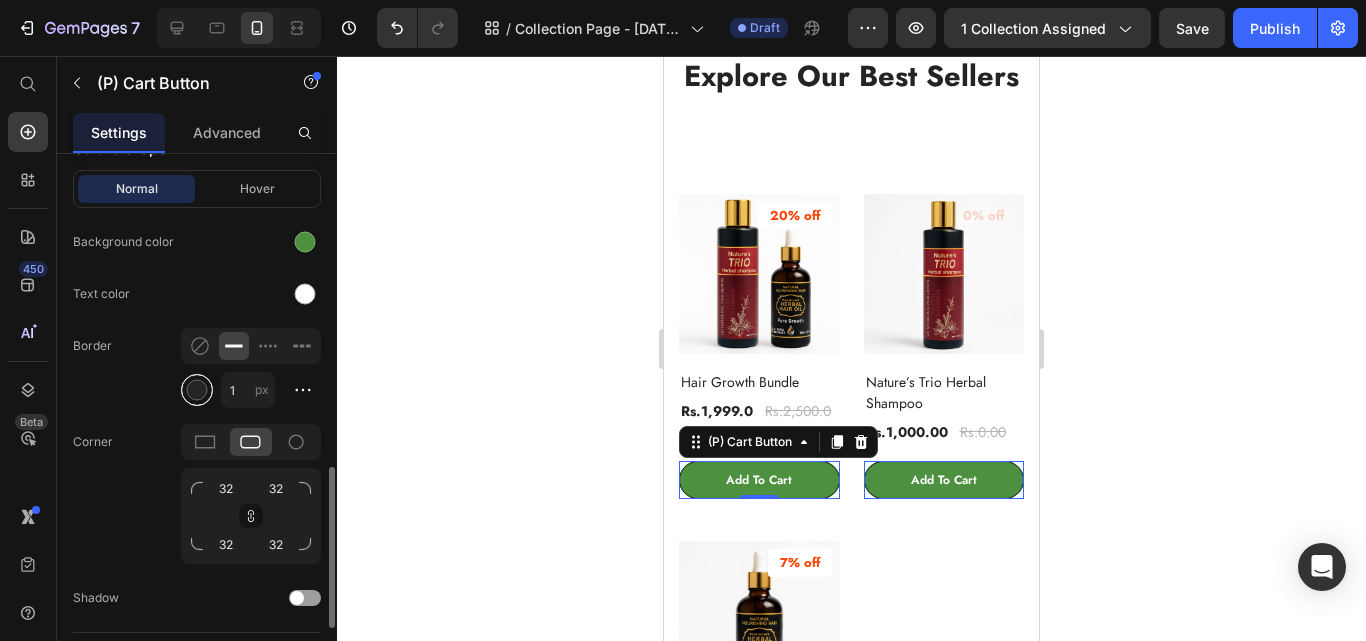 click at bounding box center (197, 390) 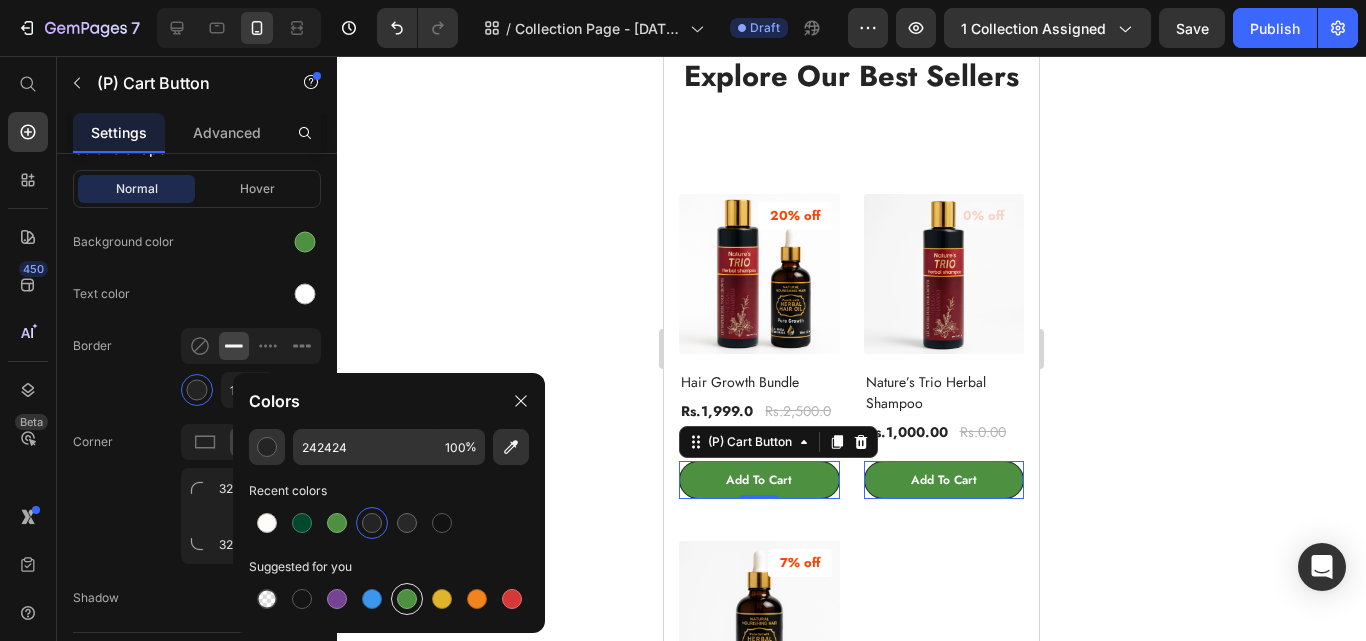 click at bounding box center (407, 599) 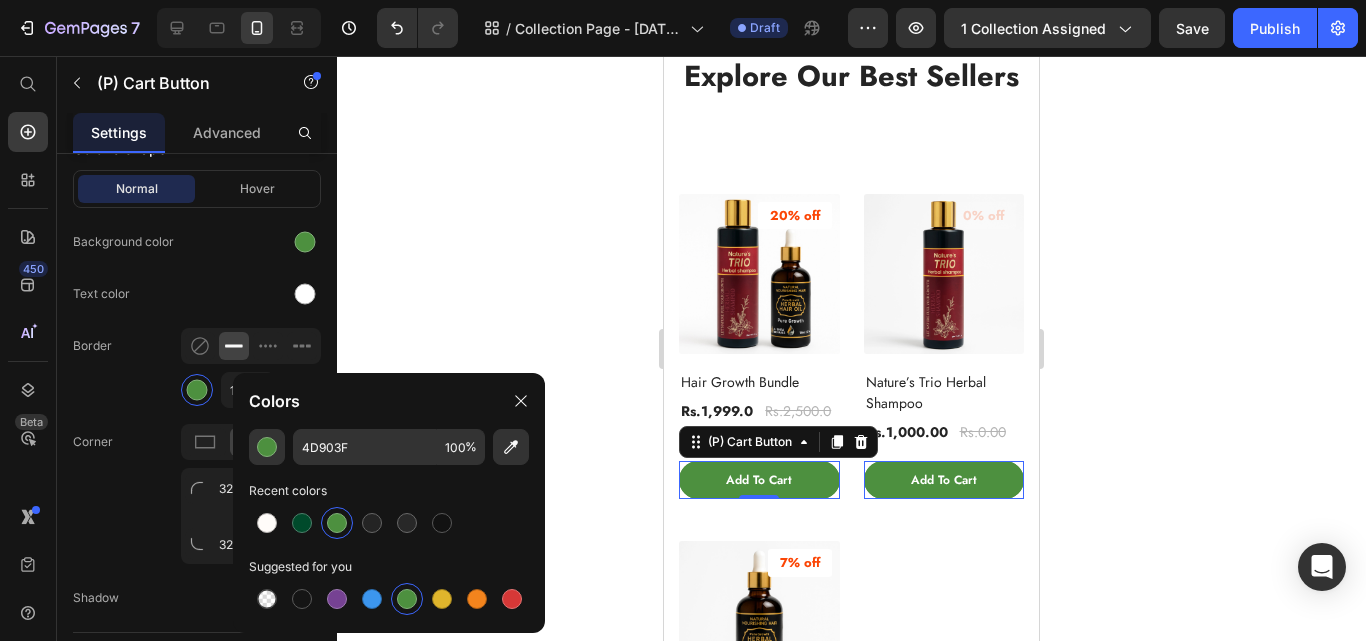 click on "Border 1 px" 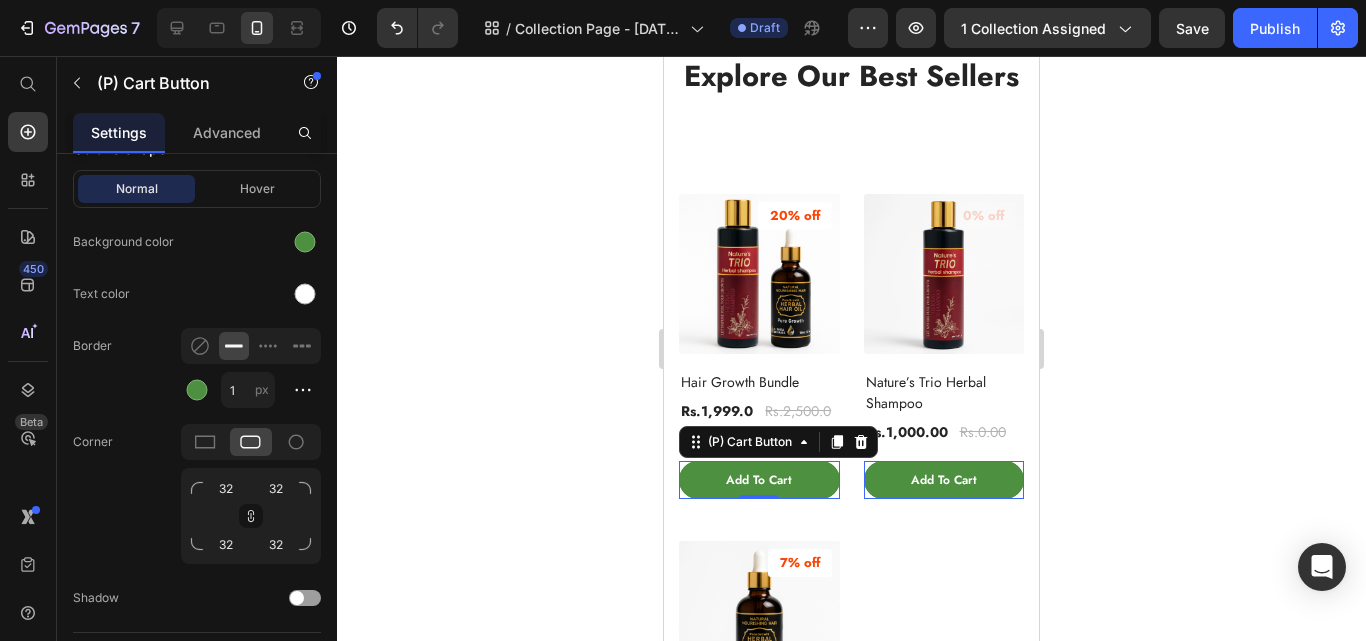 click 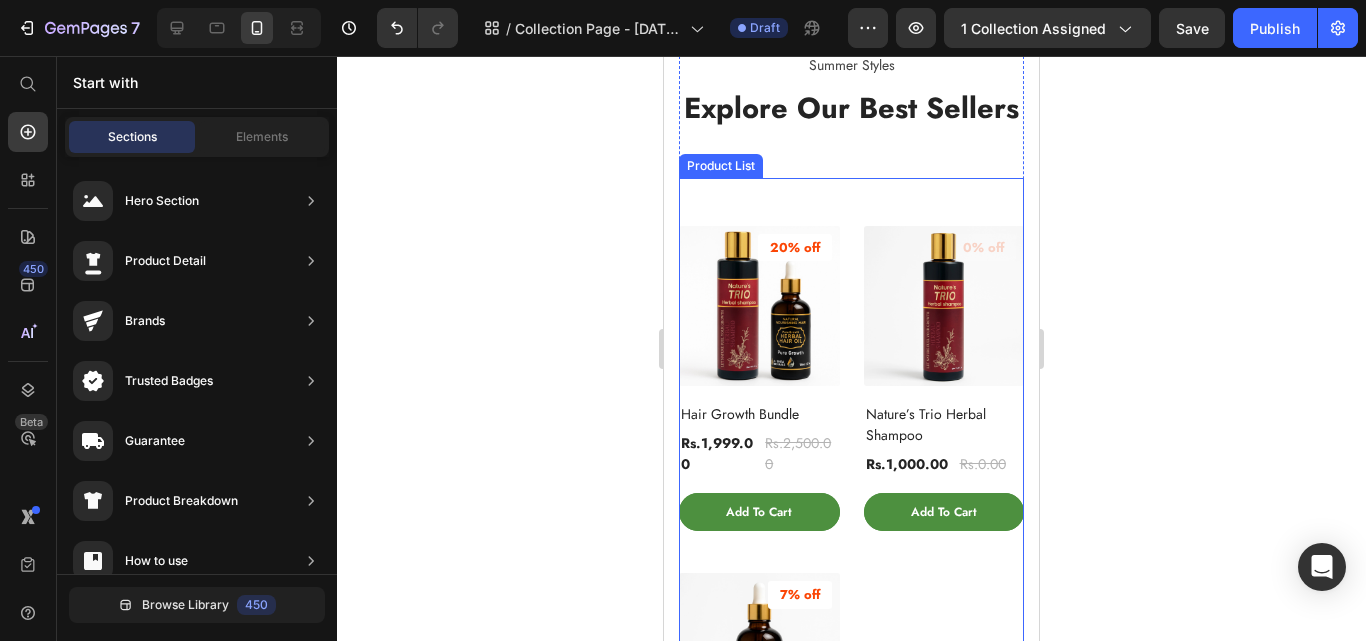 scroll, scrollTop: 109, scrollLeft: 0, axis: vertical 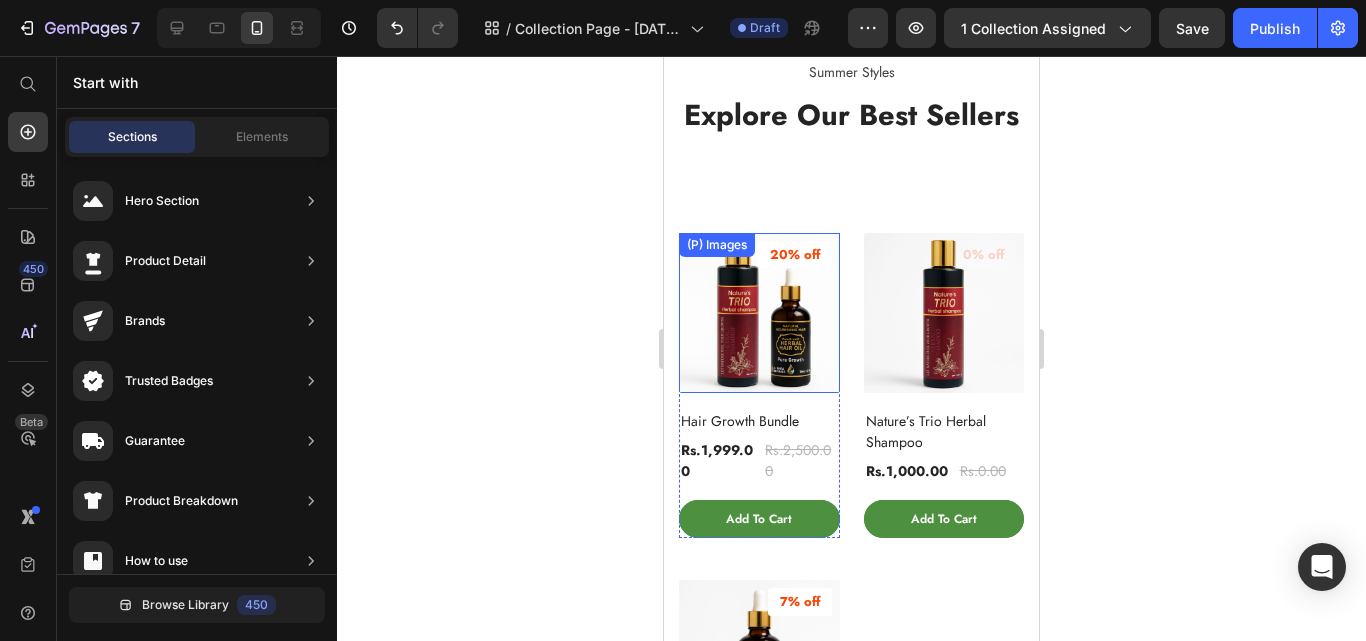click on "(P) Images" at bounding box center (759, 313) 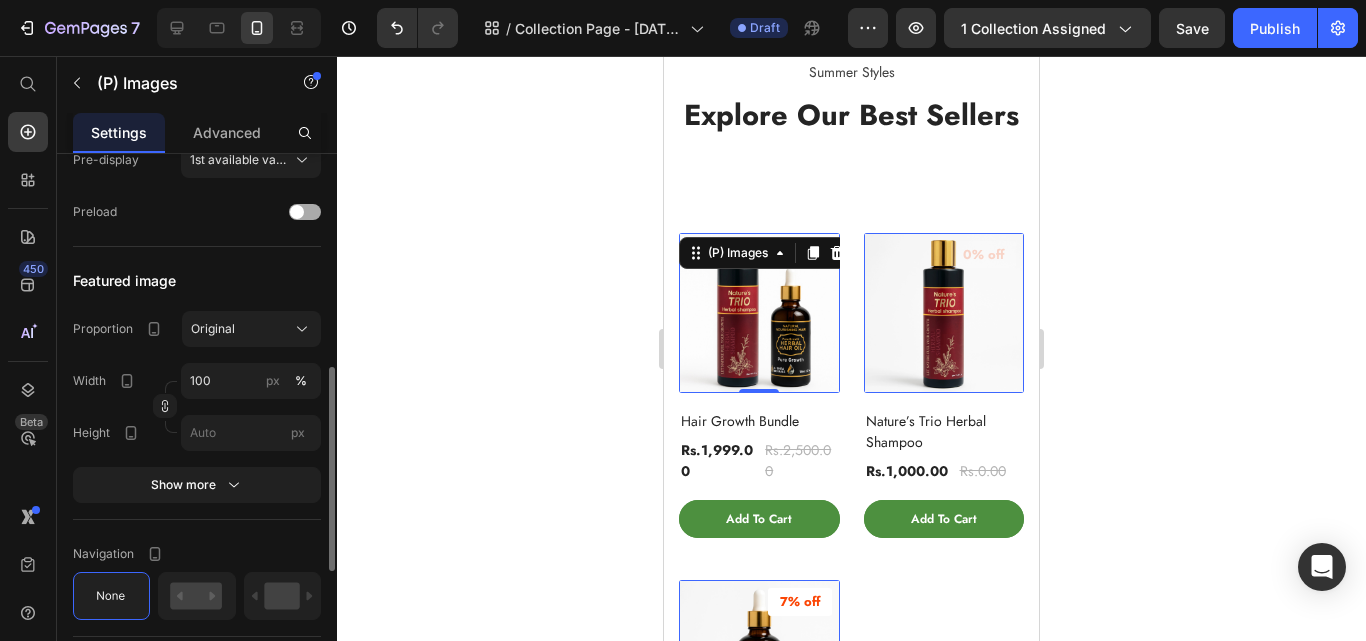 scroll, scrollTop: 582, scrollLeft: 0, axis: vertical 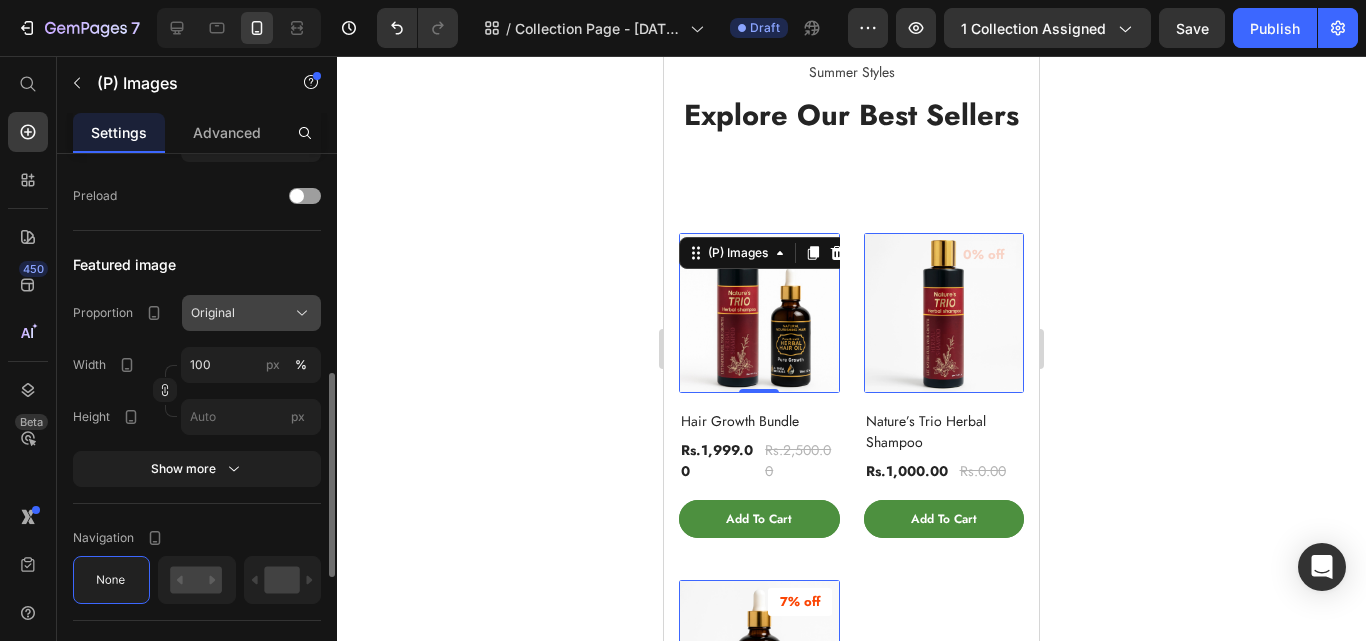 click on "Original" 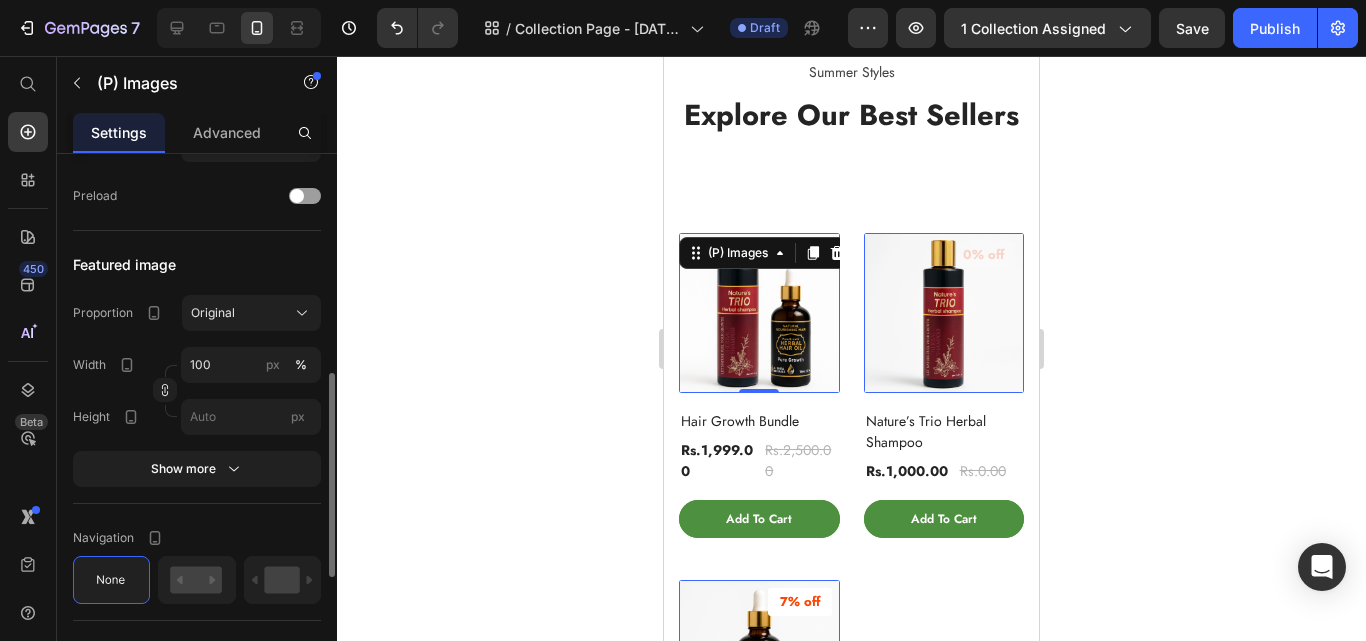 click on "Featured image" at bounding box center (197, 265) 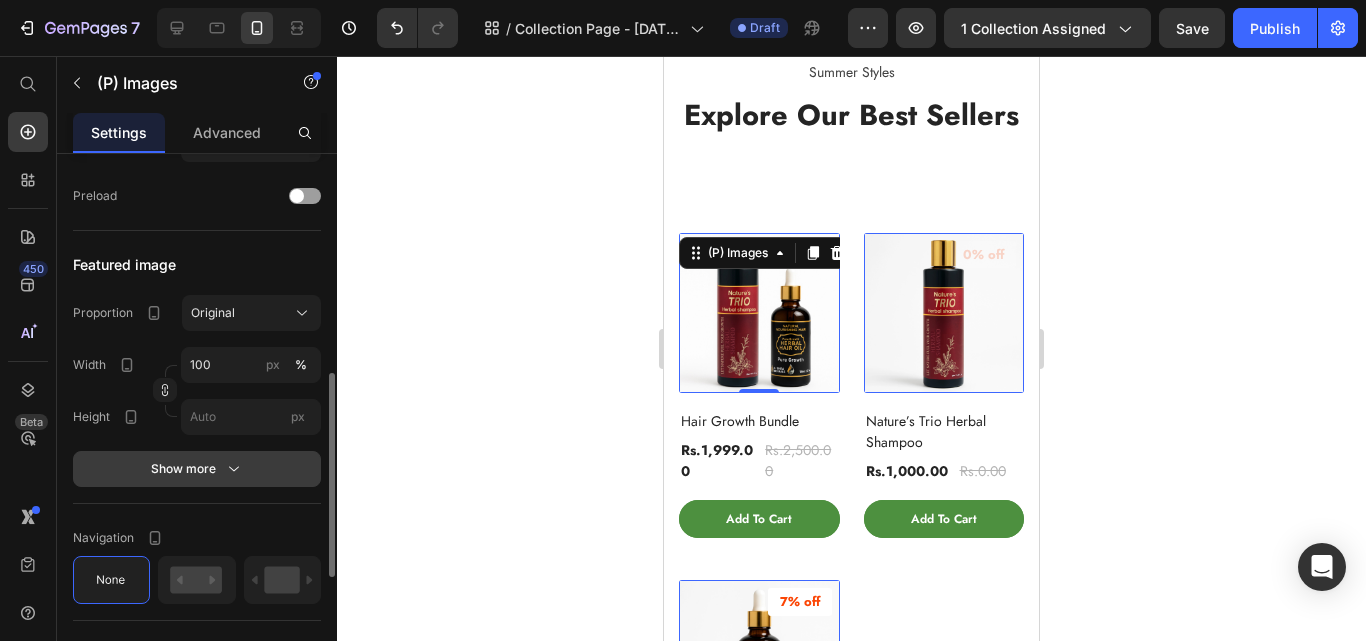 click on "Show more" at bounding box center [197, 469] 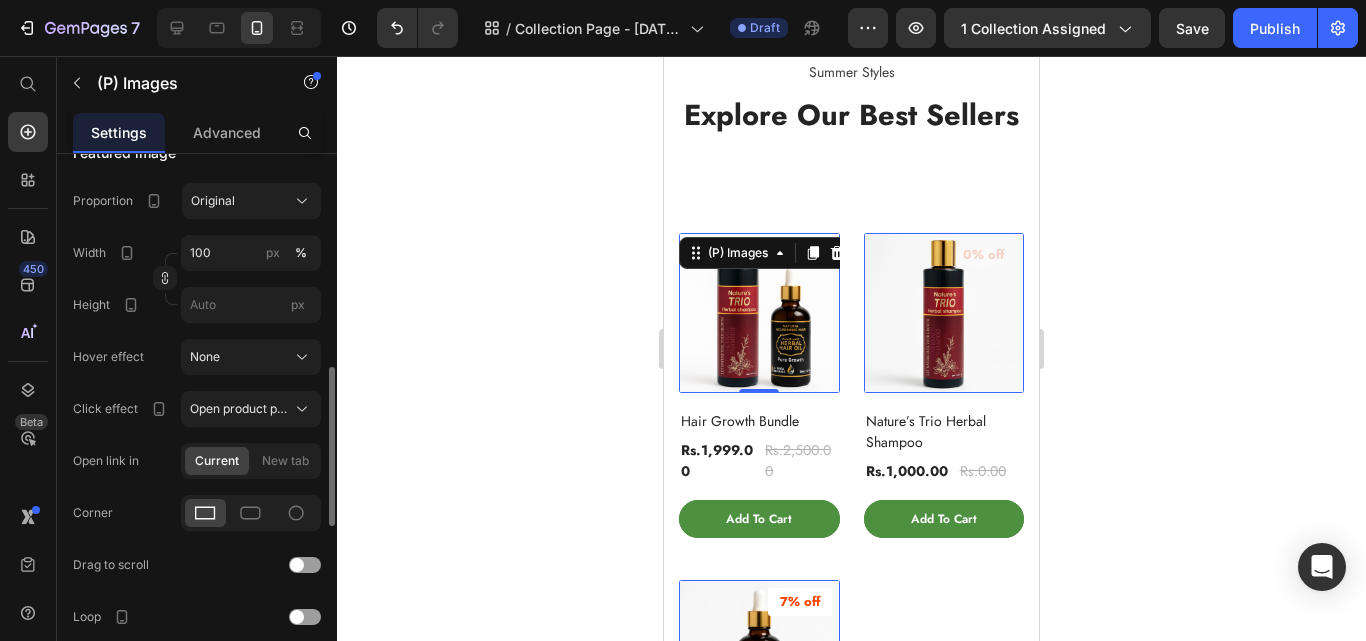 scroll, scrollTop: 702, scrollLeft: 0, axis: vertical 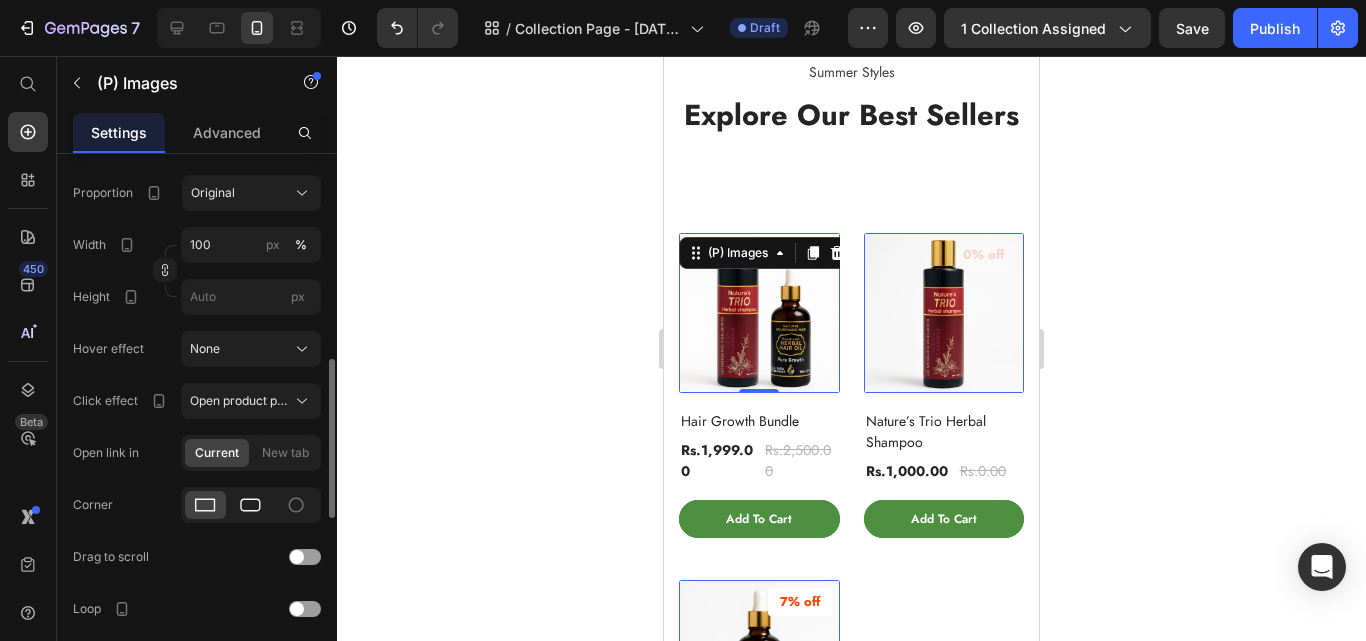 click 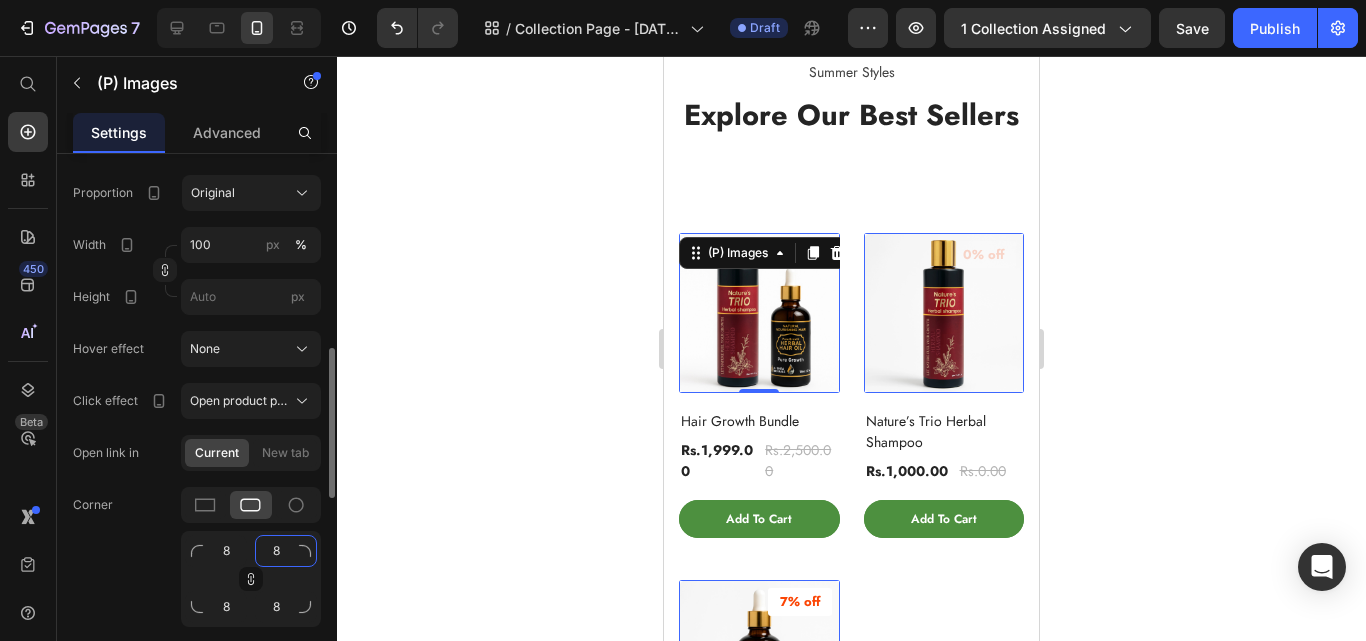 click on "8" 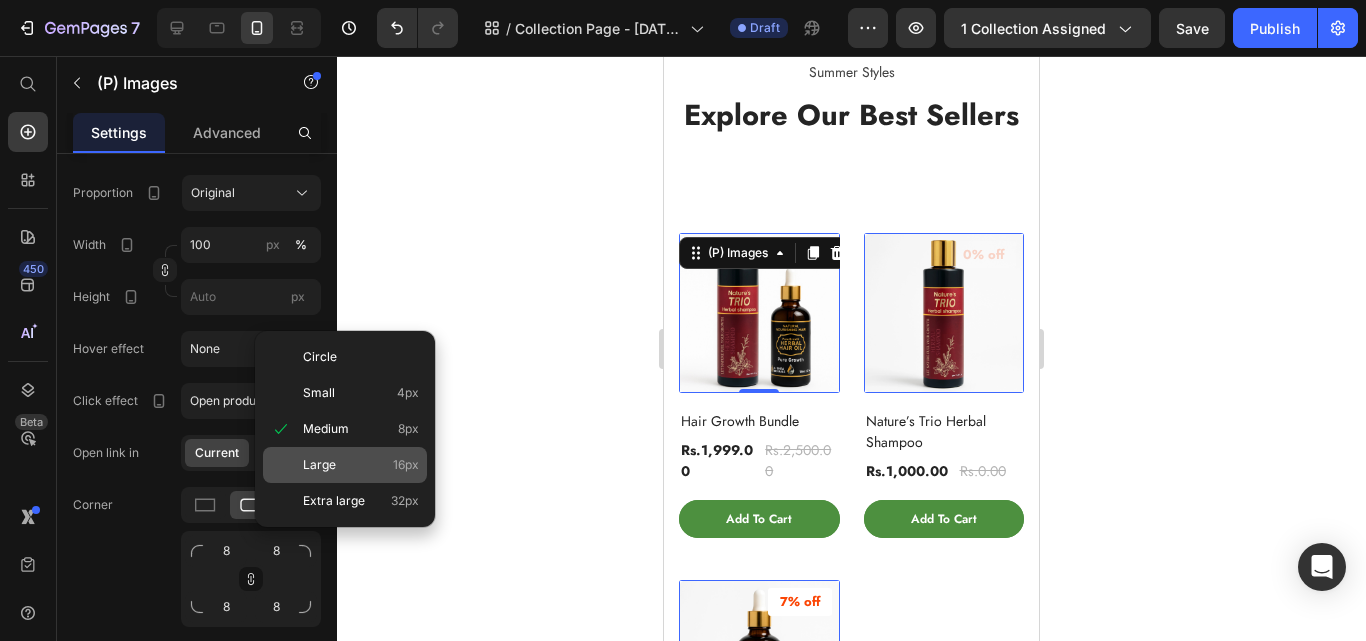 click on "Large 16px" 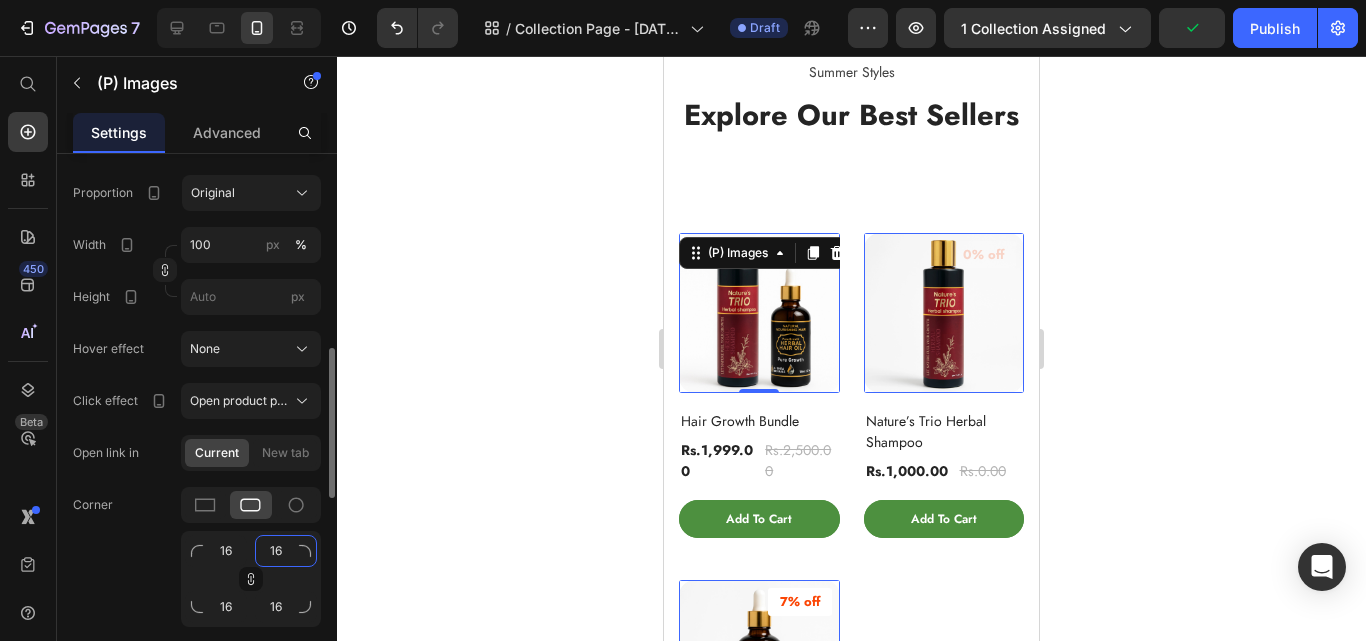 click on "16" 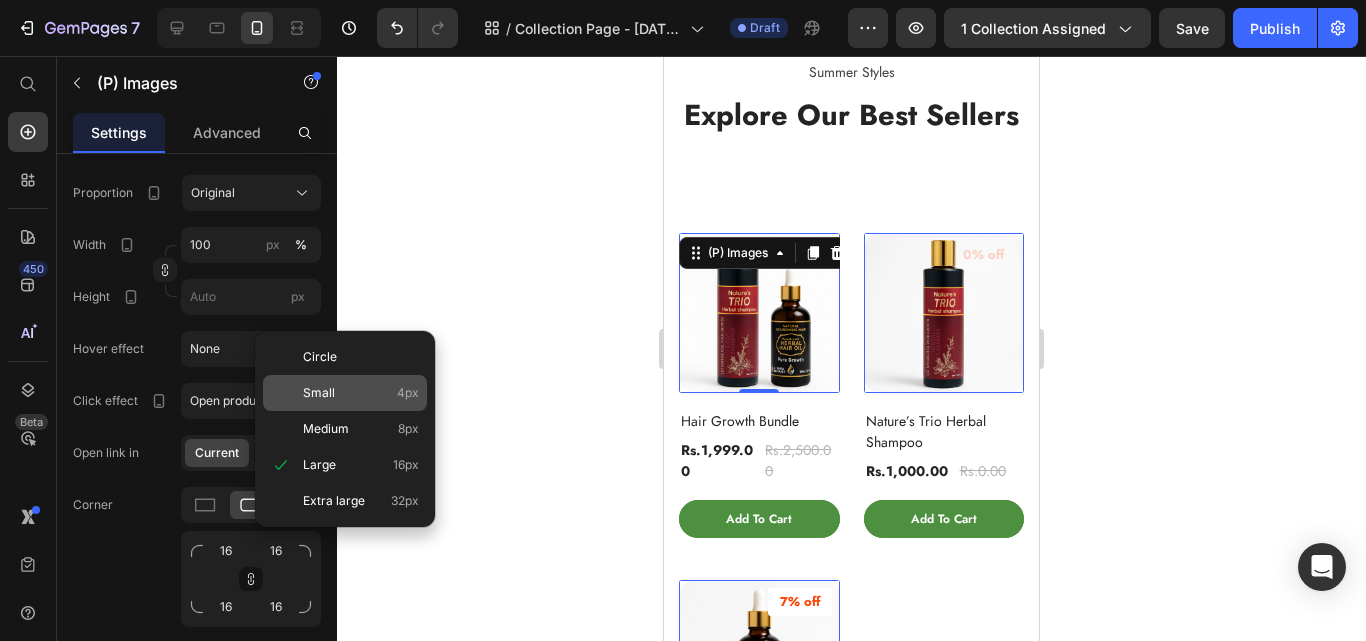 click on "Small 4px" at bounding box center (361, 393) 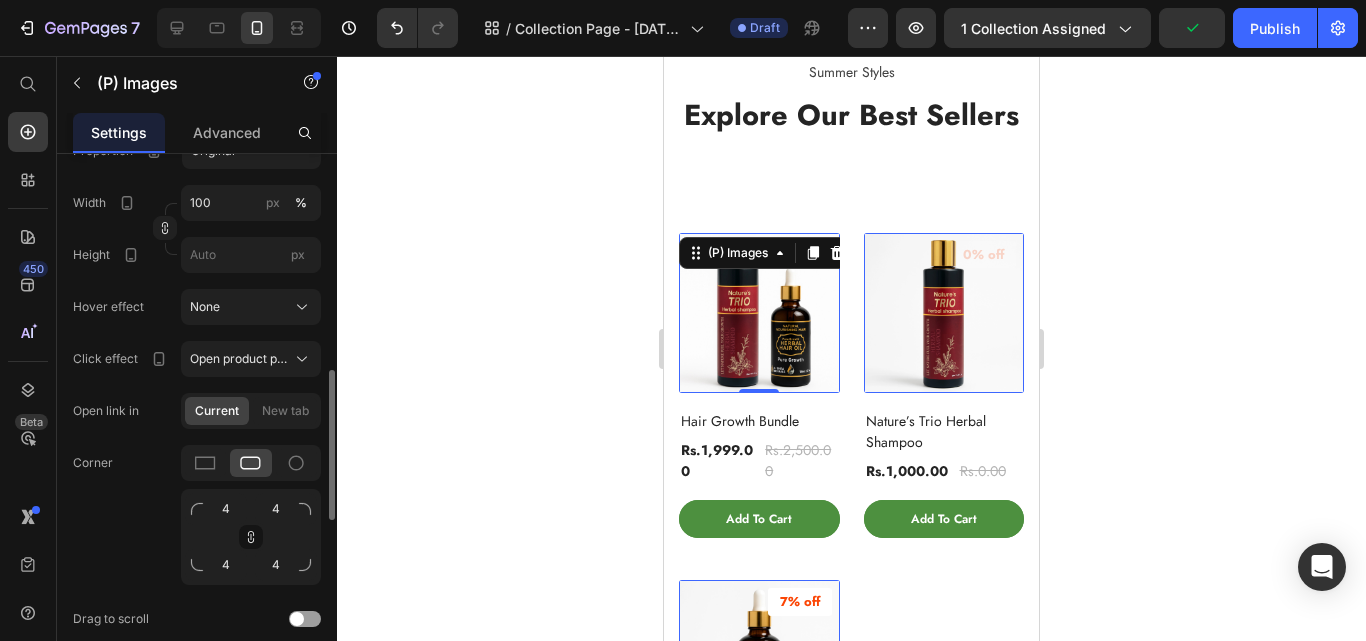 scroll, scrollTop: 752, scrollLeft: 0, axis: vertical 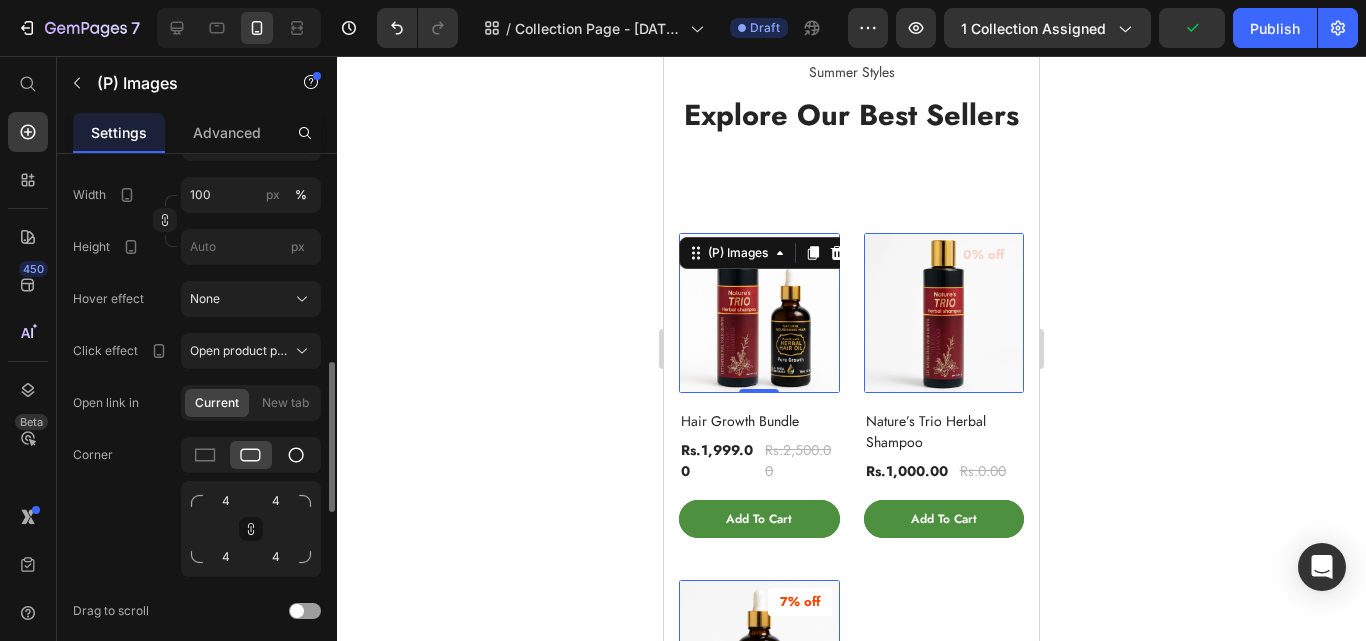 click 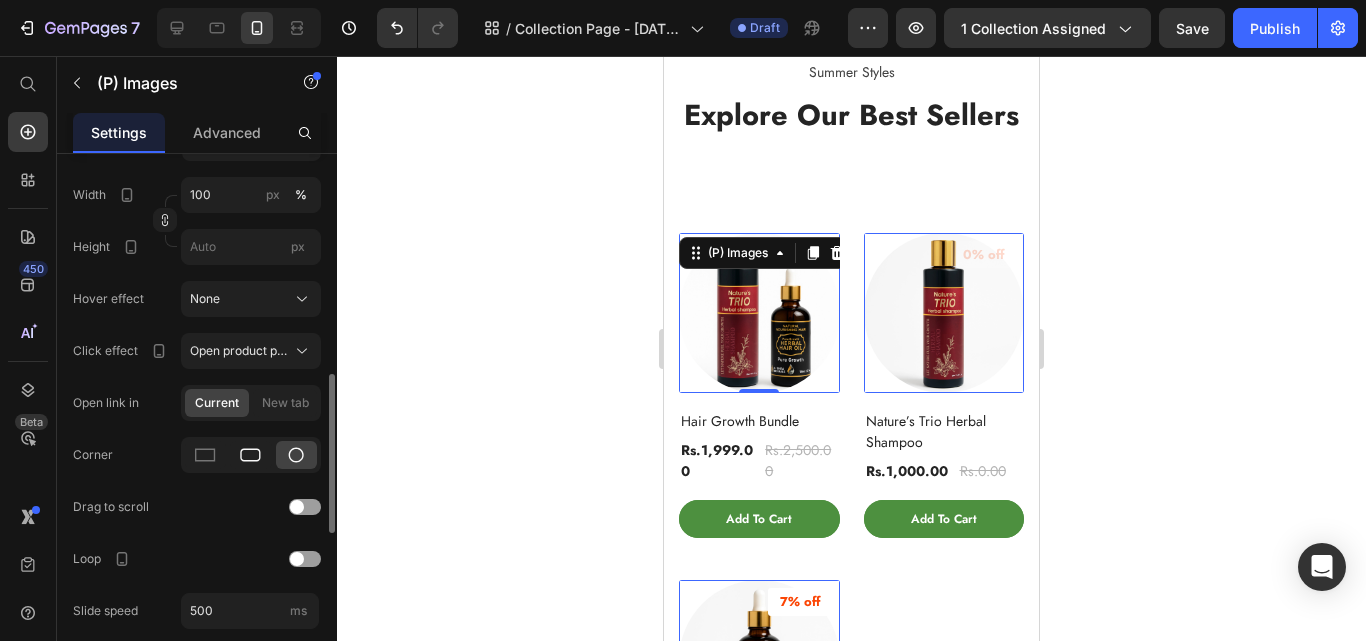 click 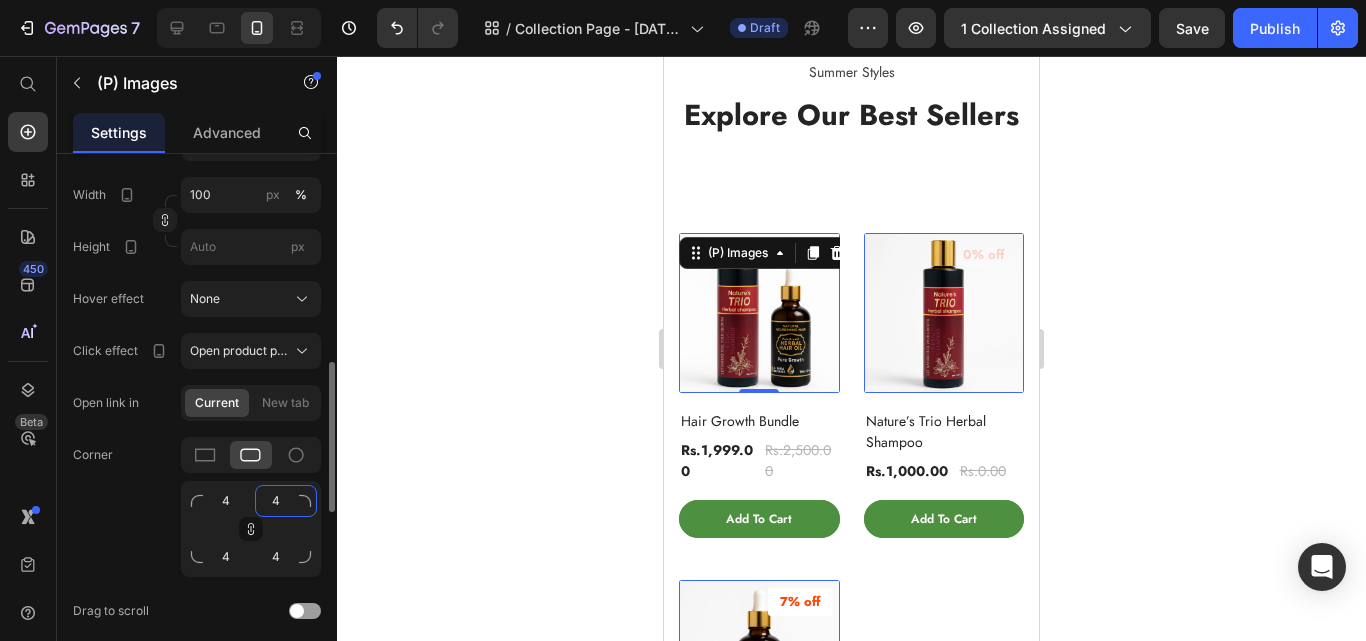 click on "4" 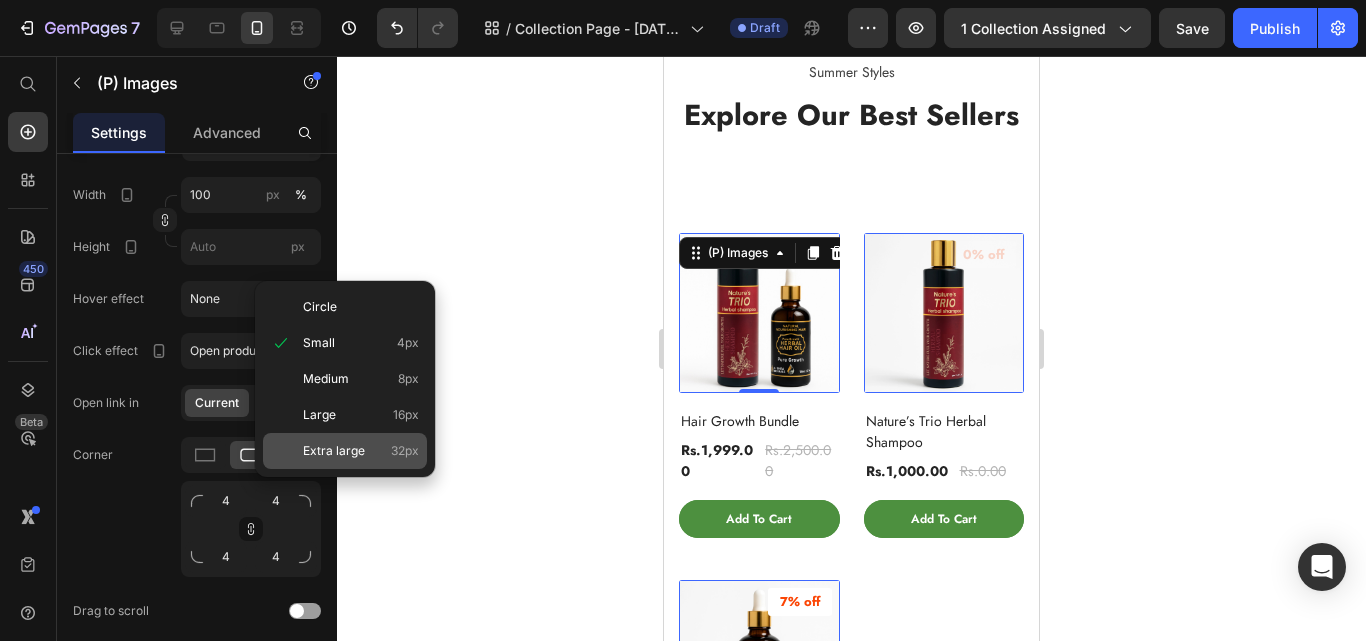 click on "Extra large 32px" 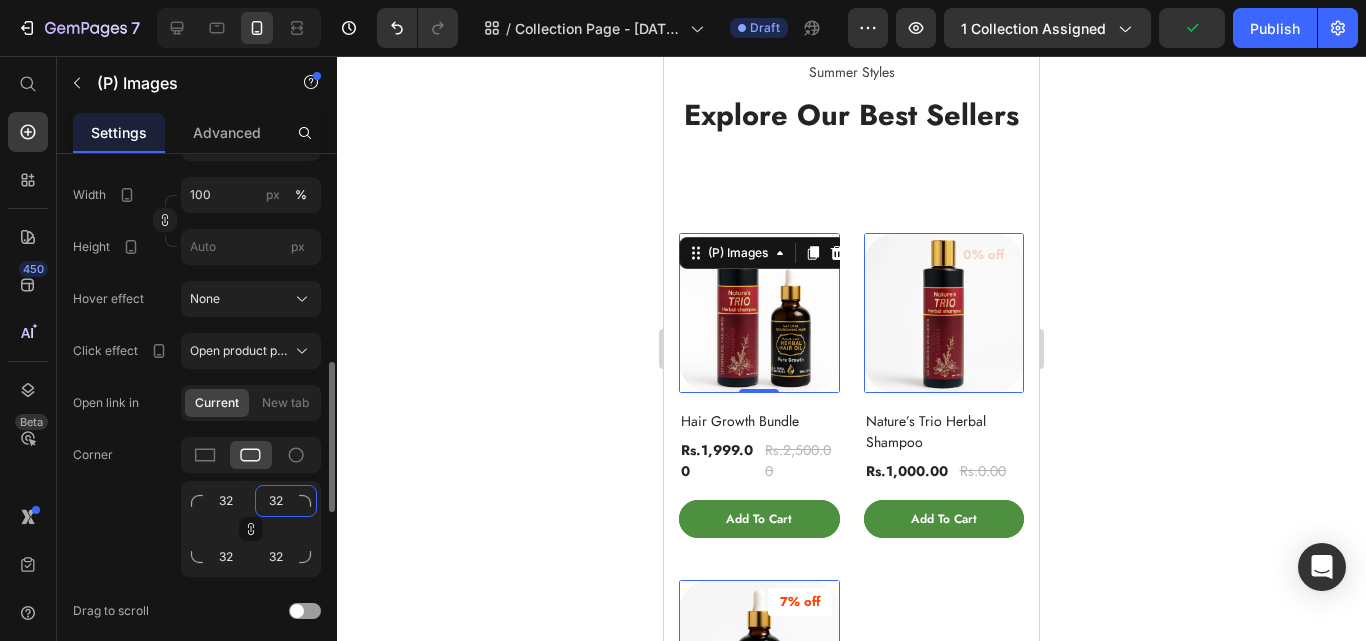 click on "32" 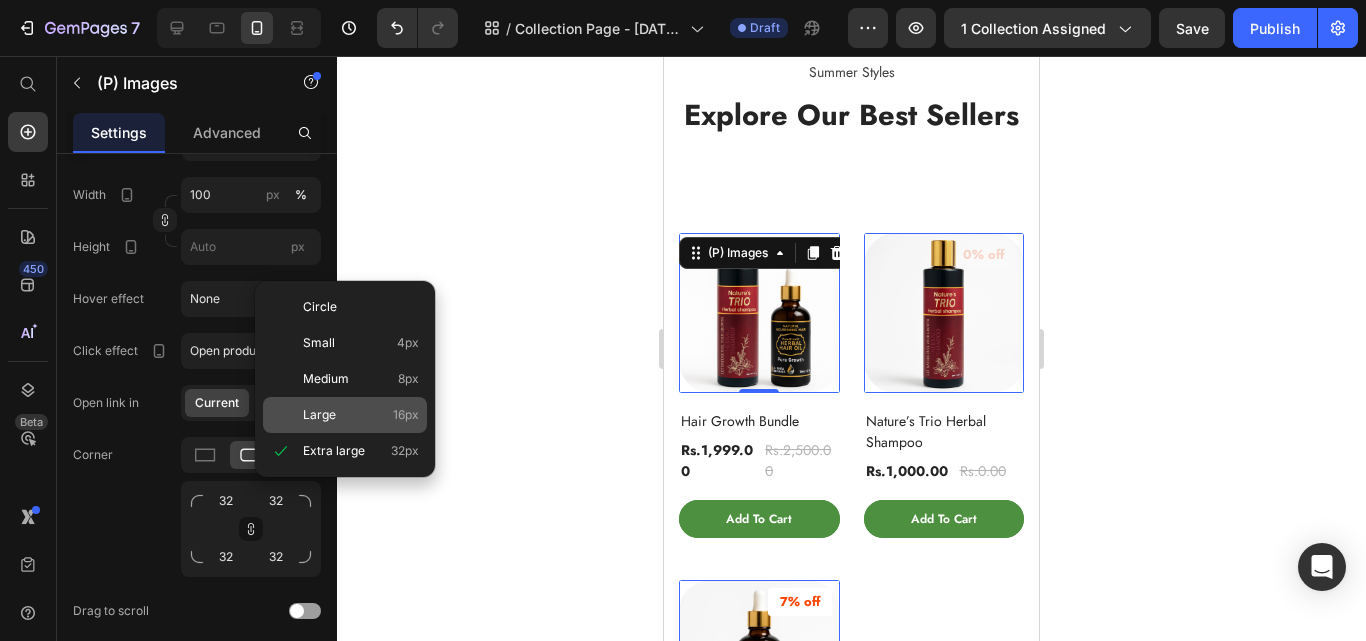 click on "Large" at bounding box center (319, 415) 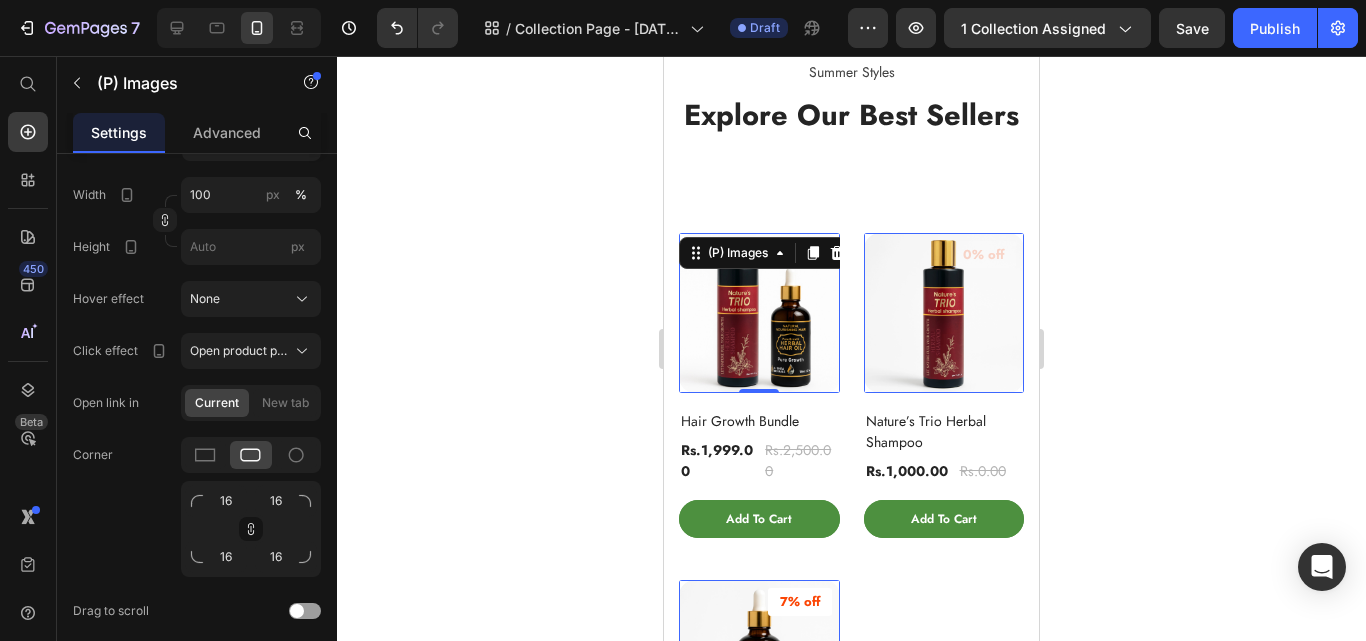 click 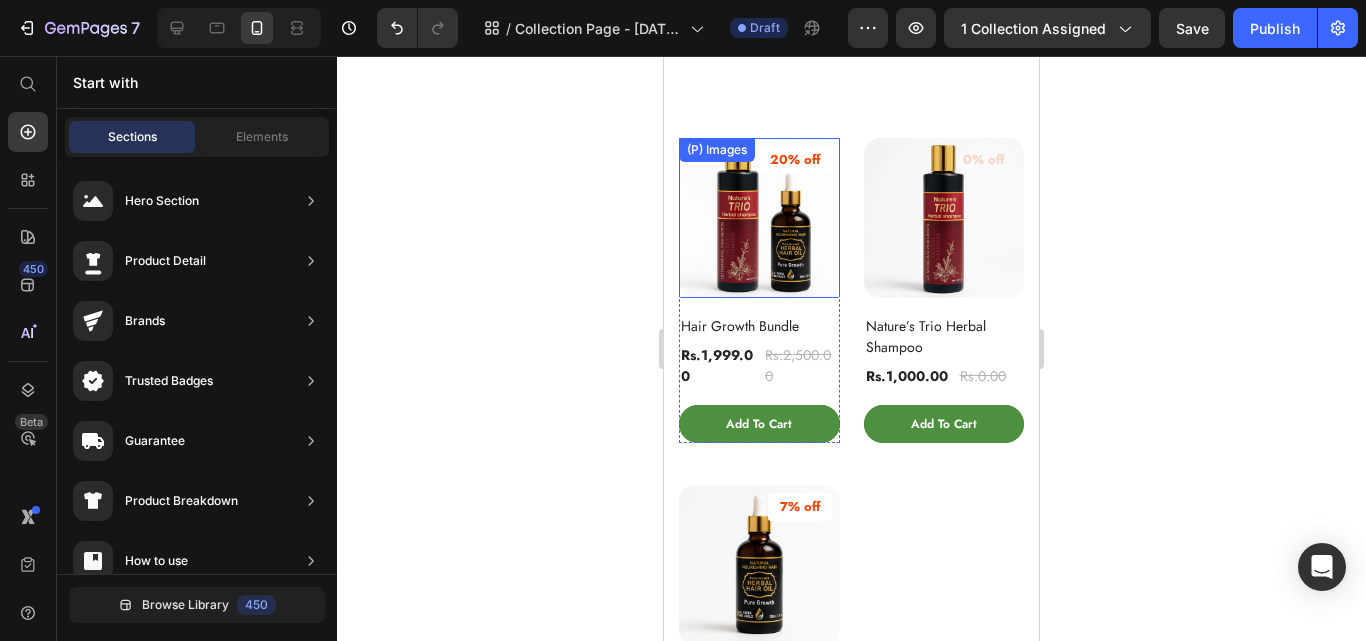 scroll, scrollTop: 202, scrollLeft: 0, axis: vertical 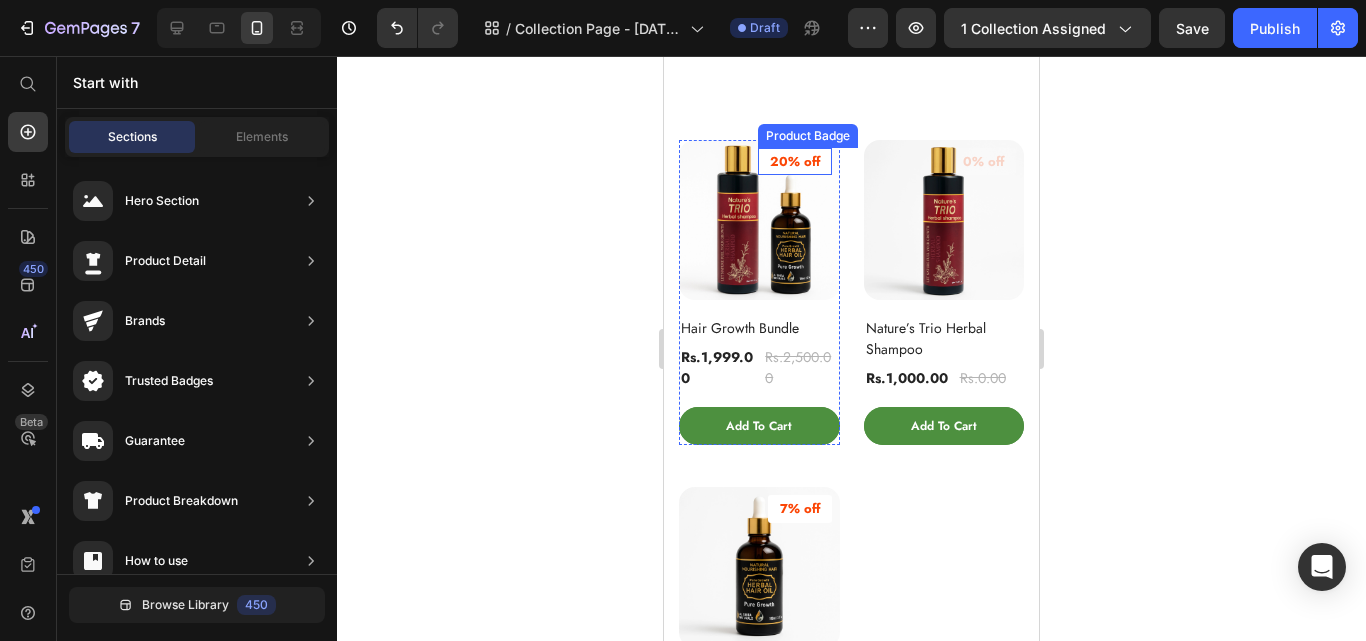 click on "20% off" at bounding box center (795, 162) 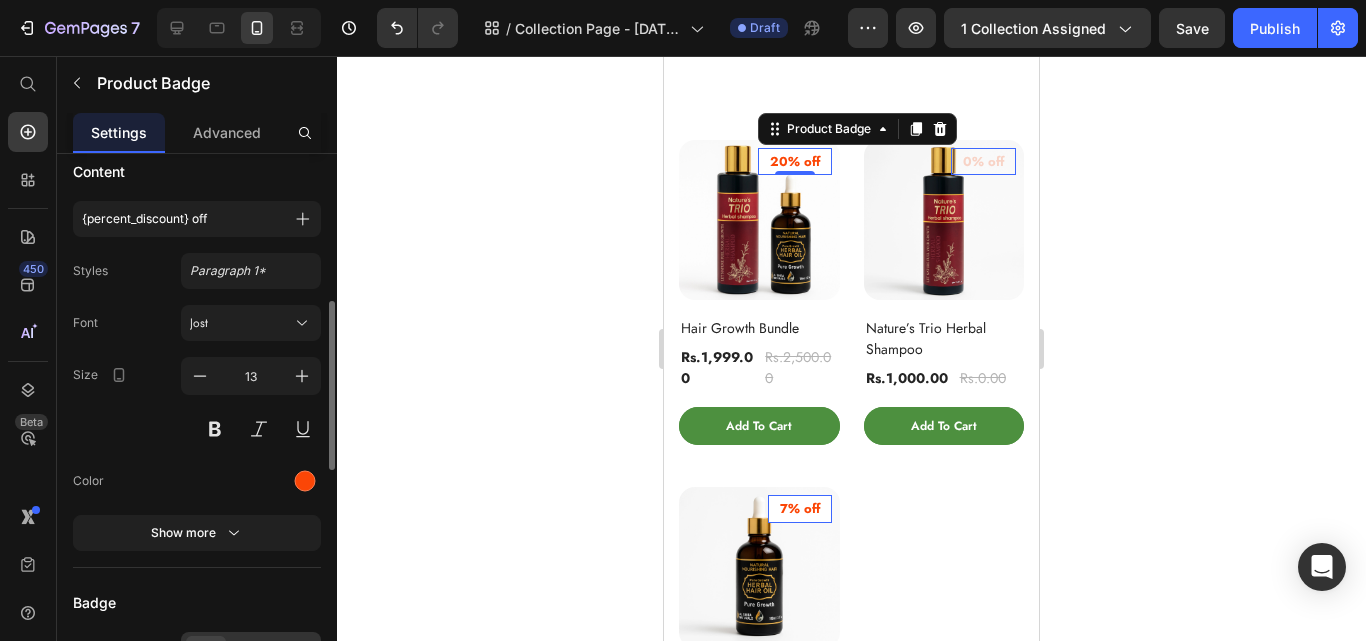 scroll, scrollTop: 479, scrollLeft: 0, axis: vertical 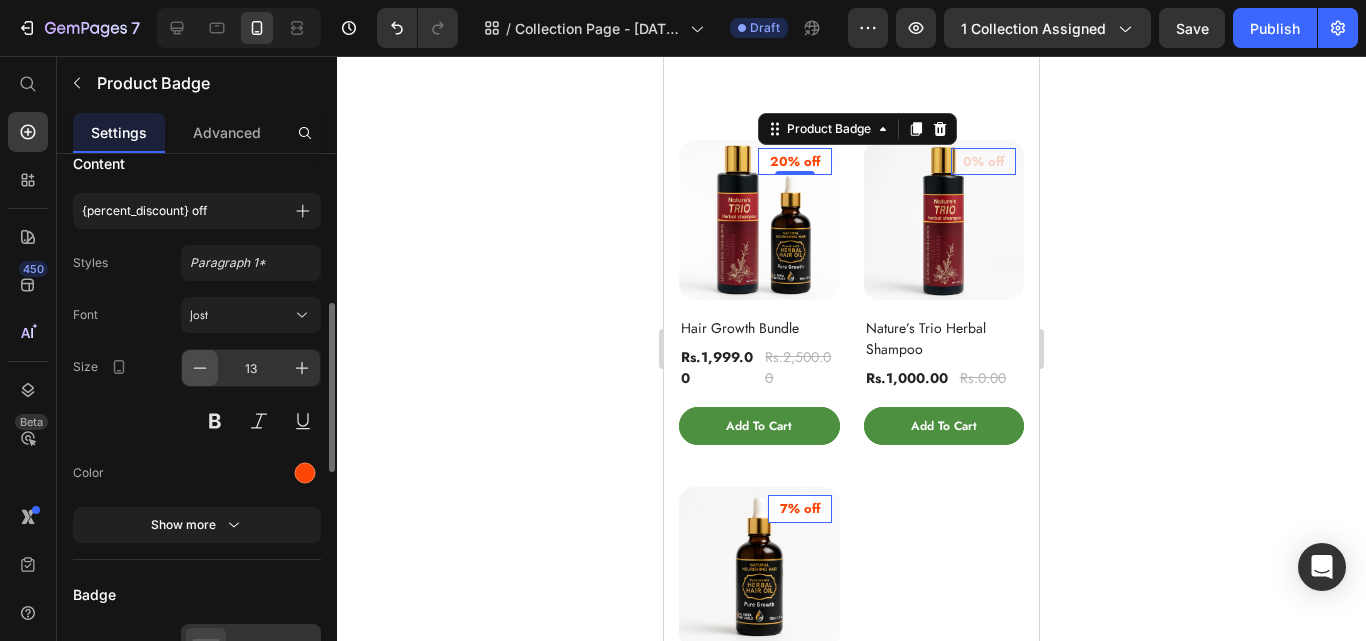 click 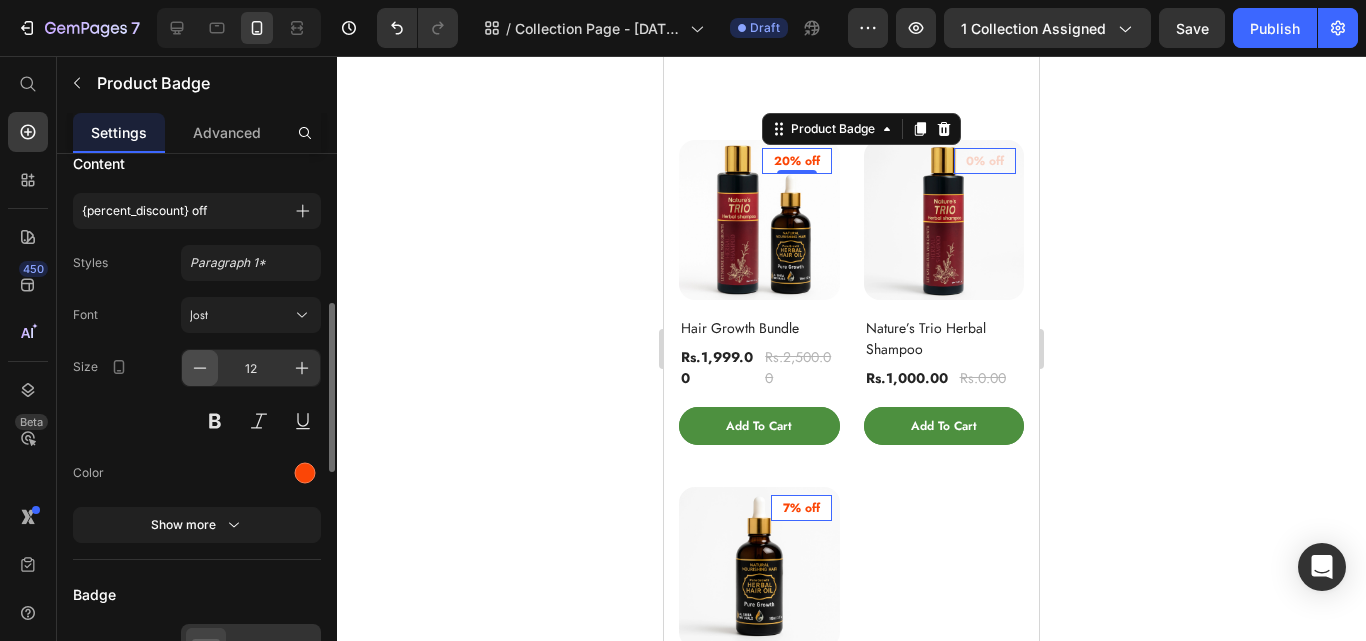 click 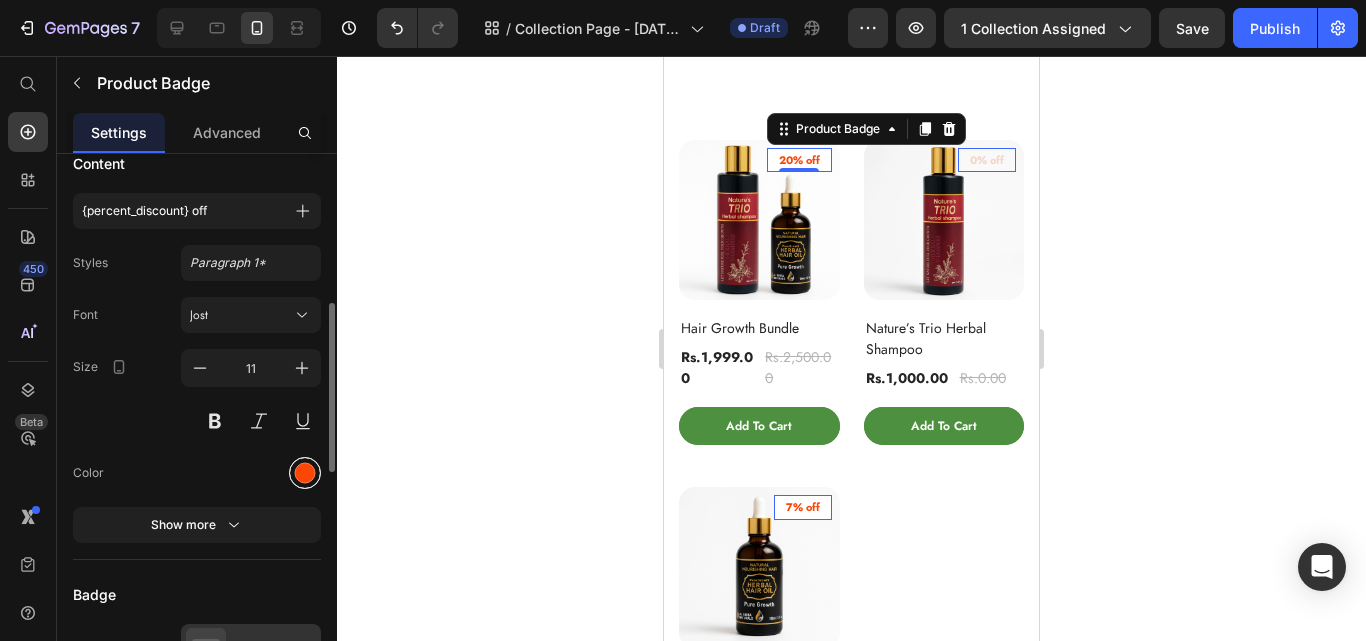 click at bounding box center [305, 473] 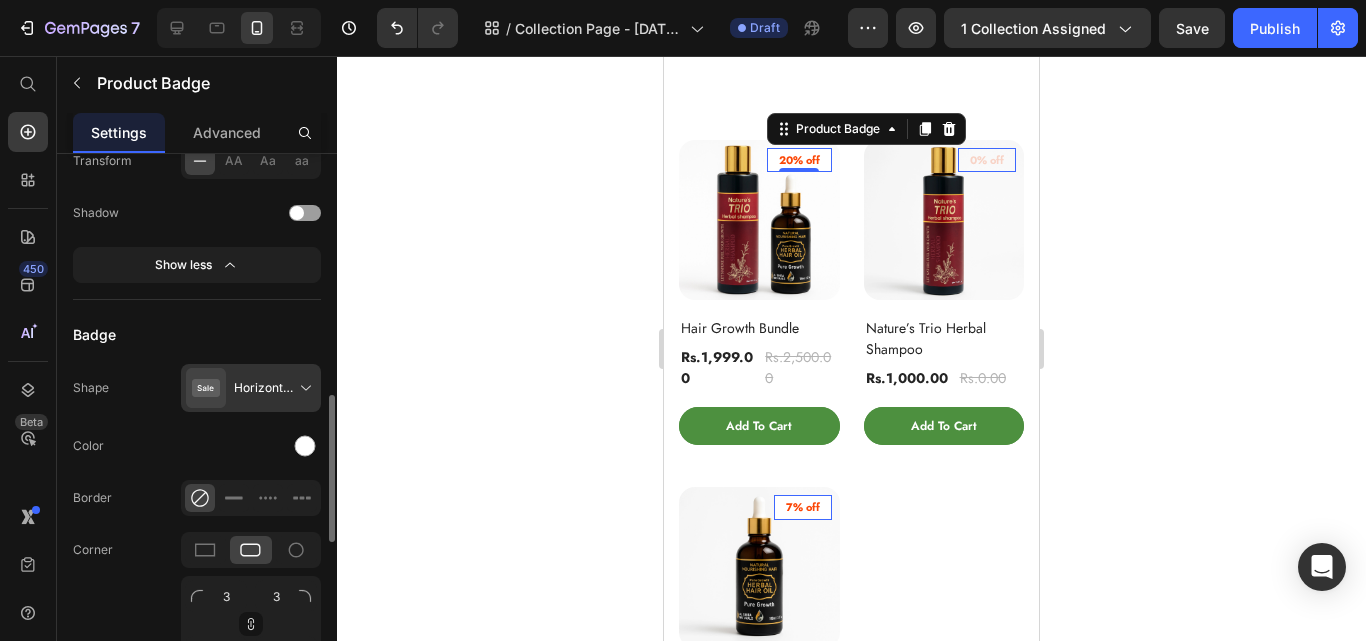 scroll, scrollTop: 967, scrollLeft: 0, axis: vertical 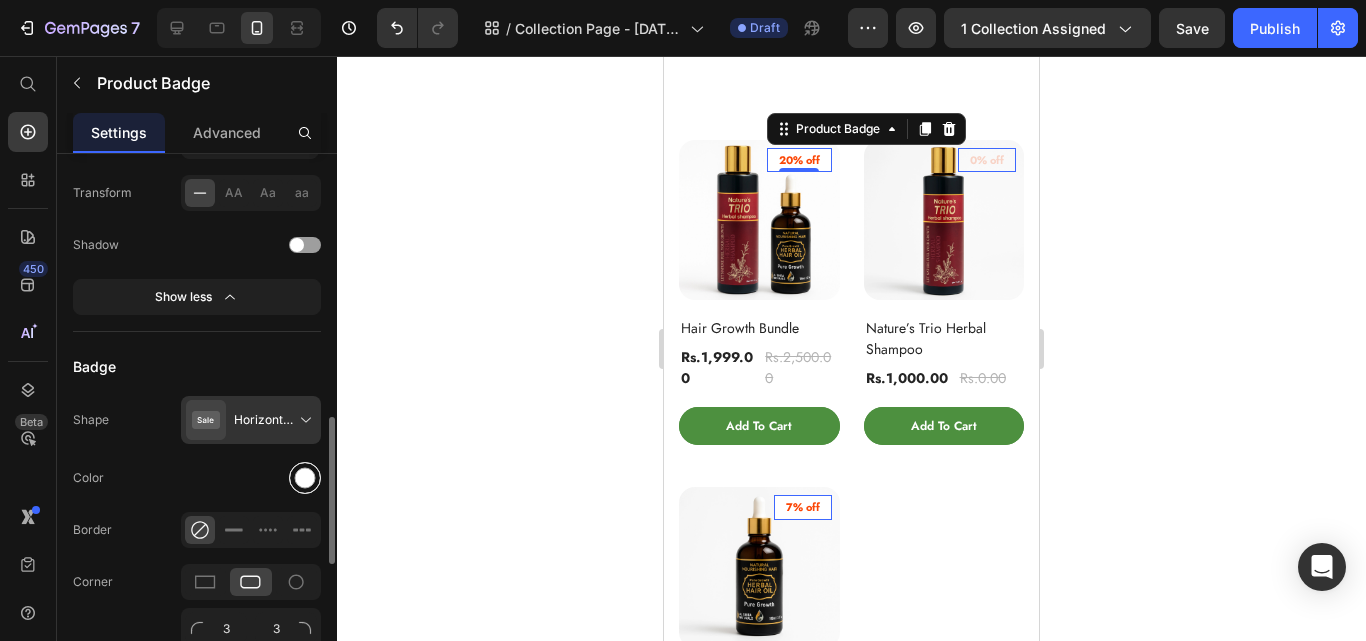 click at bounding box center (305, 478) 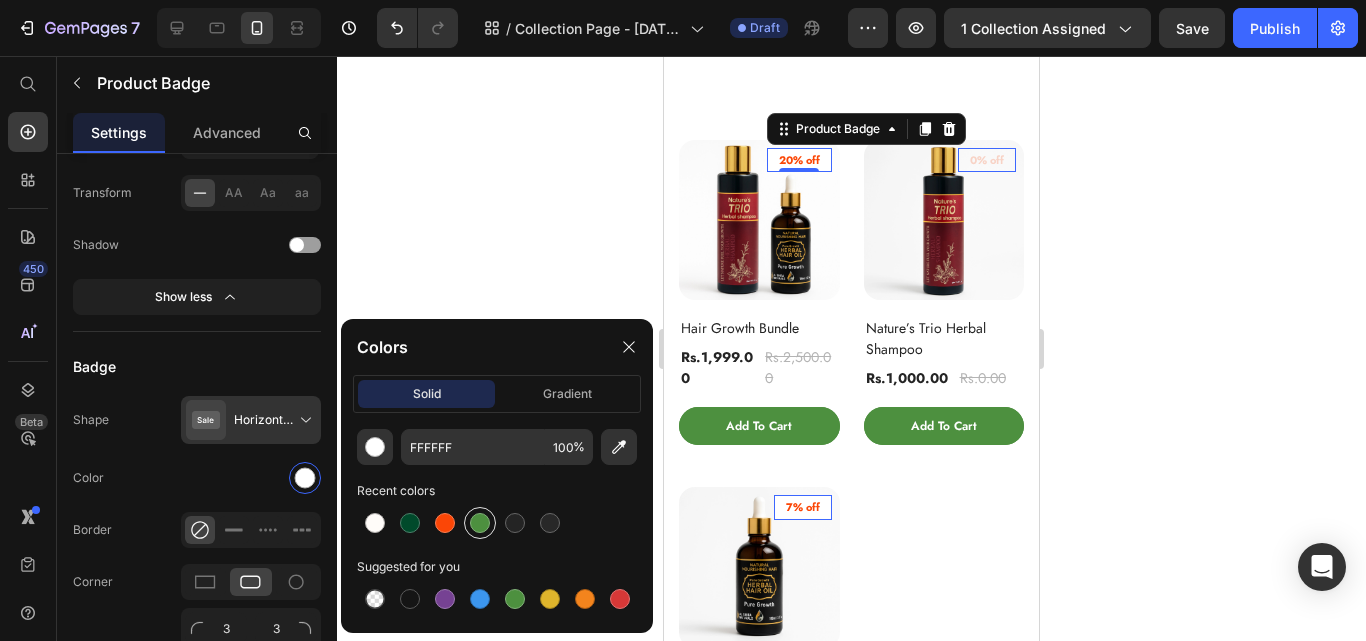 click at bounding box center [480, 523] 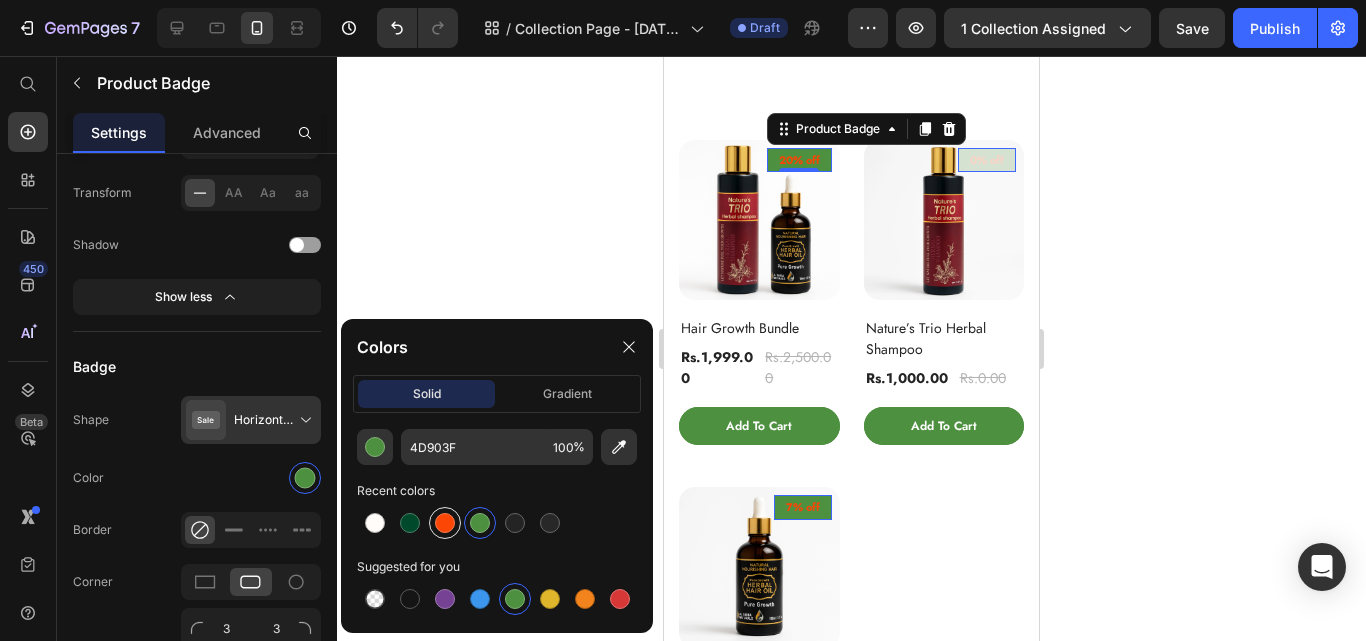 click at bounding box center [445, 523] 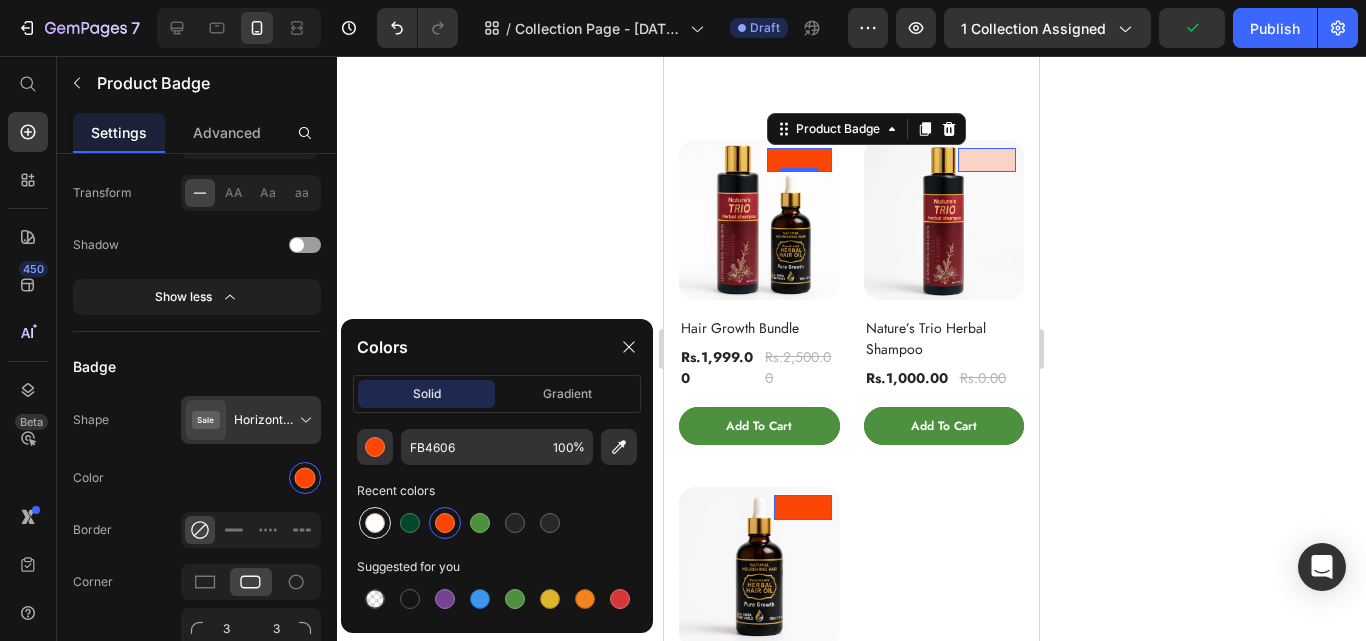 click at bounding box center [375, 523] 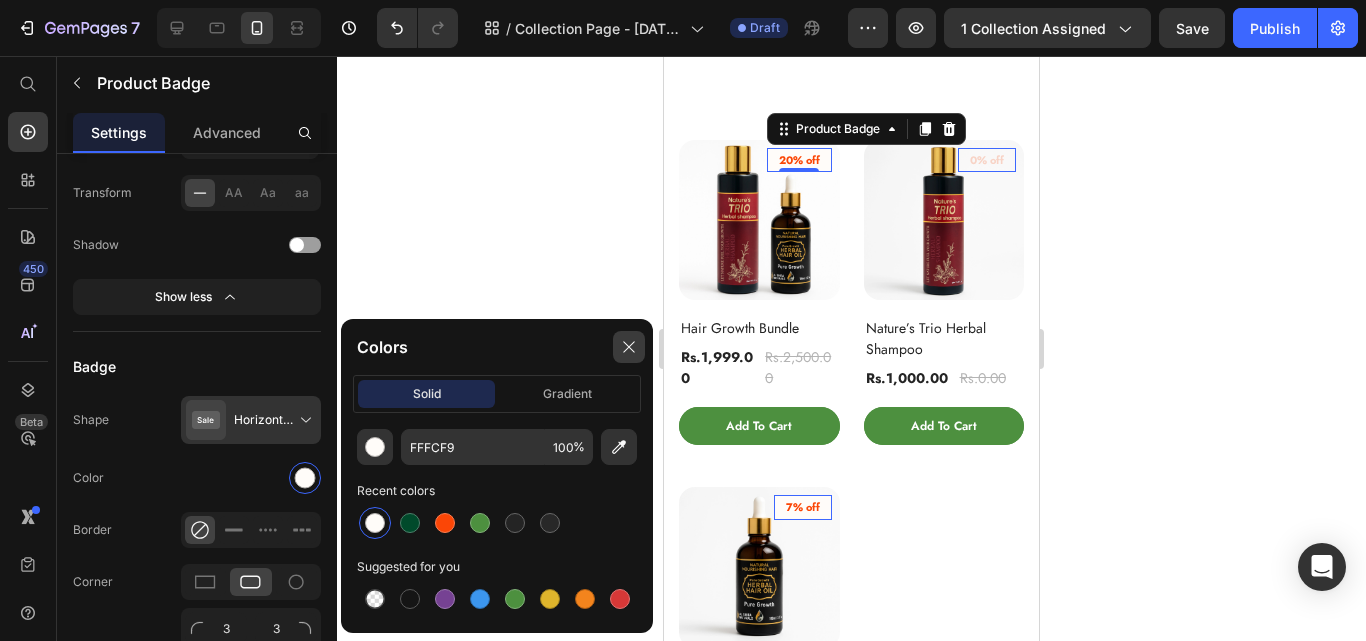 click at bounding box center [629, 347] 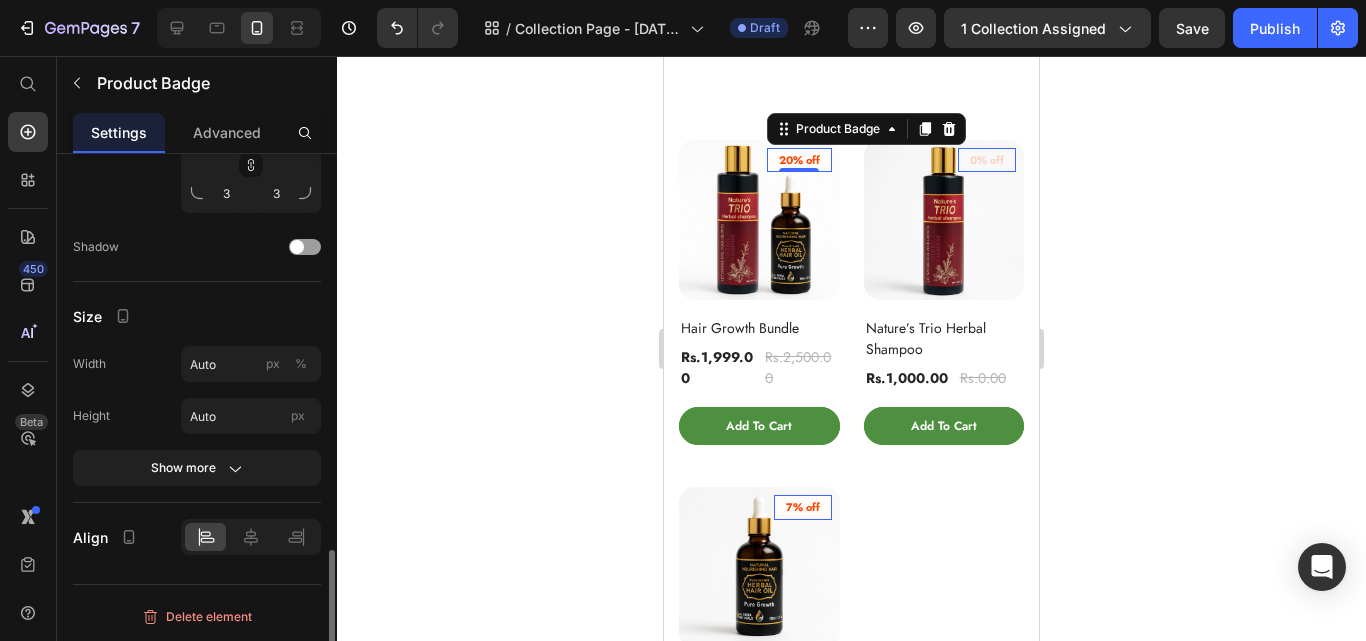 scroll, scrollTop: 1459, scrollLeft: 0, axis: vertical 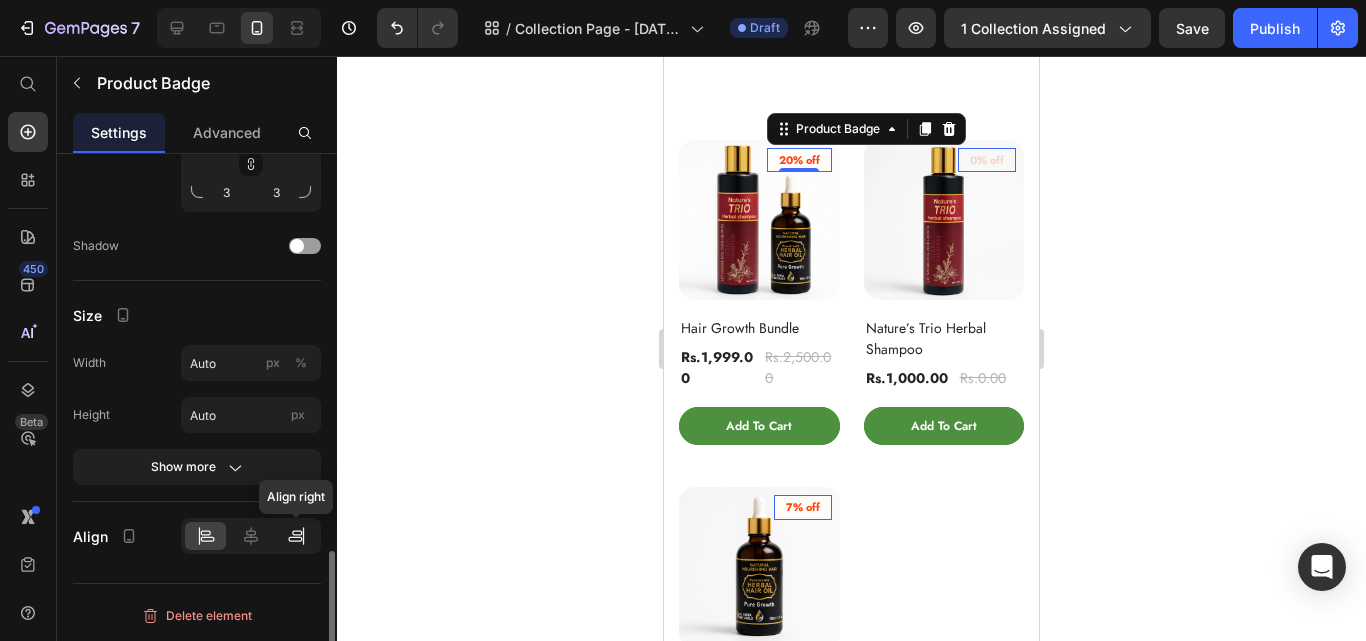 click 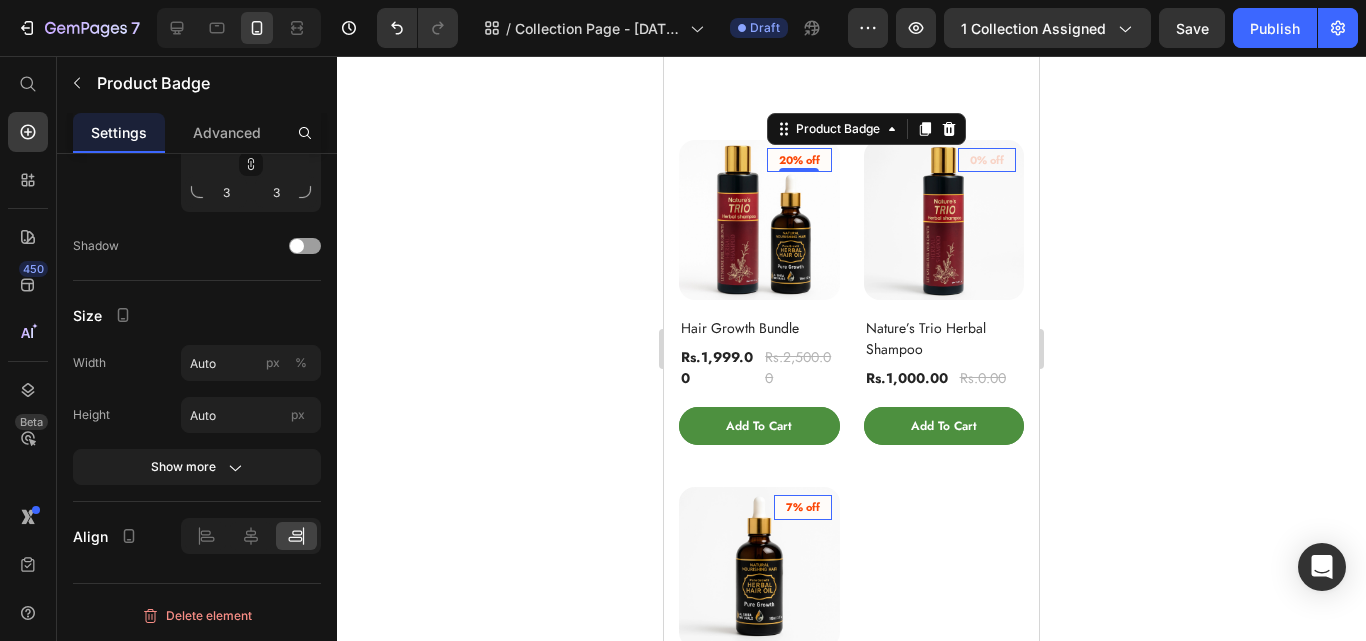click 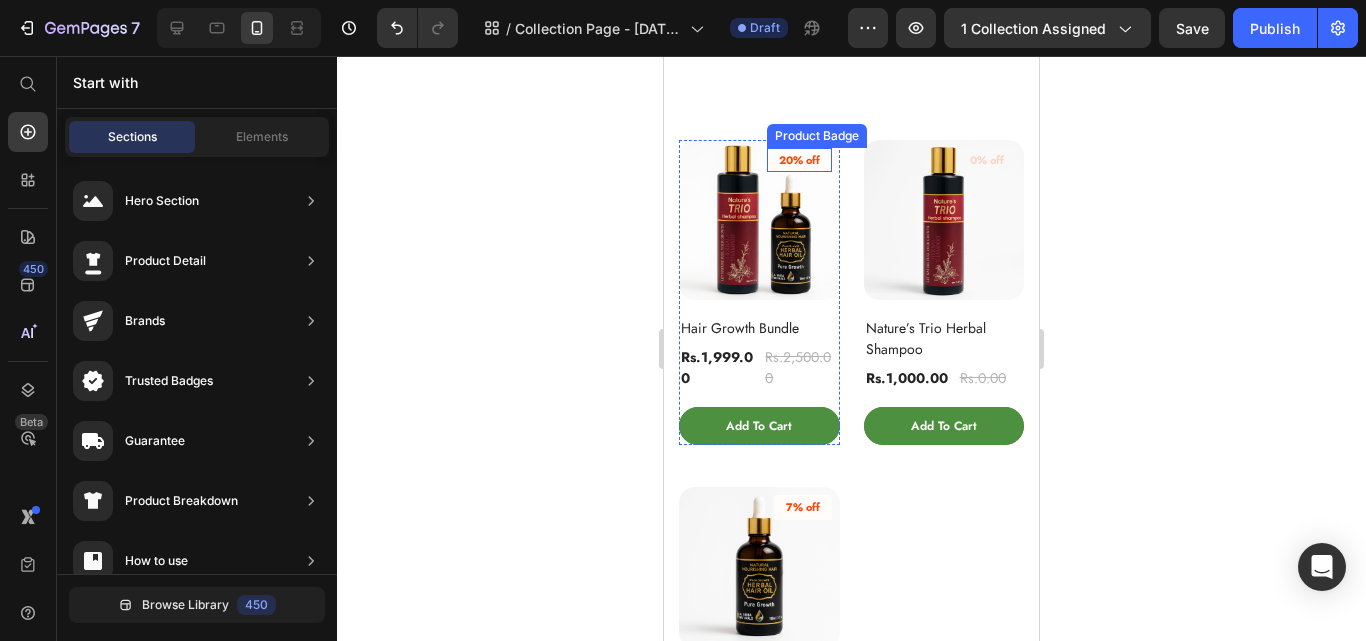 click on "20% off" at bounding box center [799, 160] 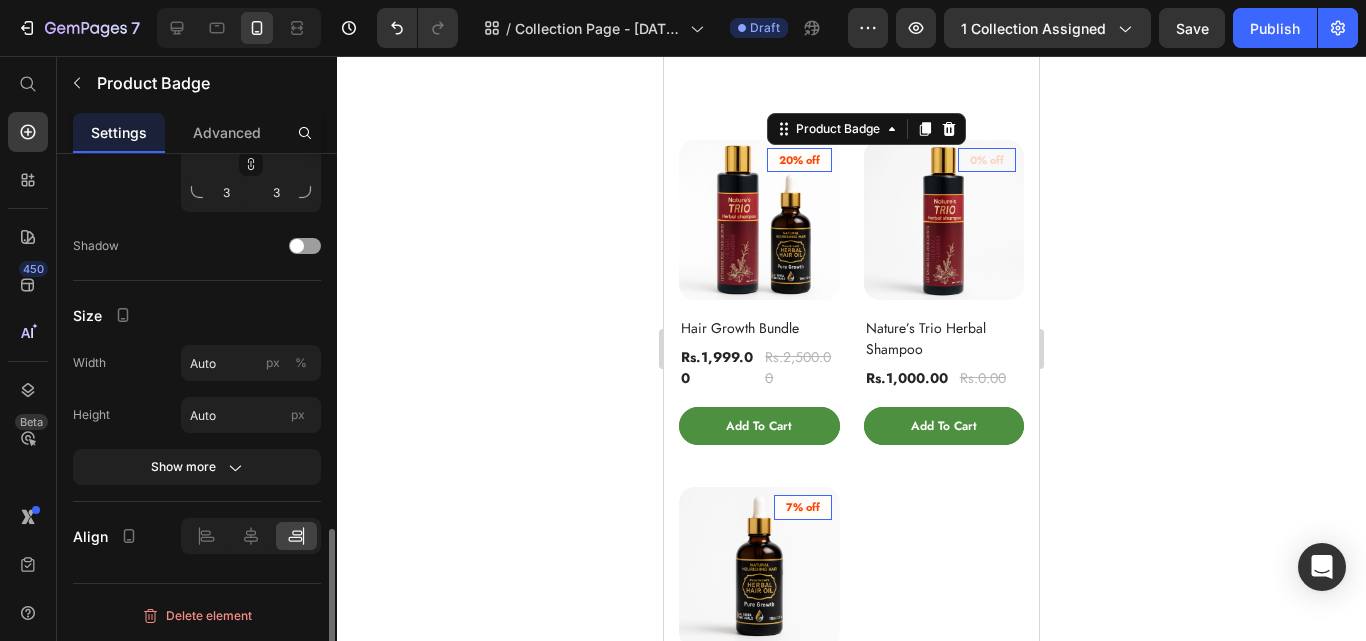 scroll, scrollTop: 1199, scrollLeft: 0, axis: vertical 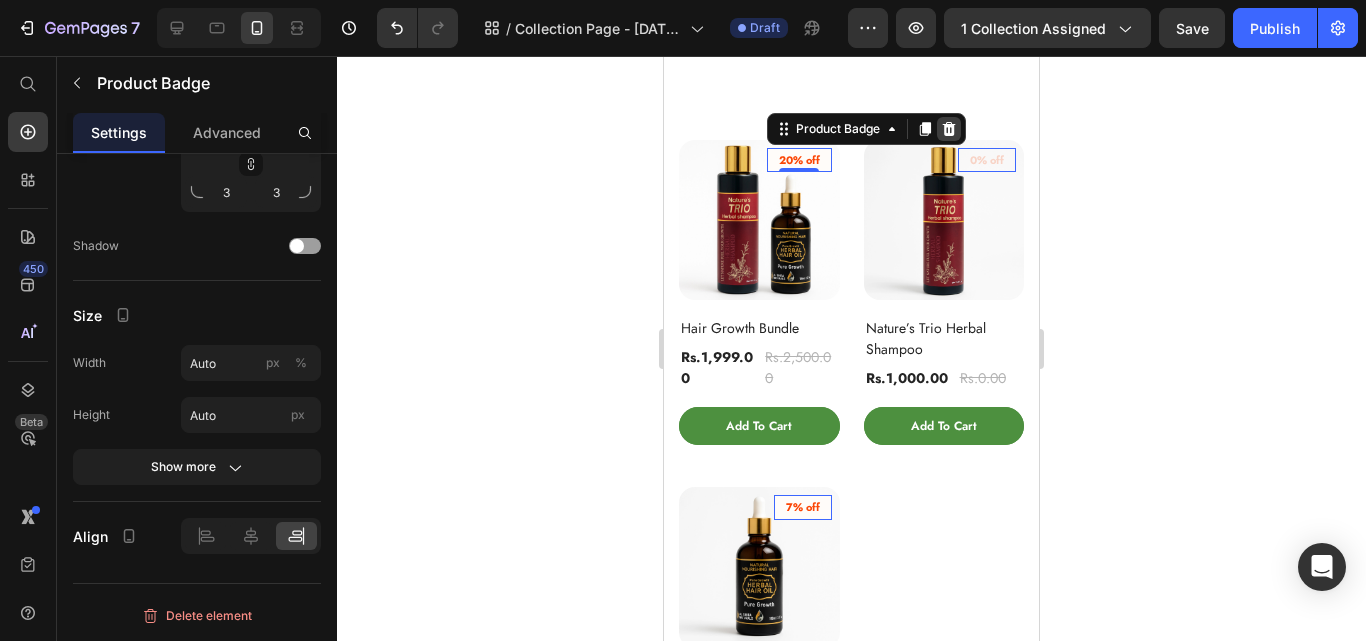 click 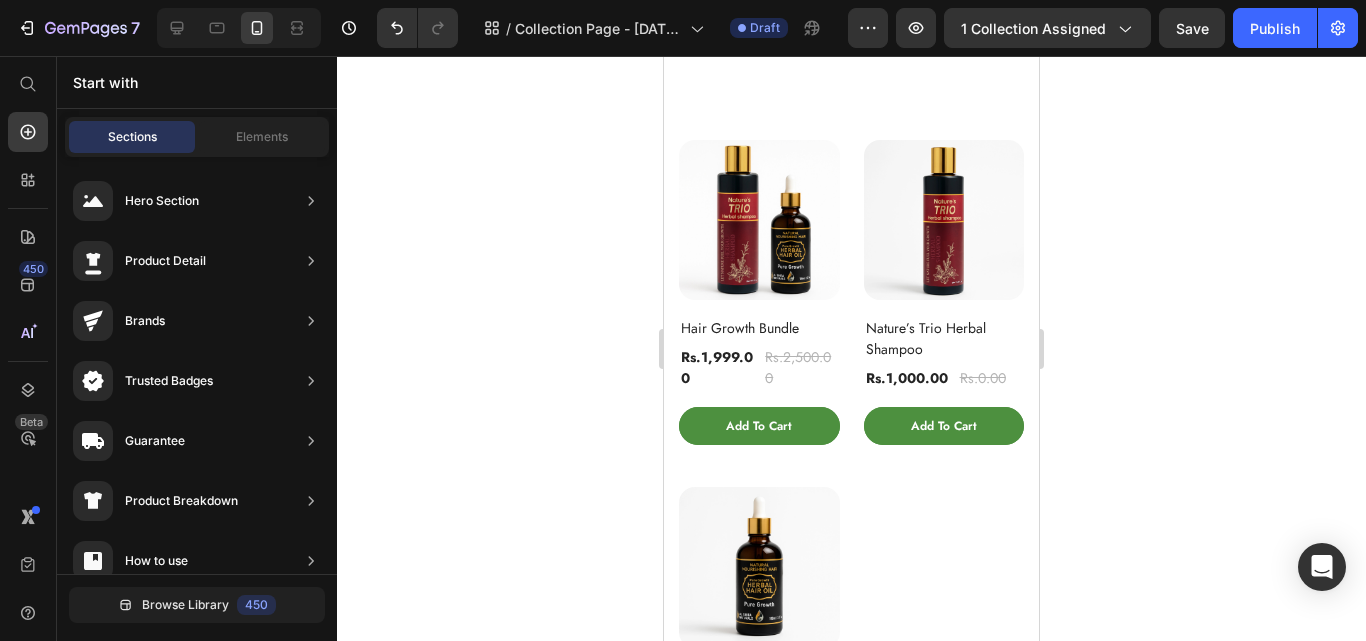 click 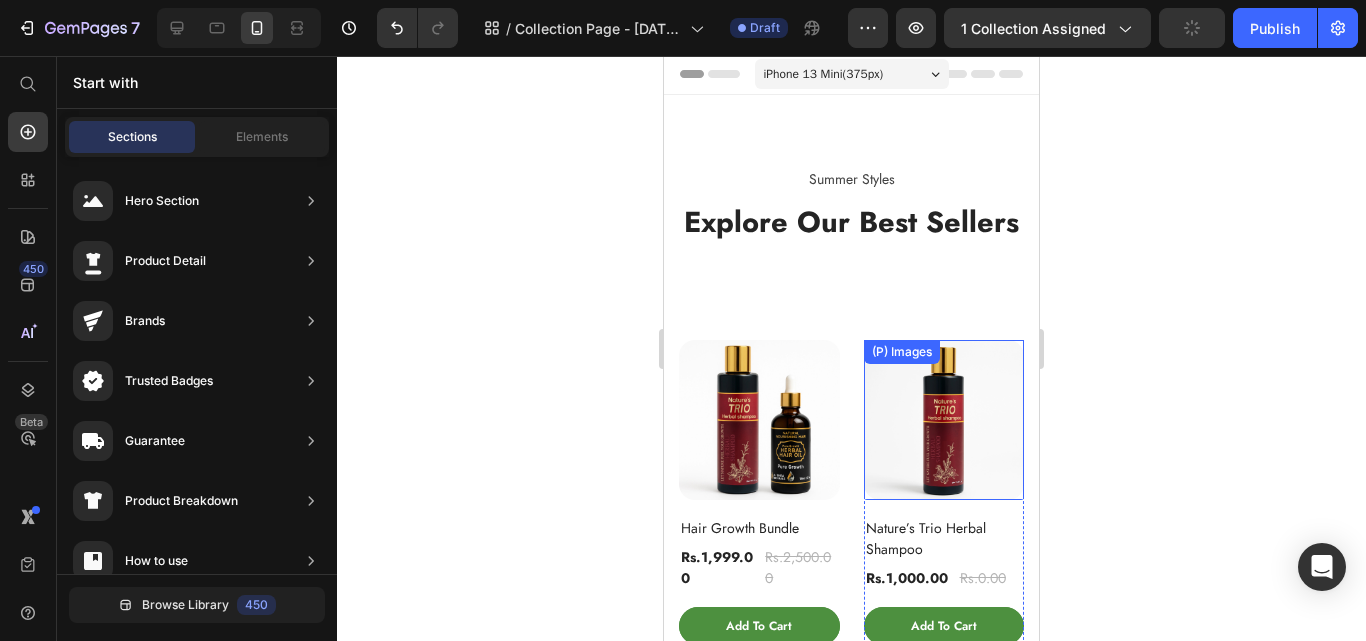 scroll, scrollTop: 0, scrollLeft: 0, axis: both 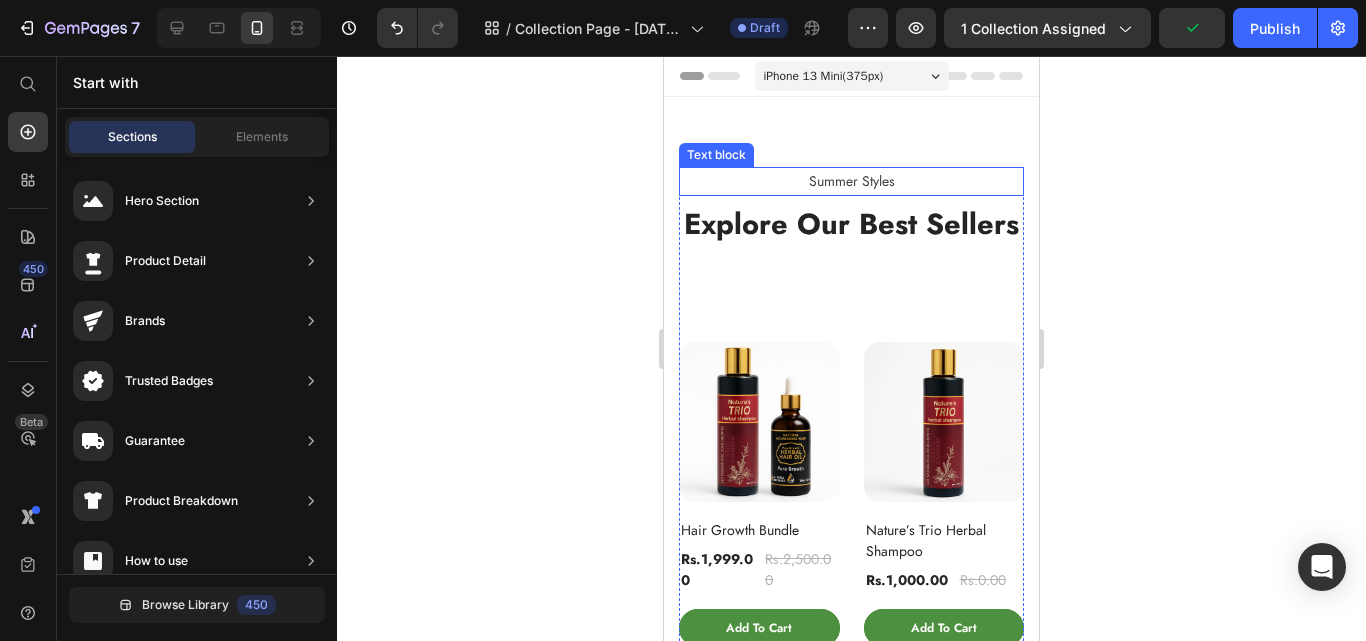 click on "Summer Styles" at bounding box center (851, 181) 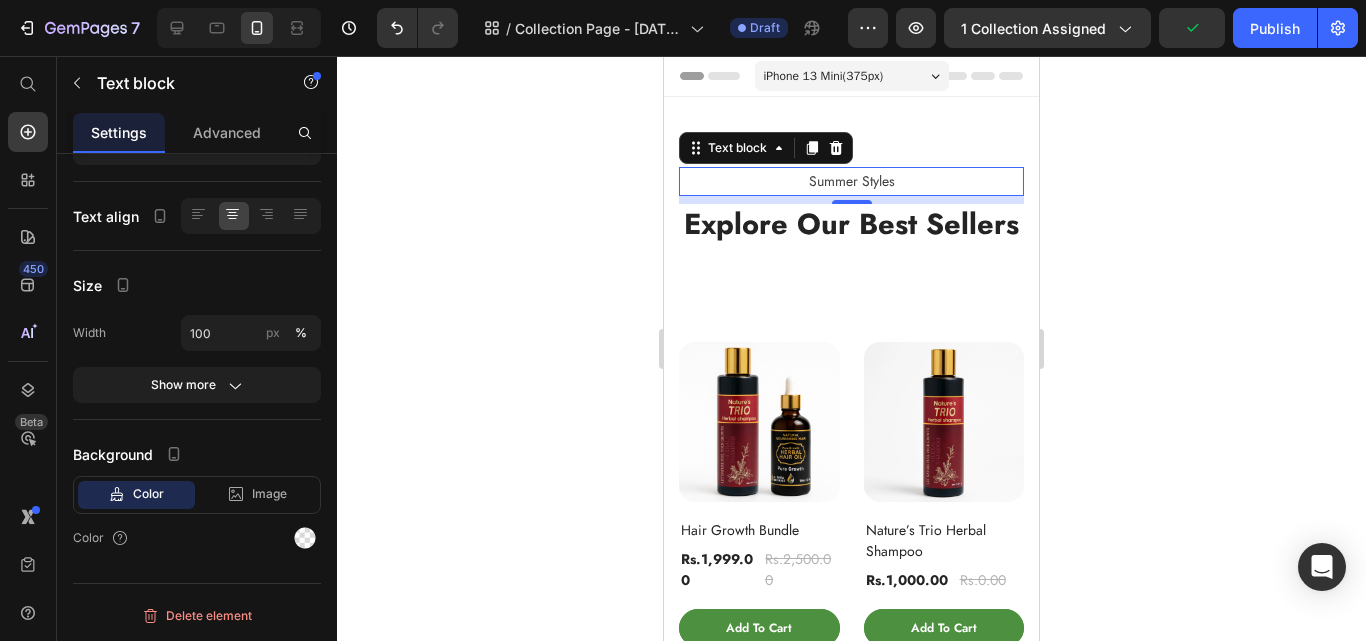 scroll, scrollTop: 0, scrollLeft: 0, axis: both 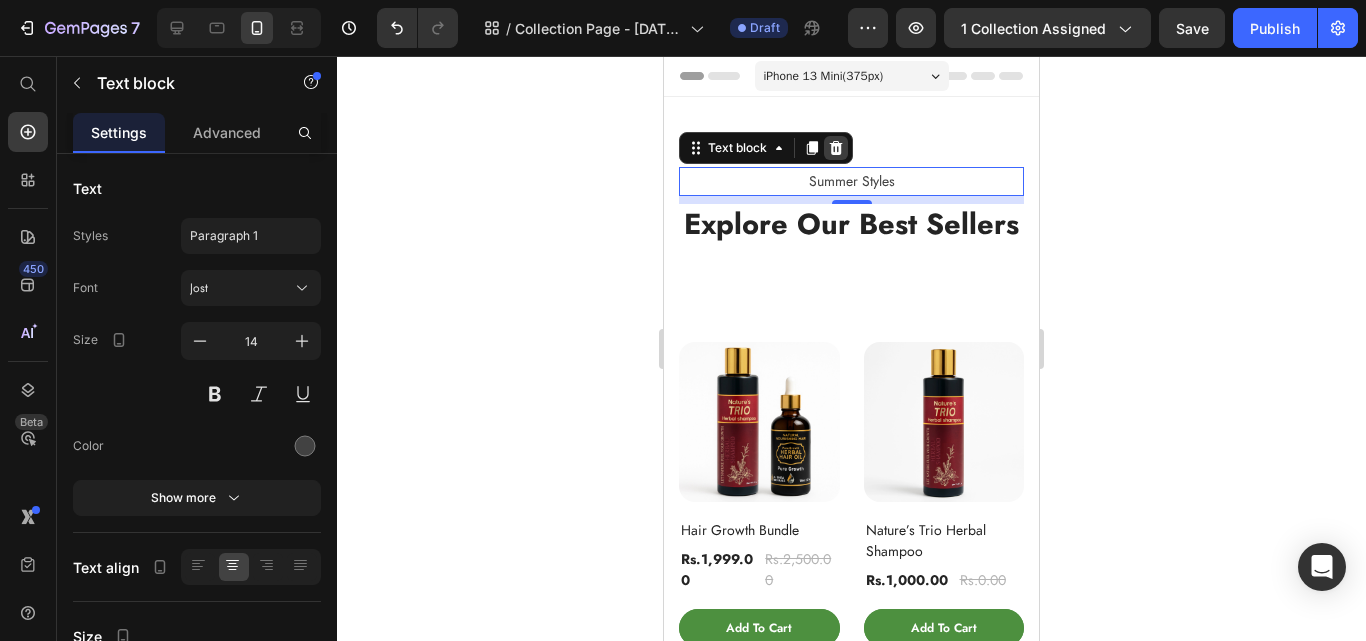 click 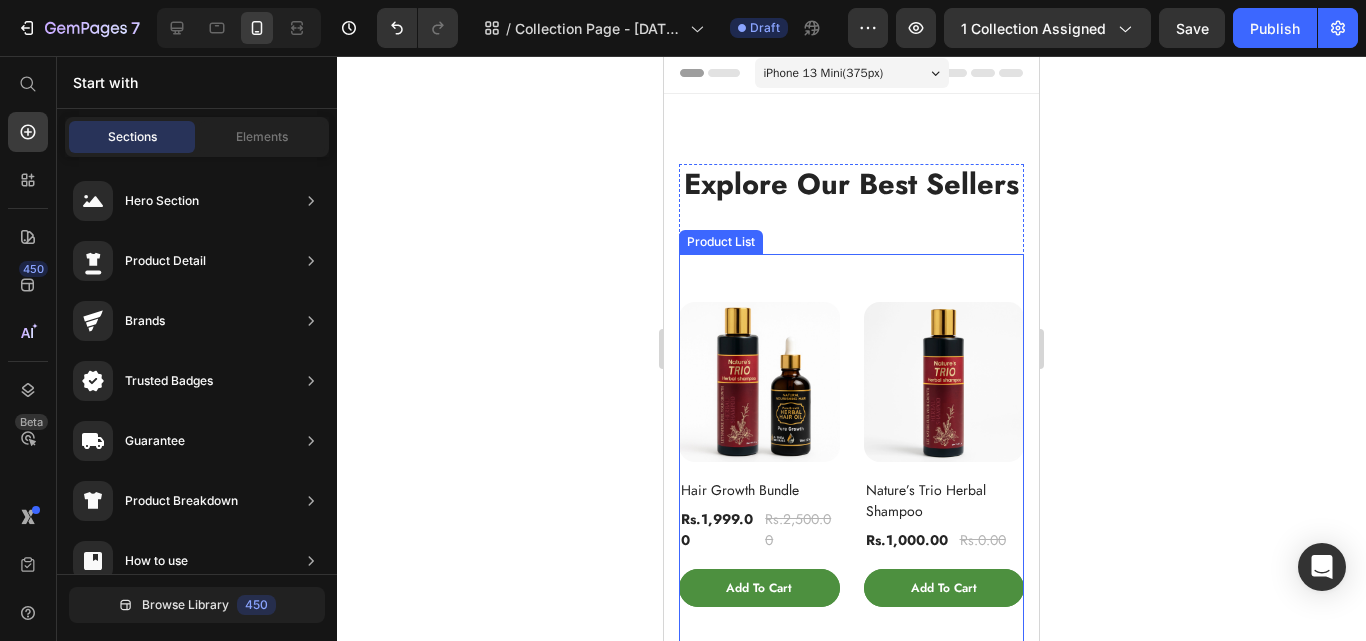 scroll, scrollTop: 0, scrollLeft: 0, axis: both 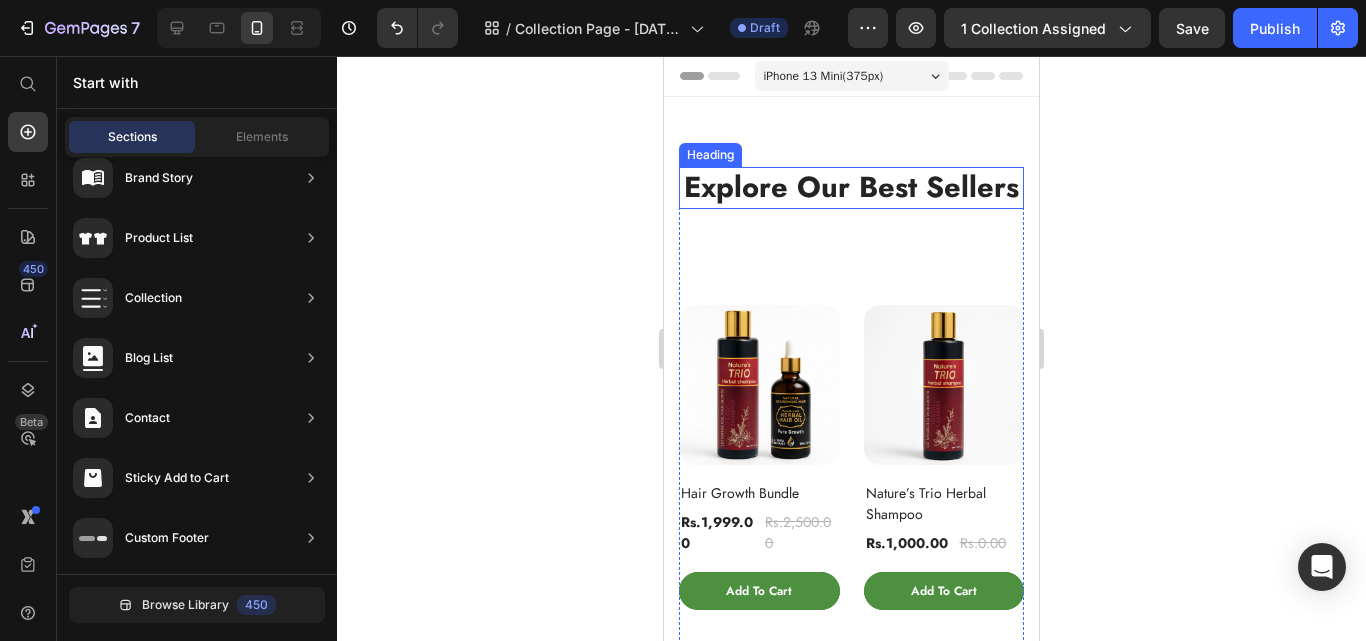 click on "Explore Our Best Sellers" at bounding box center [851, 188] 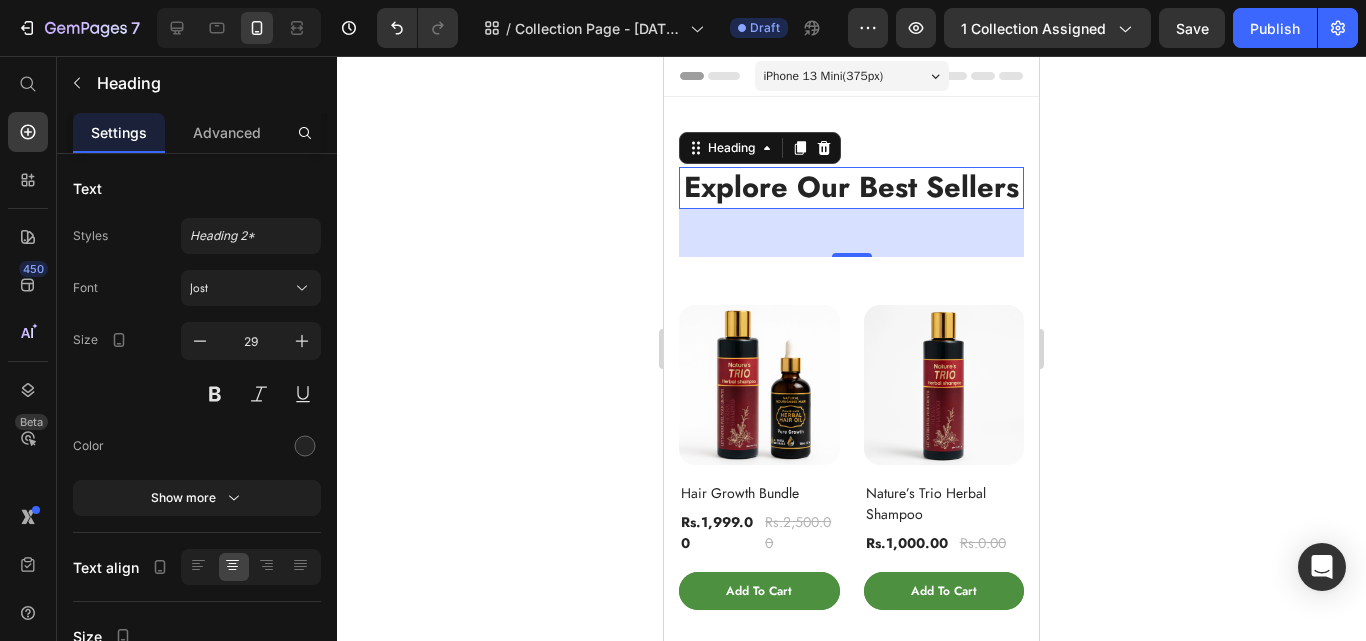 click on "Explore Our Best Sellers" at bounding box center [851, 188] 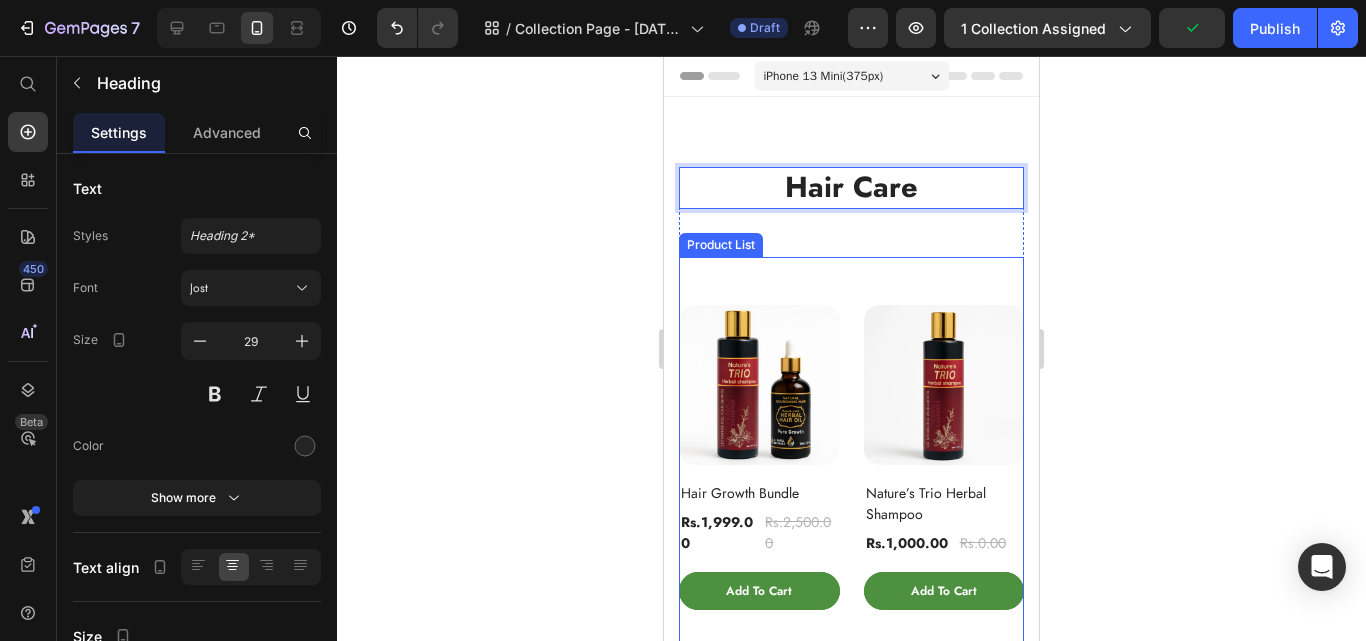 click on "(P) Images Hair Growth Bundle (P) Title Rs.1,999.00 (P) Price Rs.2,500.00 (P) Price Row Add To Cart (P) Cart Button Row (P) Images Nature’s Trio Herbal Shampoo (P) Title Rs.1,000.00 (P) Price Rs.0.00 (P) Price Row Add To Cart (P) Cart Button Row (P) Images Pure Growth Herbal Hair Oil | Reduce hair fall, dryness and dandruff (P) Title Rs.1,399.00 (P) Price Rs.1,500.00 (P) Price Row Add To Cart (P) Cart Button Row Product List" at bounding box center [851, 633] 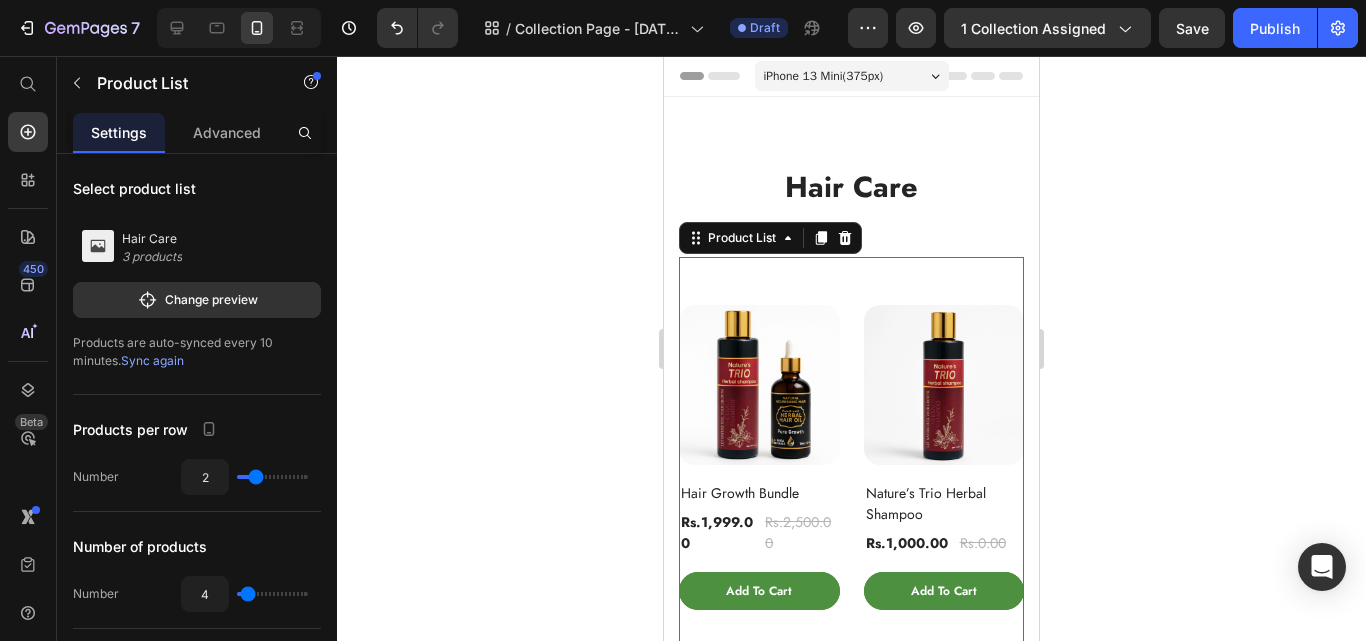 click 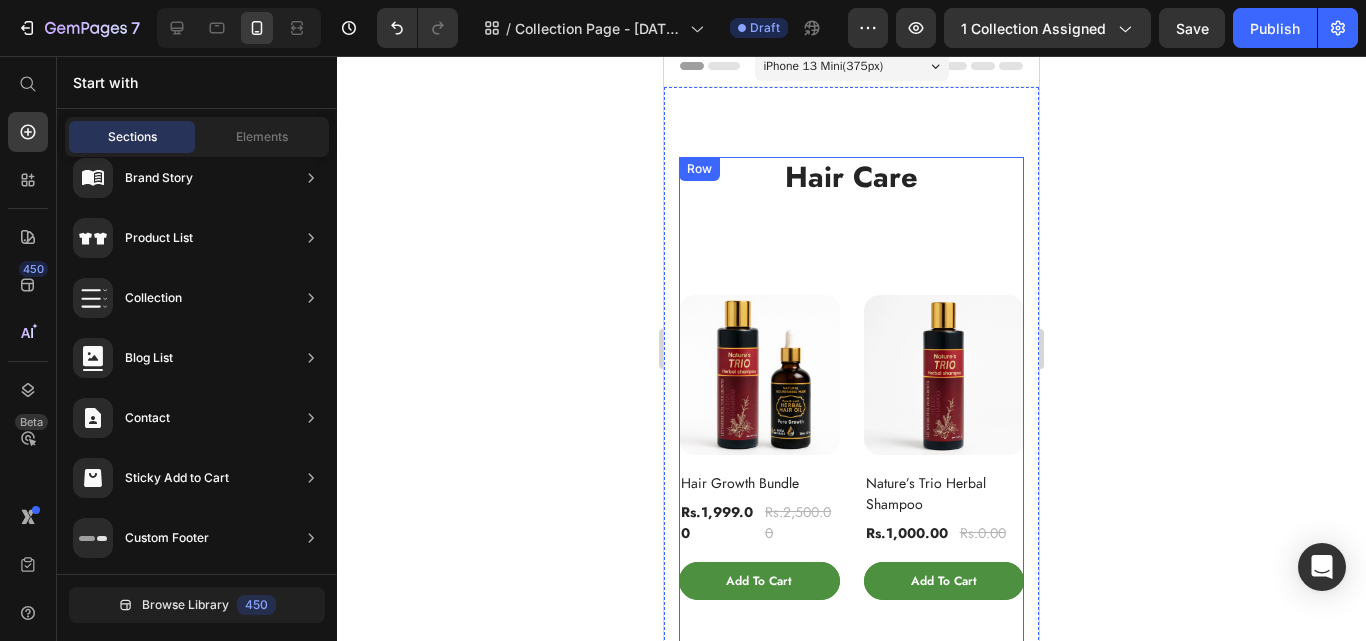 scroll, scrollTop: 0, scrollLeft: 0, axis: both 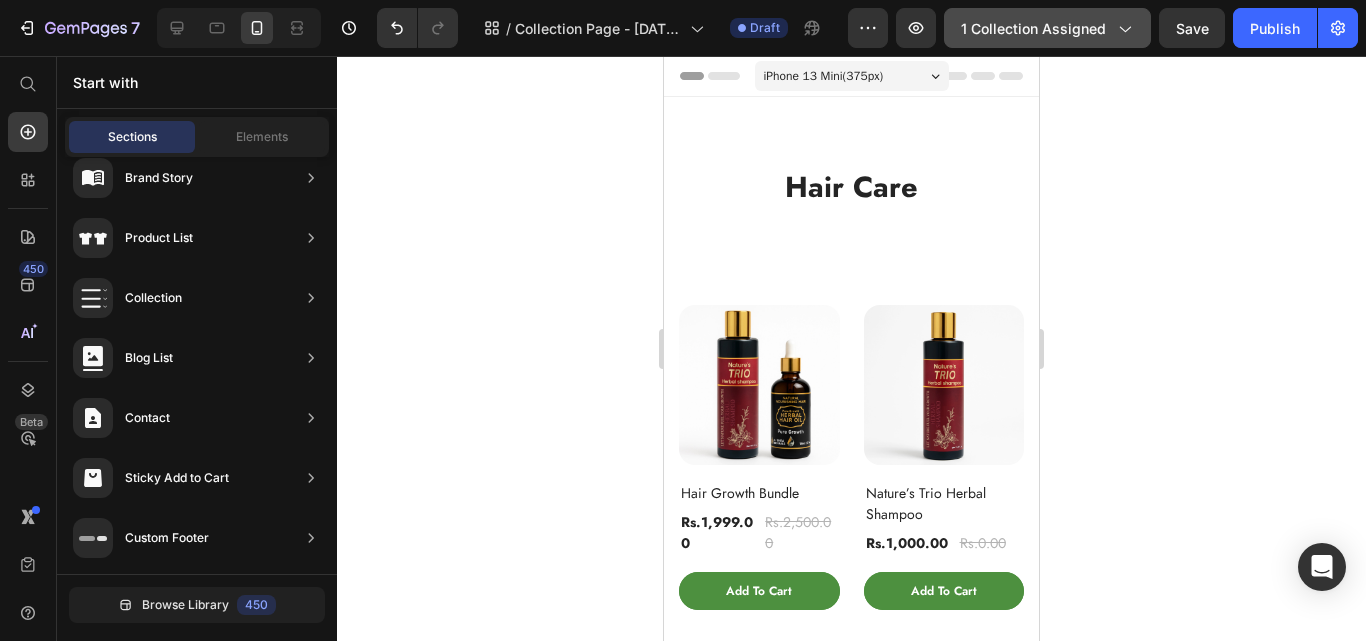 click on "1 collection assigned" 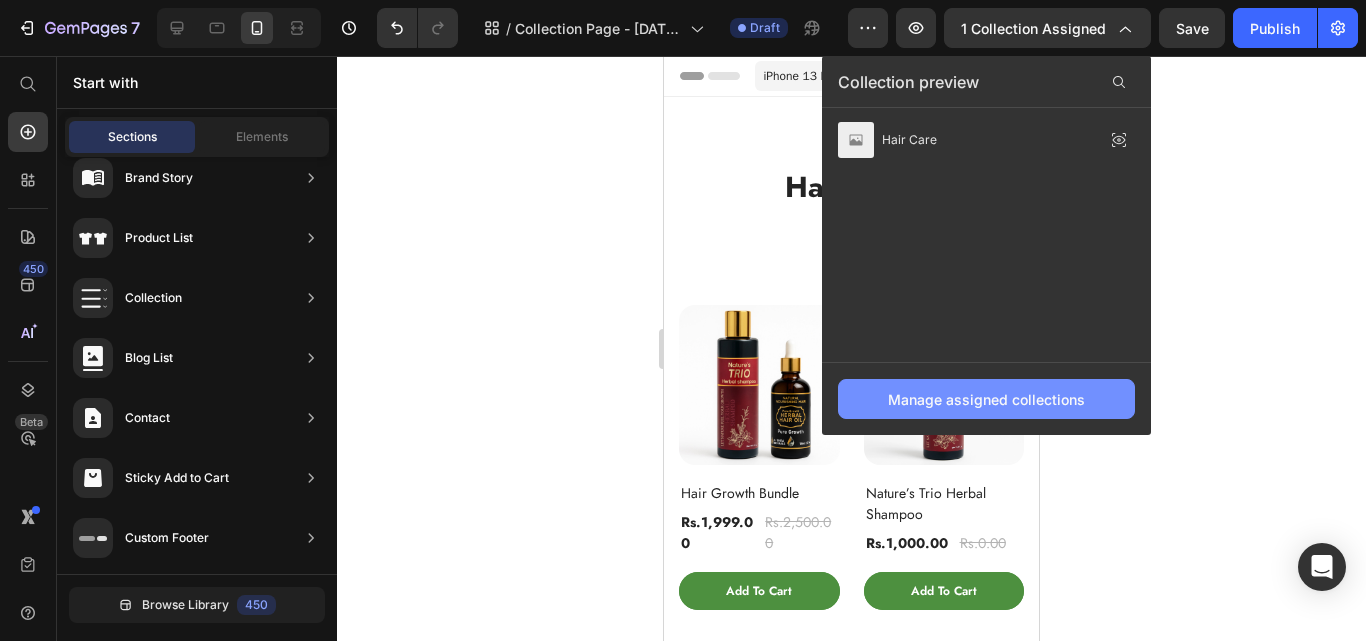 click on "Manage assigned collections" at bounding box center [986, 399] 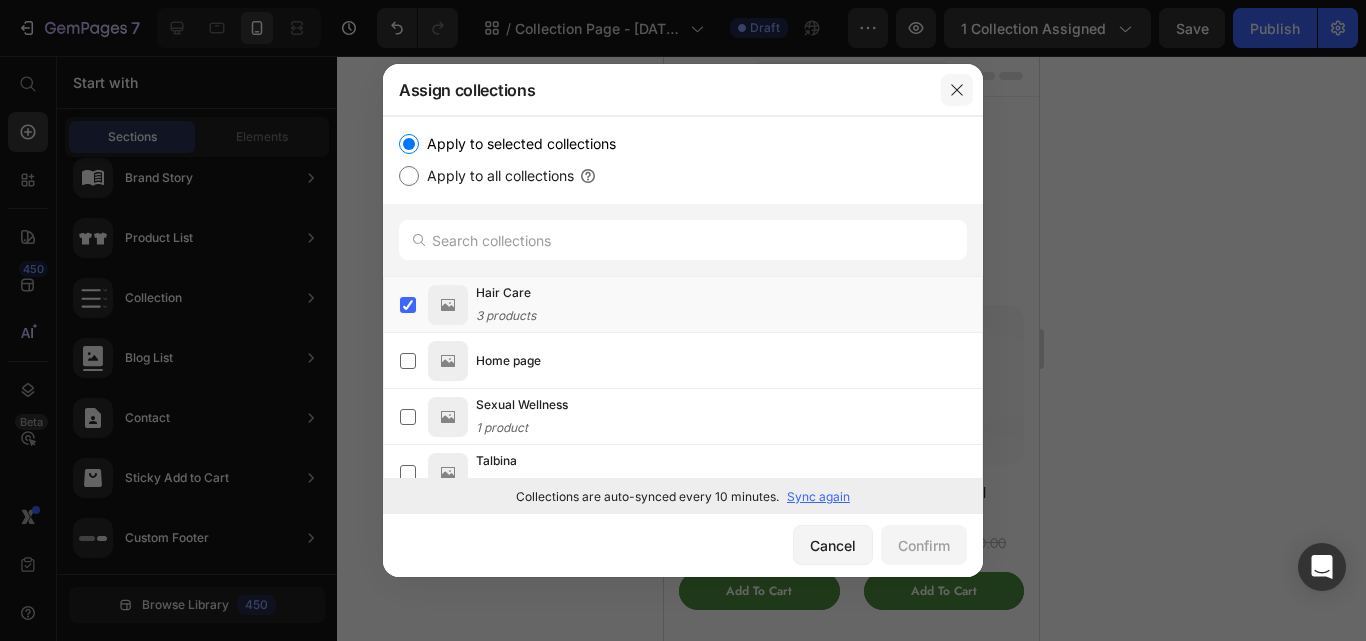 click at bounding box center [957, 90] 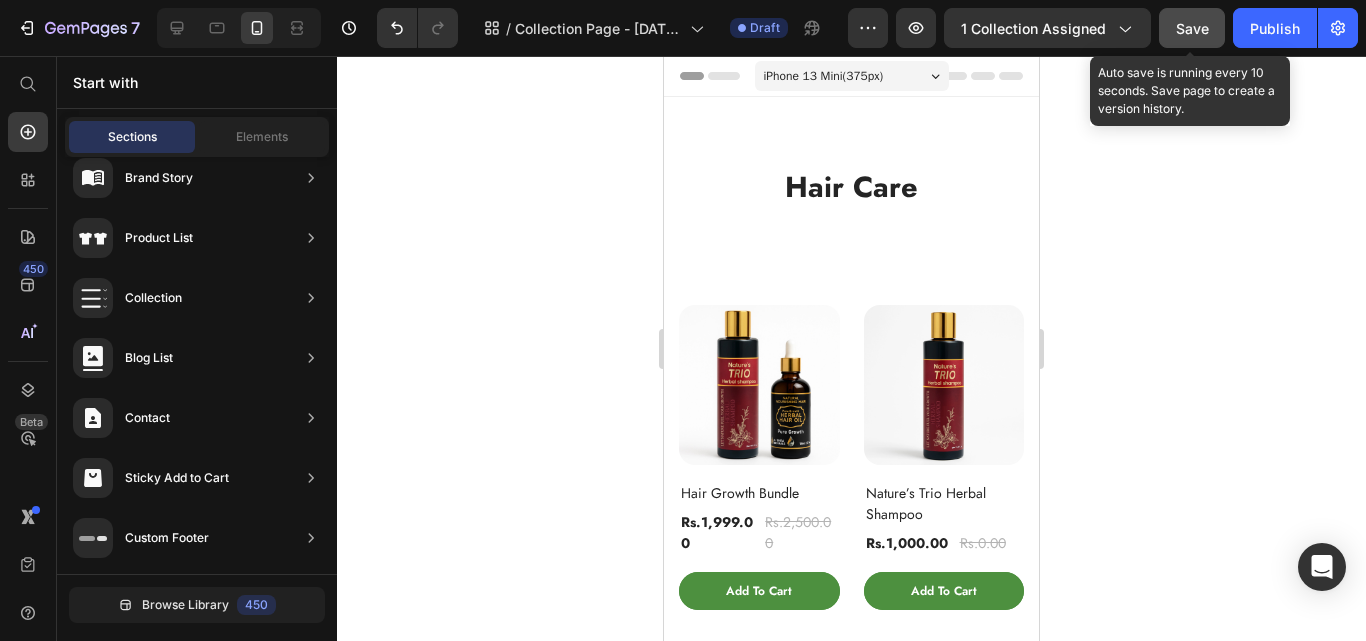 click on "Save" at bounding box center [1192, 28] 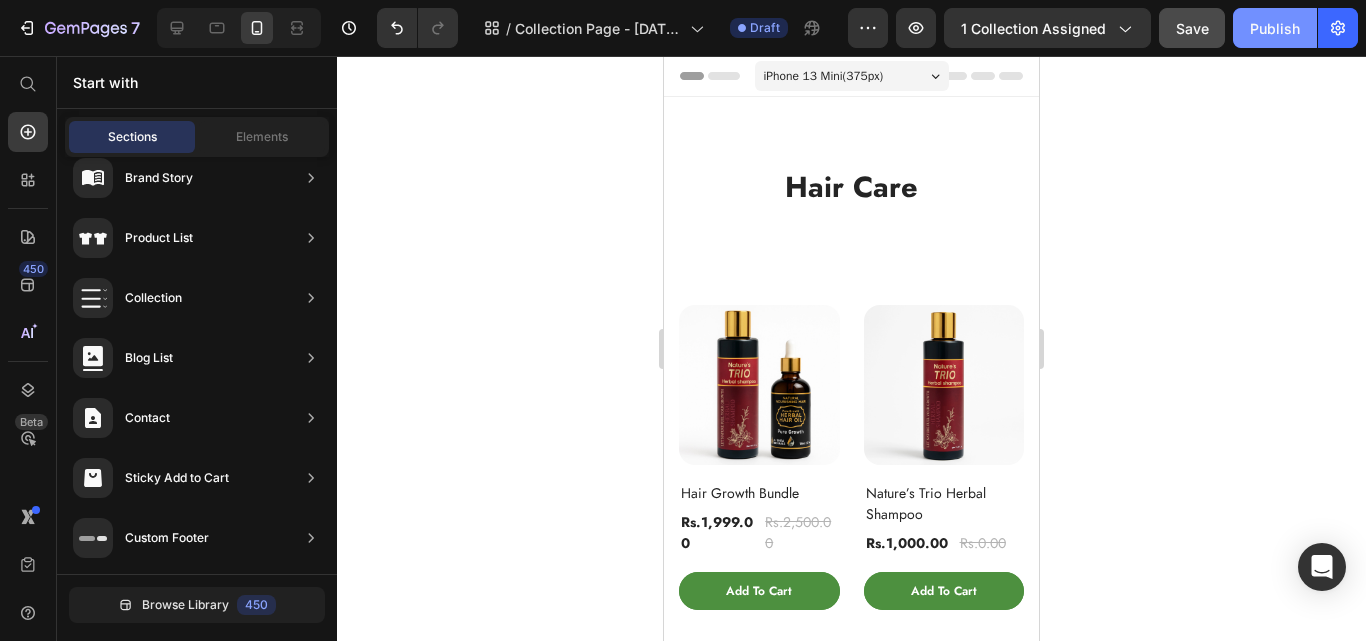 click on "Publish" 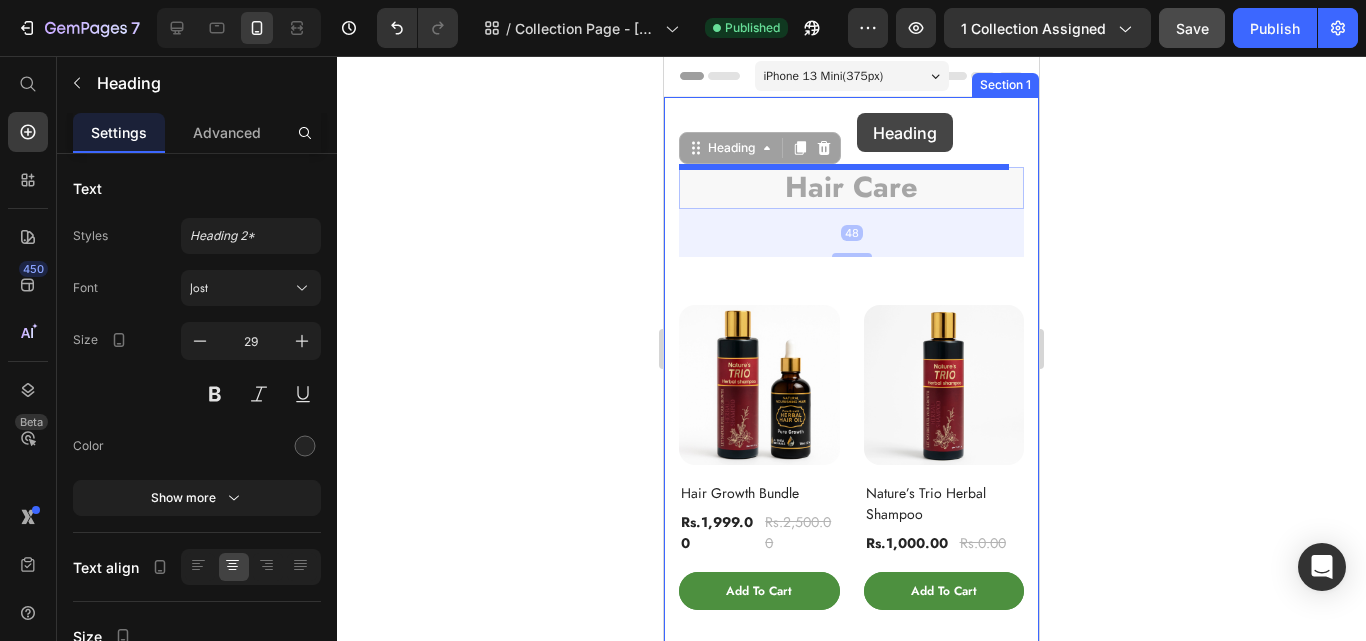 drag, startPoint x: 836, startPoint y: 168, endPoint x: 856, endPoint y: 113, distance: 58.5235 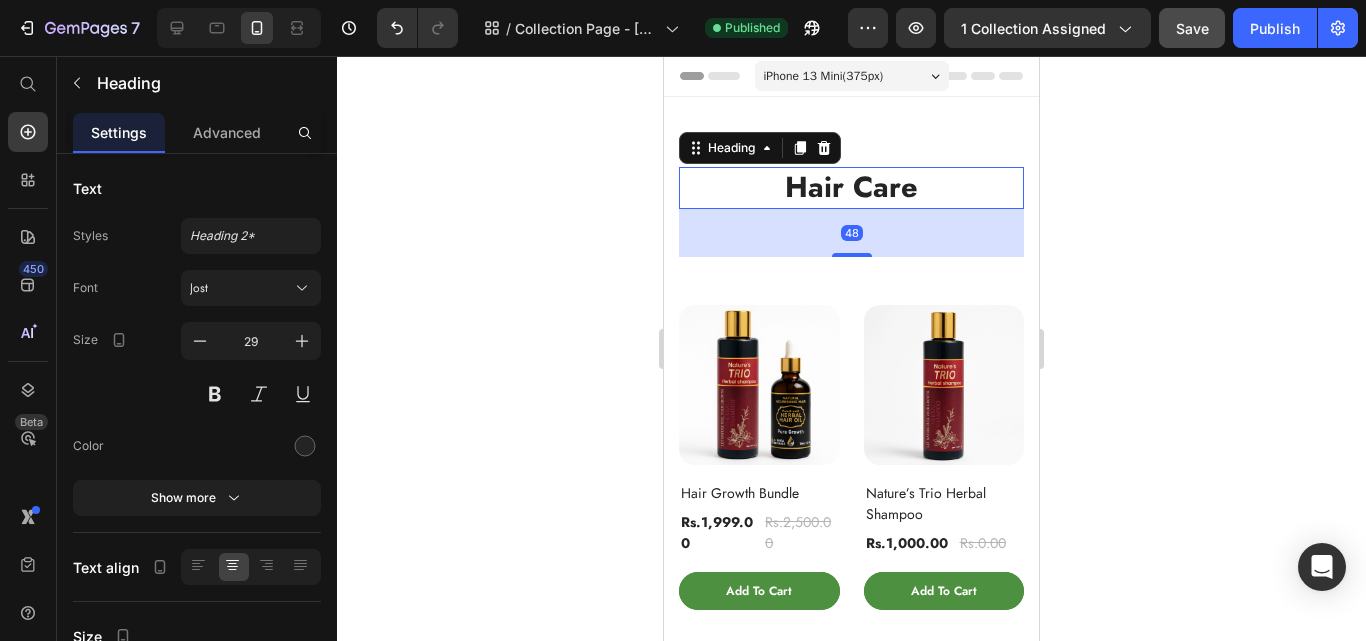 click 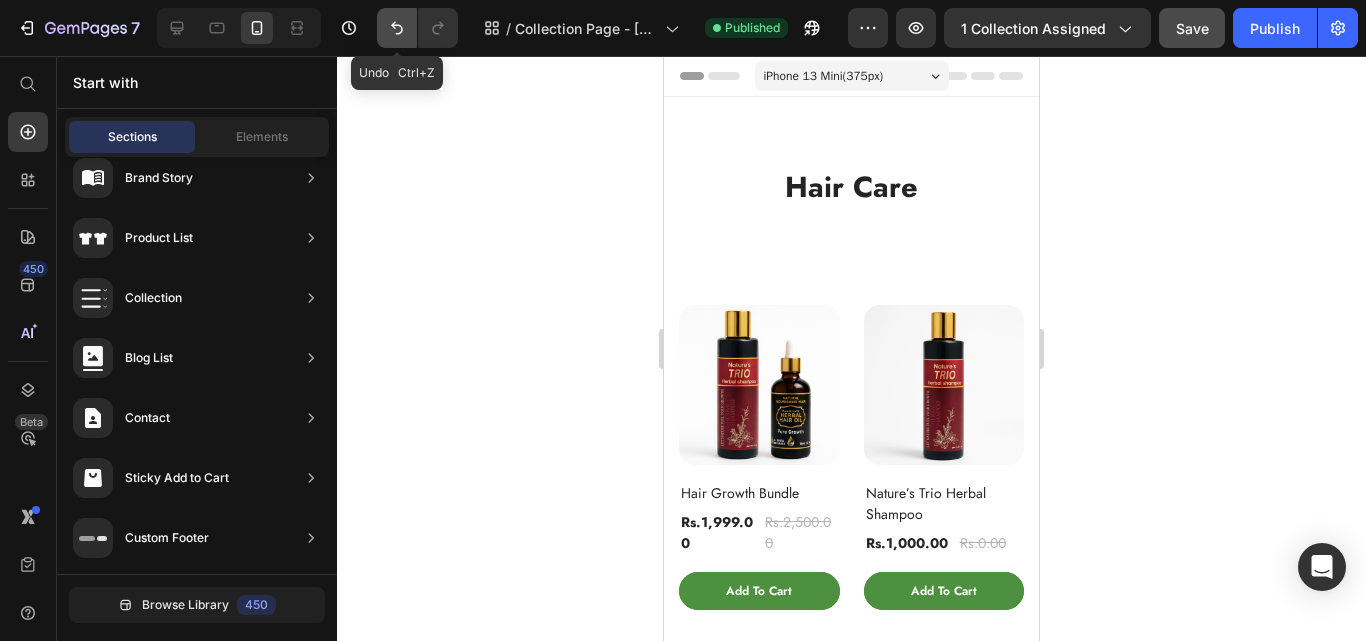 click 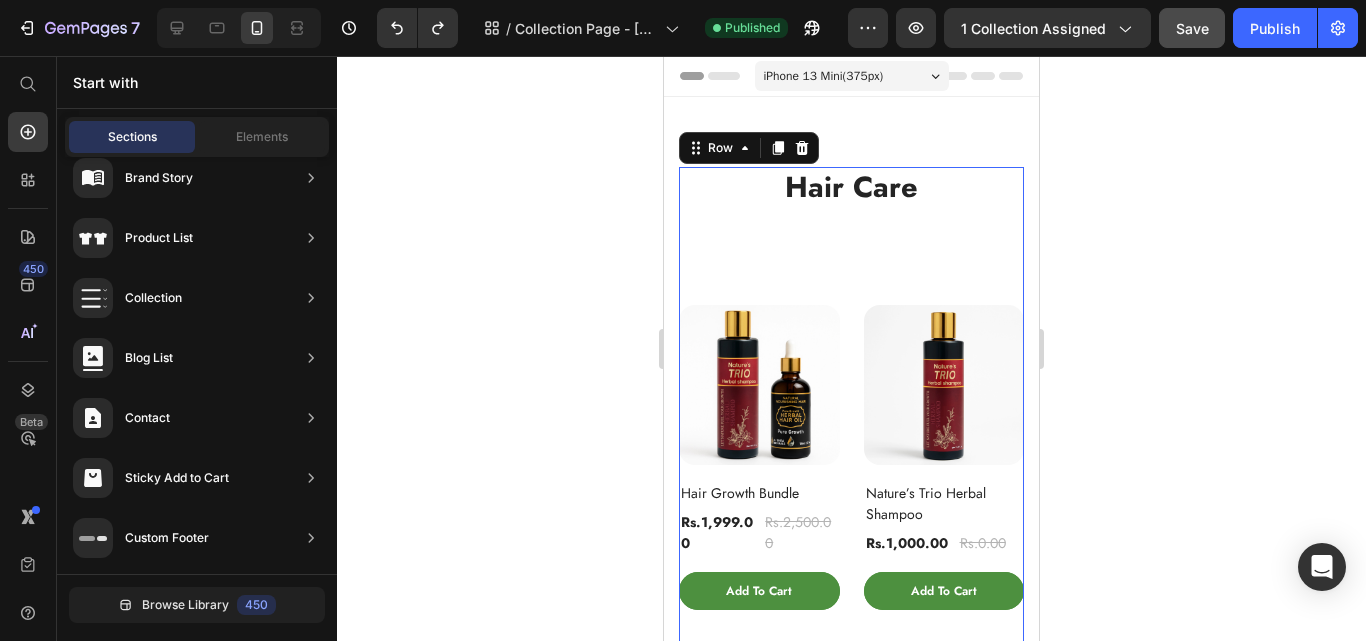 click on "Hair Care Heading (P) Images Hair Growth Bundle (P) Title Rs.1,999.00 (P) Price Rs.2,500.00 (P) Price Row Add To Cart (P) Cart Button Row (P) Images Nature’s Trio Herbal Shampoo (P) Title Rs.1,000.00 (P) Price Rs.0.00 (P) Price Row Add To Cart (P) Cart Button Row (P) Images Pure Growth Herbal Hair Oil | Reduce hair fall, dryness and dandruff (P) Title Rs.1,399.00 (P) Price Rs.1,500.00 (P) Price Row Add To Cart (P) Cart Button Row Product List" at bounding box center (851, 588) 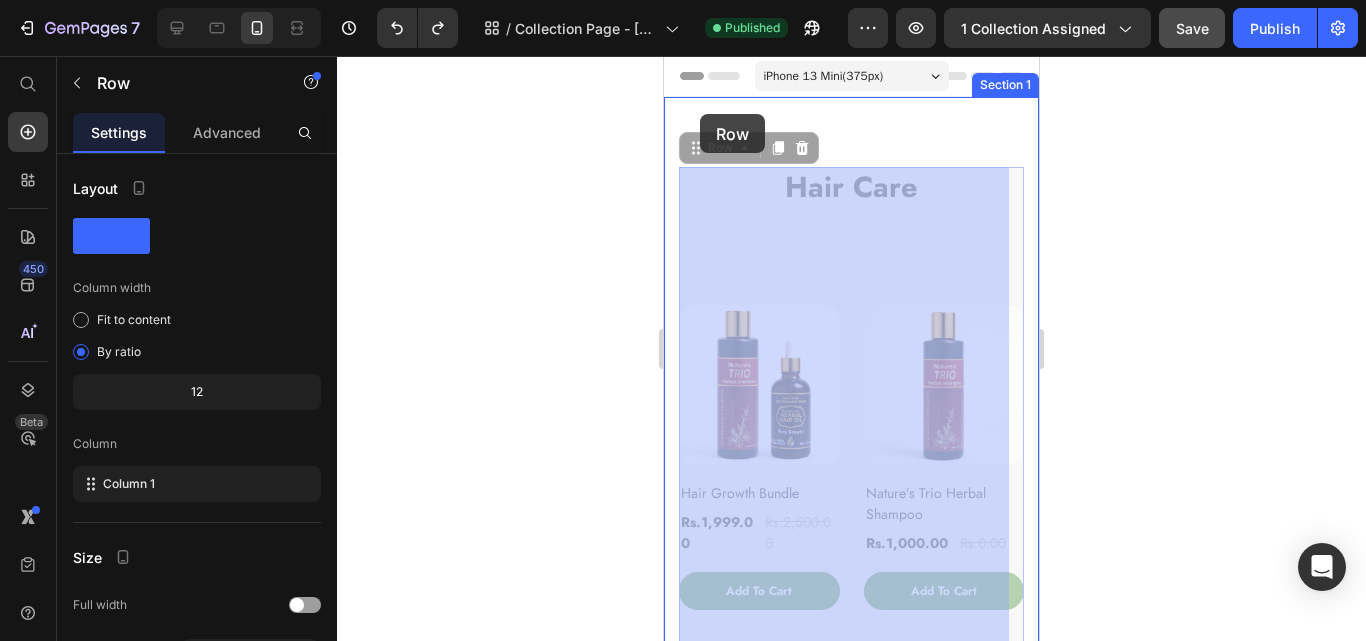 drag, startPoint x: 700, startPoint y: 151, endPoint x: 700, endPoint y: 114, distance: 37 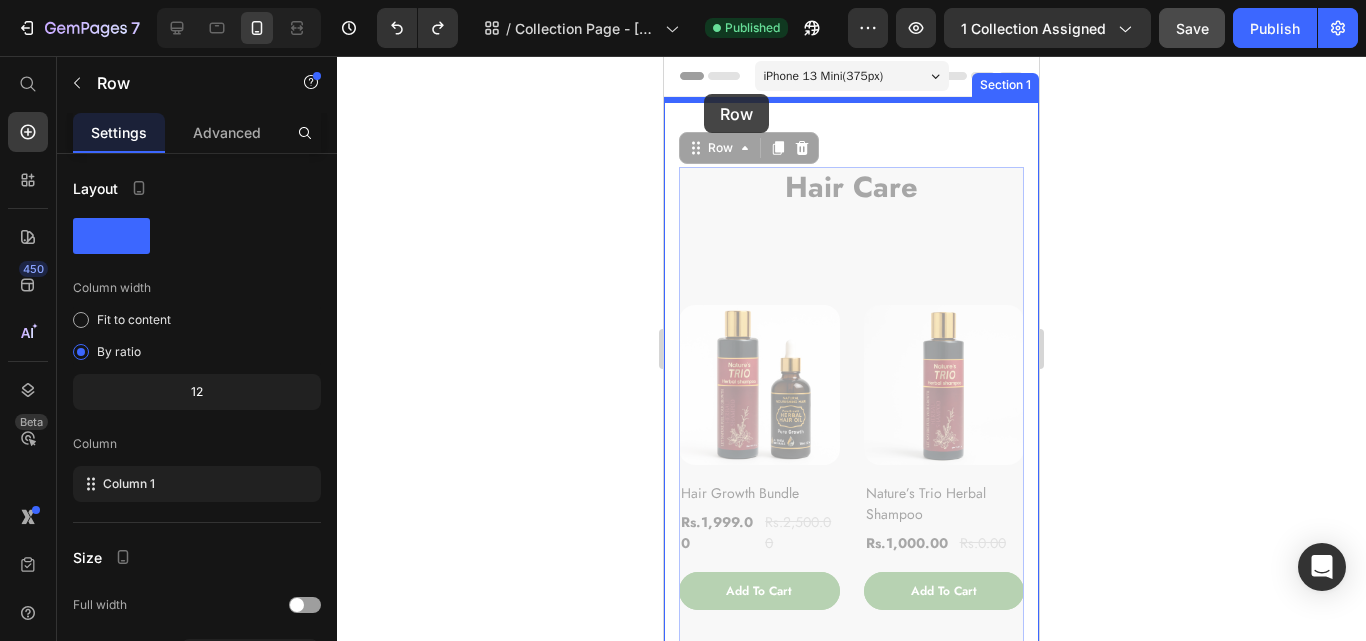 drag, startPoint x: 696, startPoint y: 151, endPoint x: 704, endPoint y: 94, distance: 57.558666 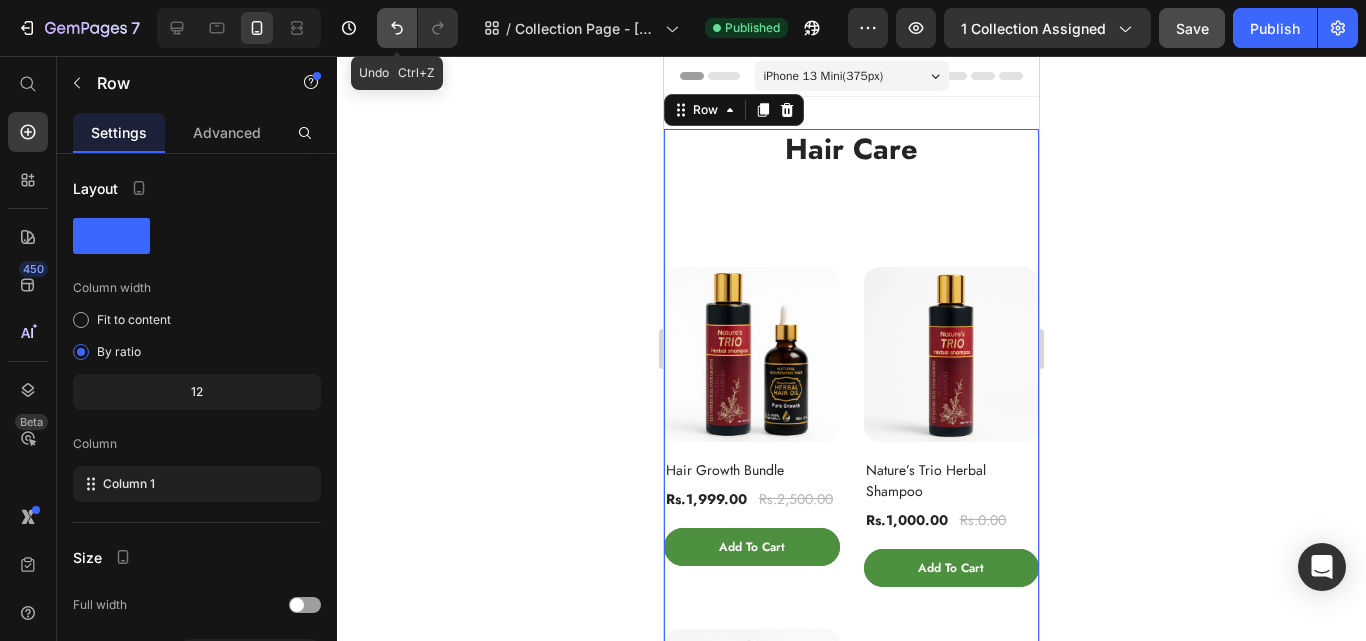 click 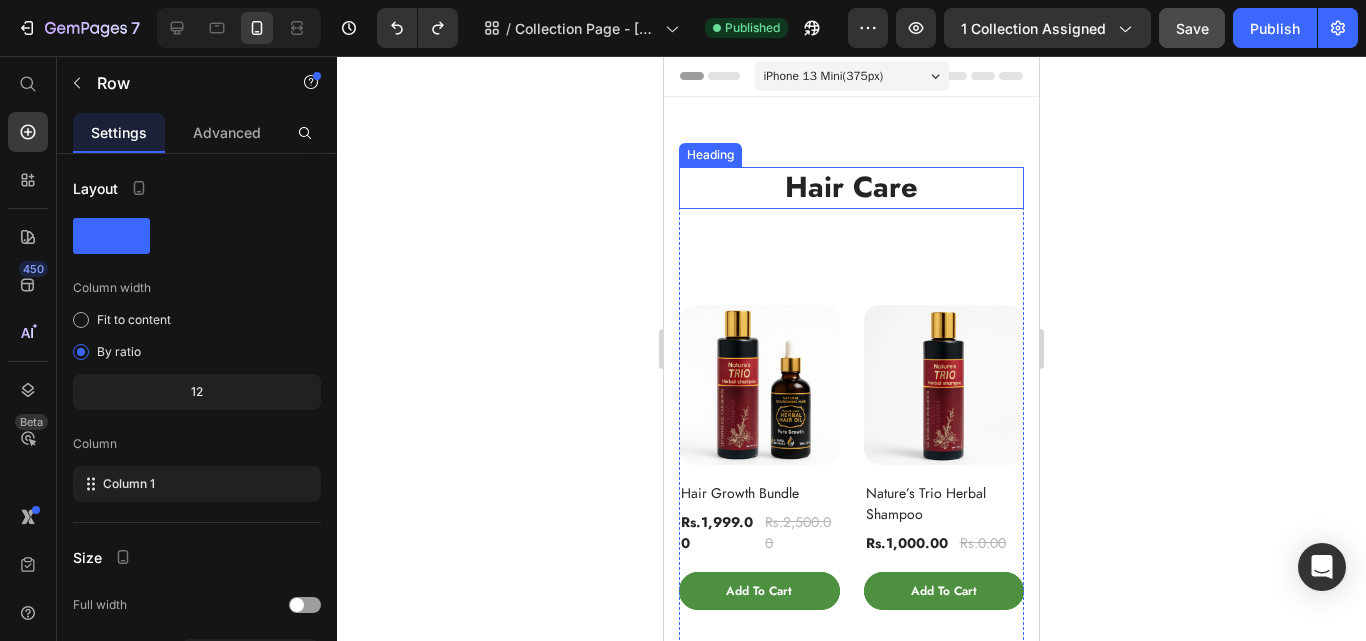 click on "Hair Care" at bounding box center (851, 188) 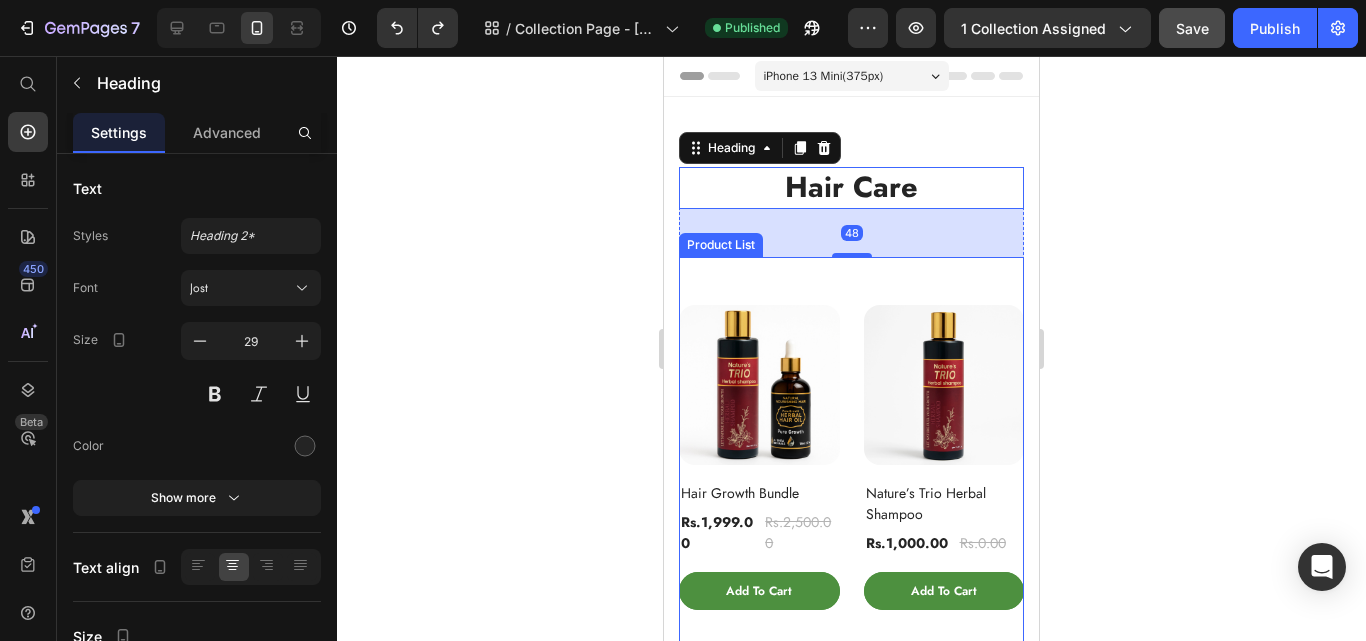 click on "(P) Images Hair Growth Bundle (P) Title Rs.1,999.00 (P) Price Rs.2,500.00 (P) Price Row Add To Cart (P) Cart Button Row (P) Images Nature’s Trio Herbal Shampoo (P) Title Rs.1,000.00 (P) Price Rs.0.00 (P) Price Row Add To Cart (P) Cart Button Row (P) Images Pure Growth Herbal Hair Oil | Reduce hair fall, dryness and dandruff (P) Title Rs.1,399.00 (P) Price Rs.1,500.00 (P) Price Row Add To Cart (P) Cart Button Row Product List" at bounding box center (851, 633) 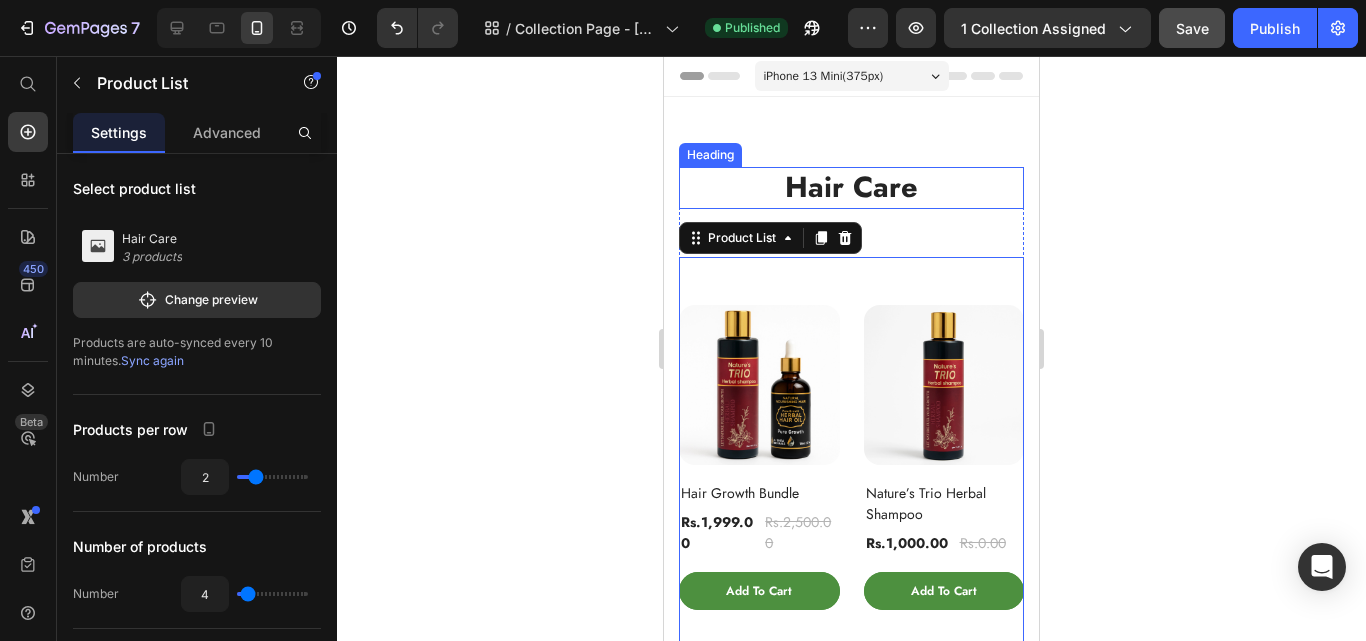 click on "Hair Care" at bounding box center [851, 188] 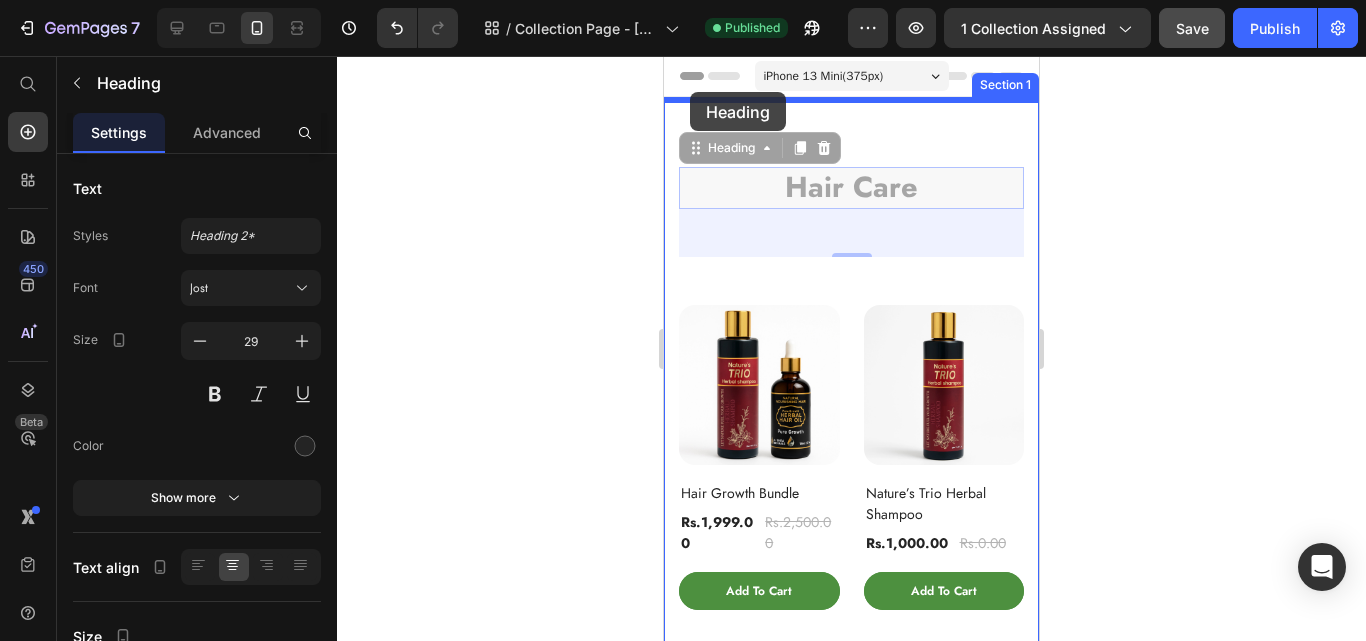 drag, startPoint x: 694, startPoint y: 152, endPoint x: 689, endPoint y: 92, distance: 60.207973 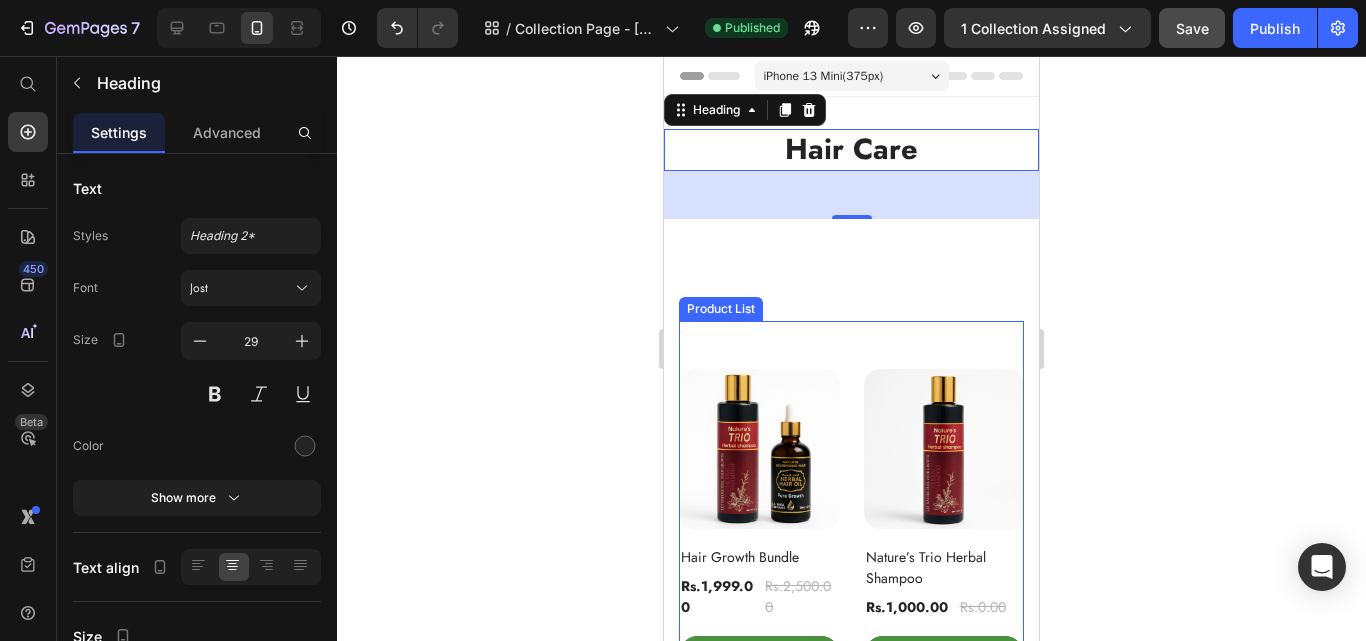 click on "(P) Images Hair Growth Bundle (P) Title Rs.1,999.00 (P) Price Rs.2,500.00 (P) Price Row Add To Cart (P) Cart Button Row (P) Images Nature’s Trio Herbal Shampoo (P) Title Rs.1,000.00 (P) Price Rs.0.00 (P) Price Row Add To Cart (P) Cart Button Row (P) Images Pure Growth Herbal Hair Oil | Reduce hair fall, dryness and dandruff (P) Title Rs.1,399.00 (P) Price Rs.1,500.00 (P) Price Row Add To Cart (P) Cart Button Row Product List" at bounding box center (851, 697) 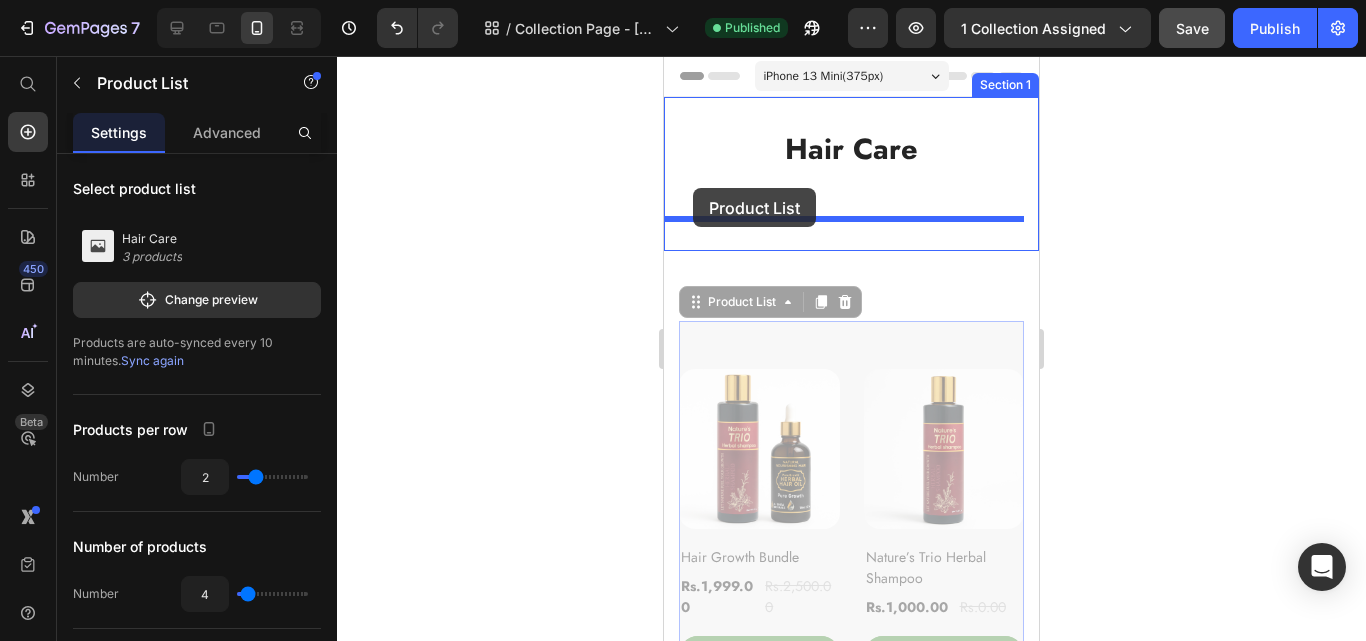drag, startPoint x: 697, startPoint y: 303, endPoint x: 693, endPoint y: 188, distance: 115.06954 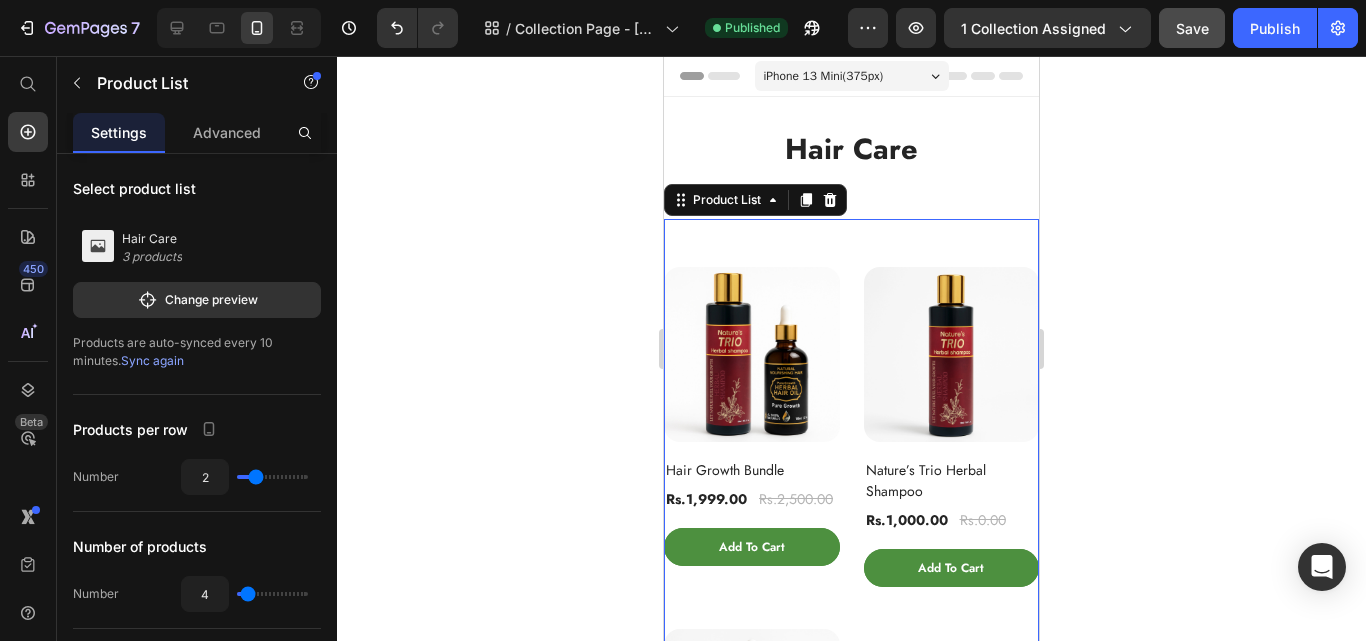 click 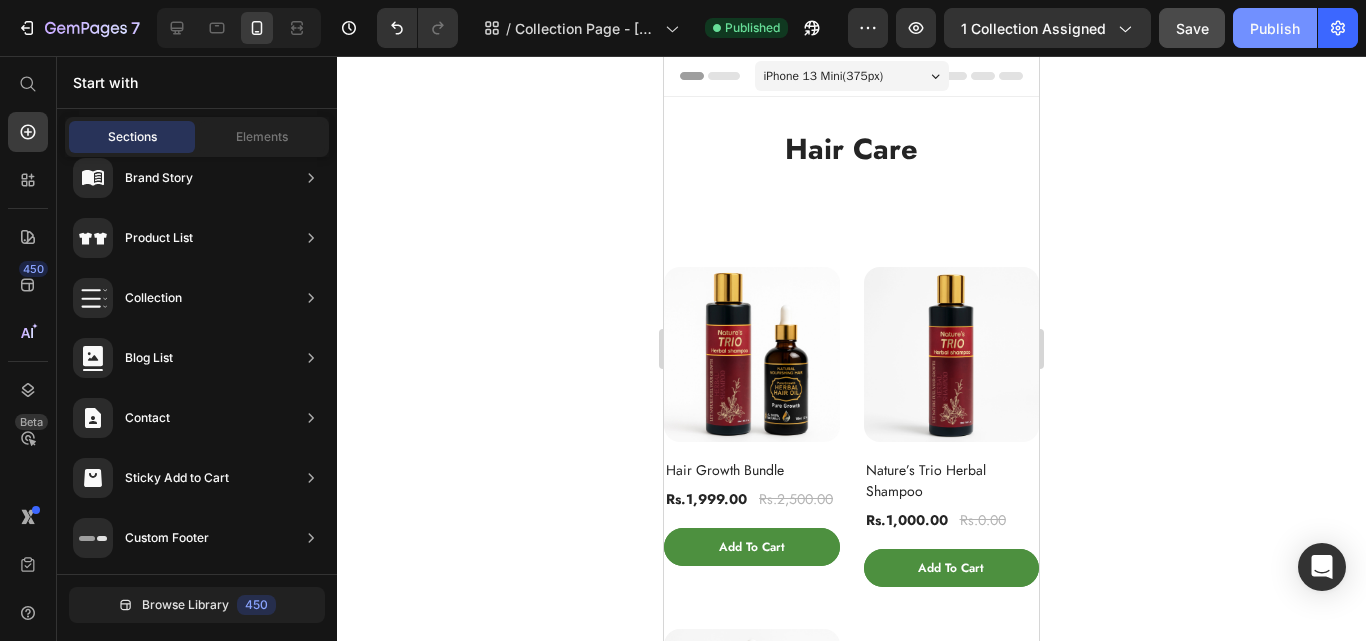 click on "Publish" 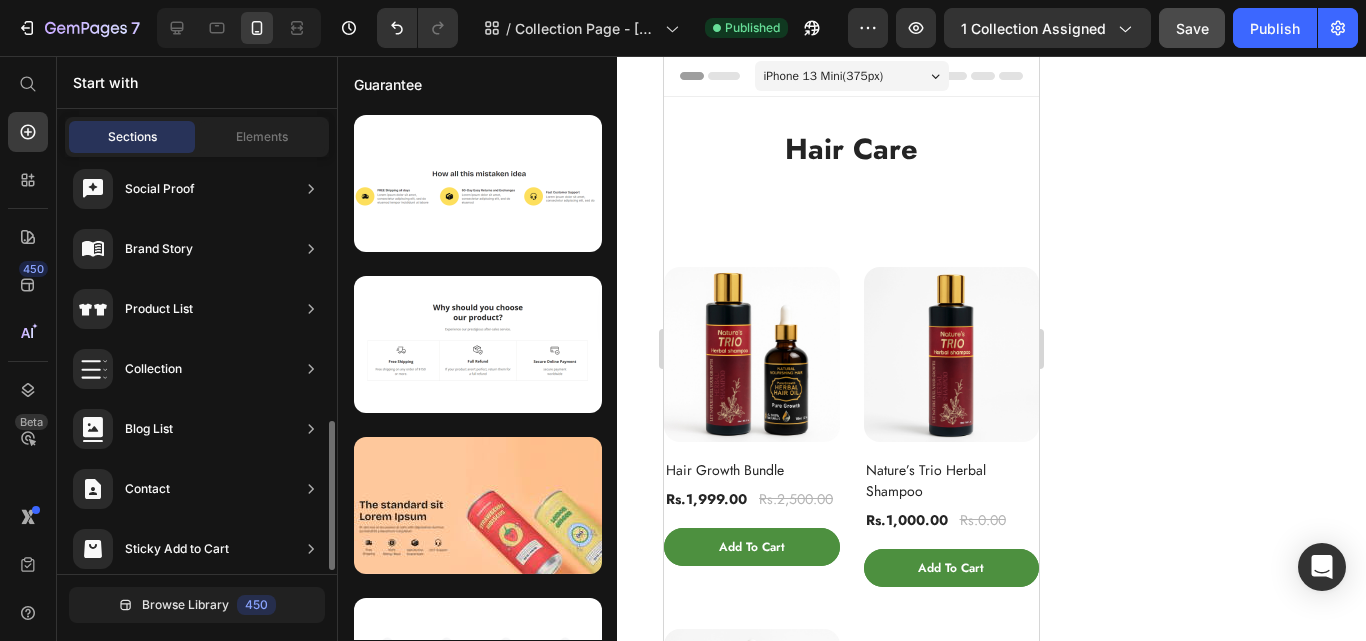 scroll, scrollTop: 696, scrollLeft: 0, axis: vertical 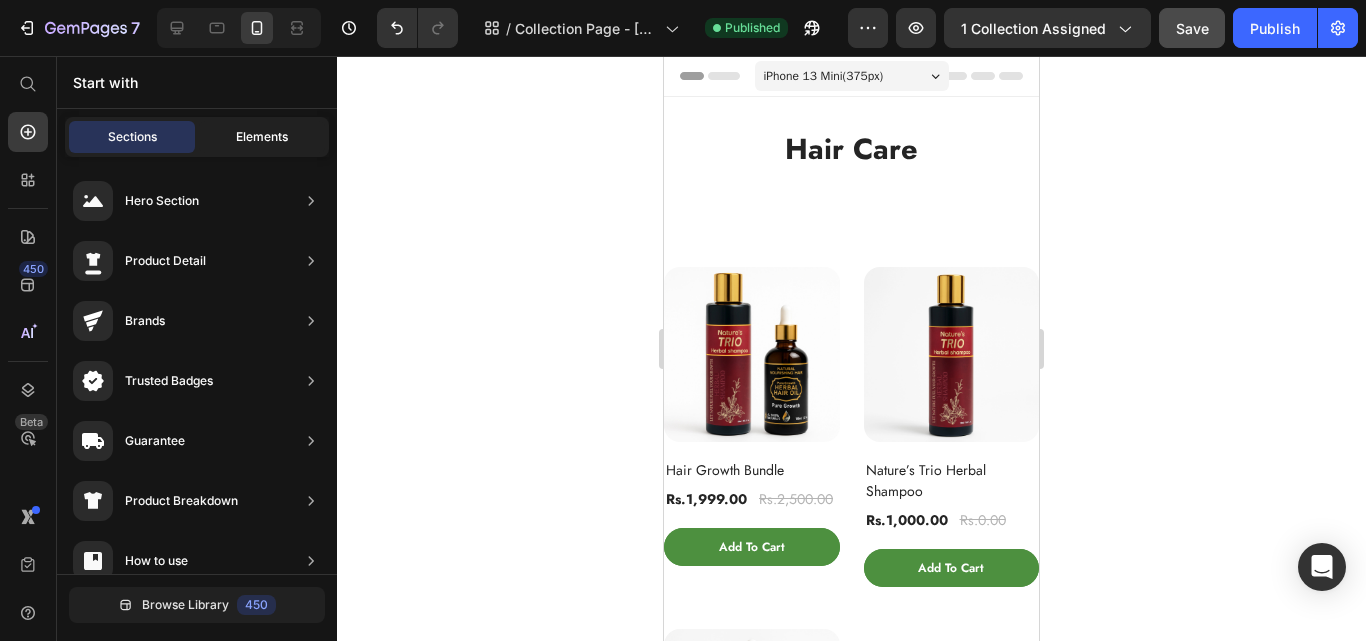click on "Elements" at bounding box center [262, 137] 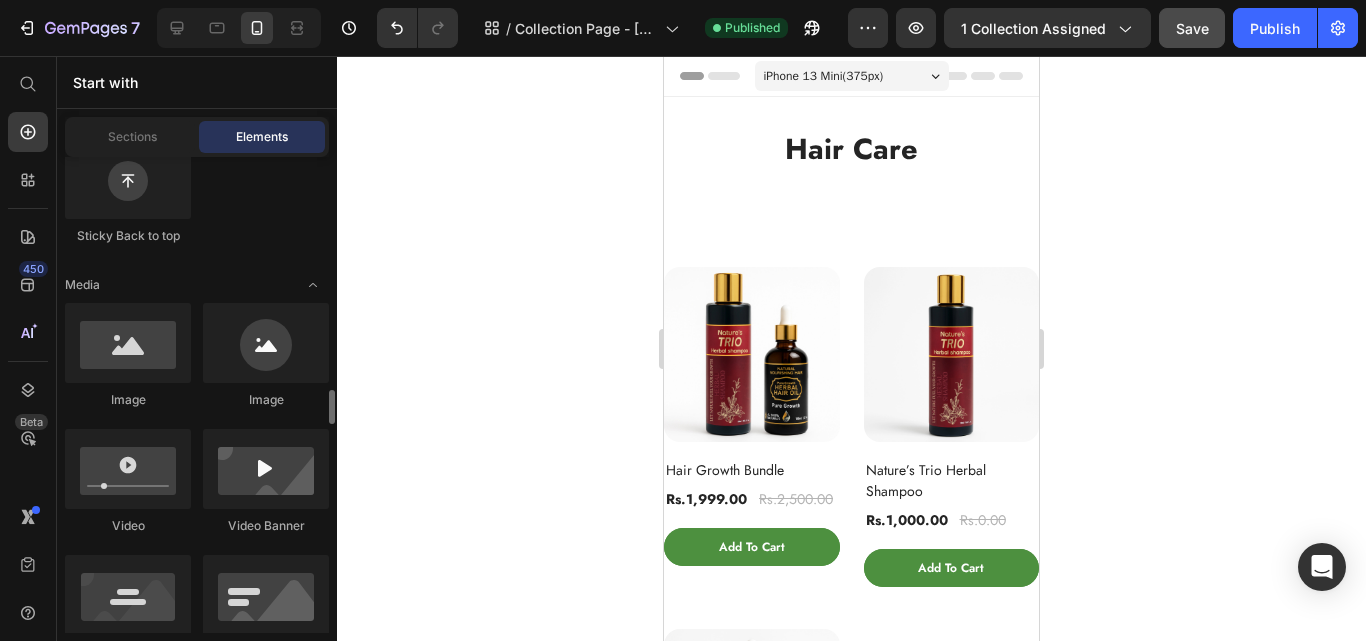 scroll, scrollTop: 514, scrollLeft: 0, axis: vertical 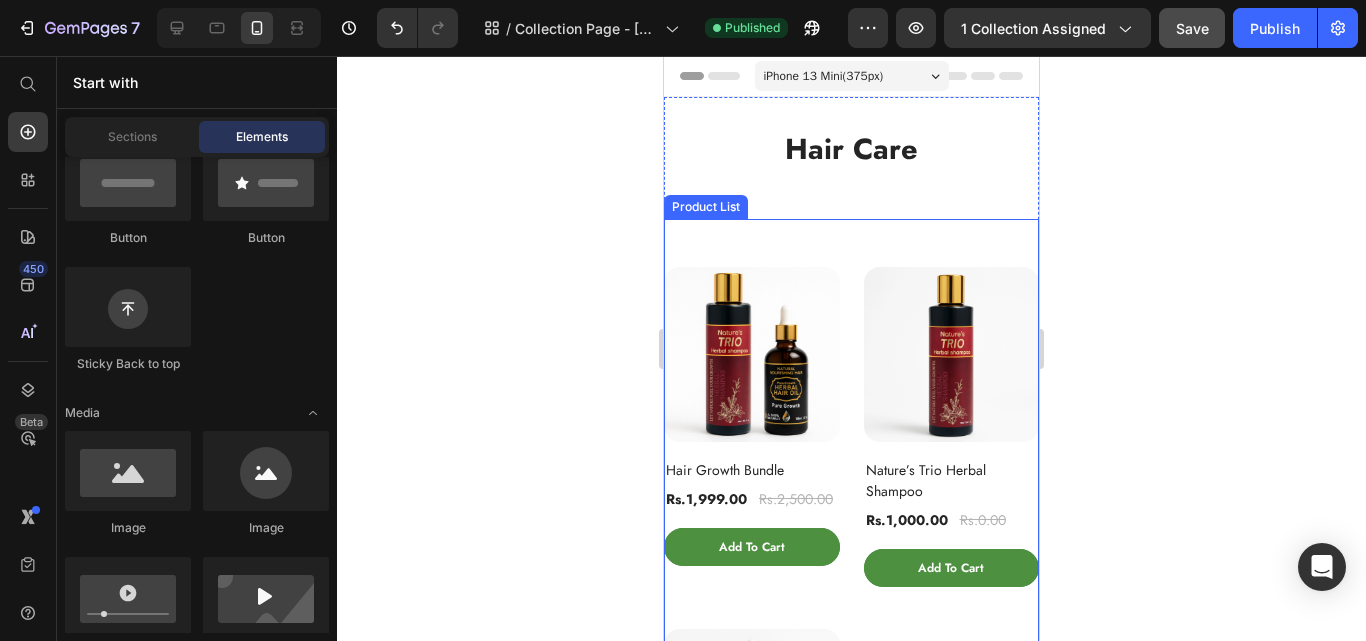 click on "(P) Images Hair Growth Bundle (P) Title Rs.1,999.00 (P) Price Rs.2,500.00 (P) Price Row Add To Cart (P) Cart Button Row (P) Images Nature’s Trio Herbal Shampoo (P) Title Rs.1,000.00 (P) Price Rs.0.00 (P) Price Row Add To Cart (P) Cart Button Row (P) Images Pure Growth Herbal Hair Oil | Reduce hair fall, dryness and dandruff (P) Title Rs.1,399.00 (P) Price Rs.1,500.00 (P) Price Row Add To Cart (P) Cart Button Row Product List" at bounding box center (851, 600) 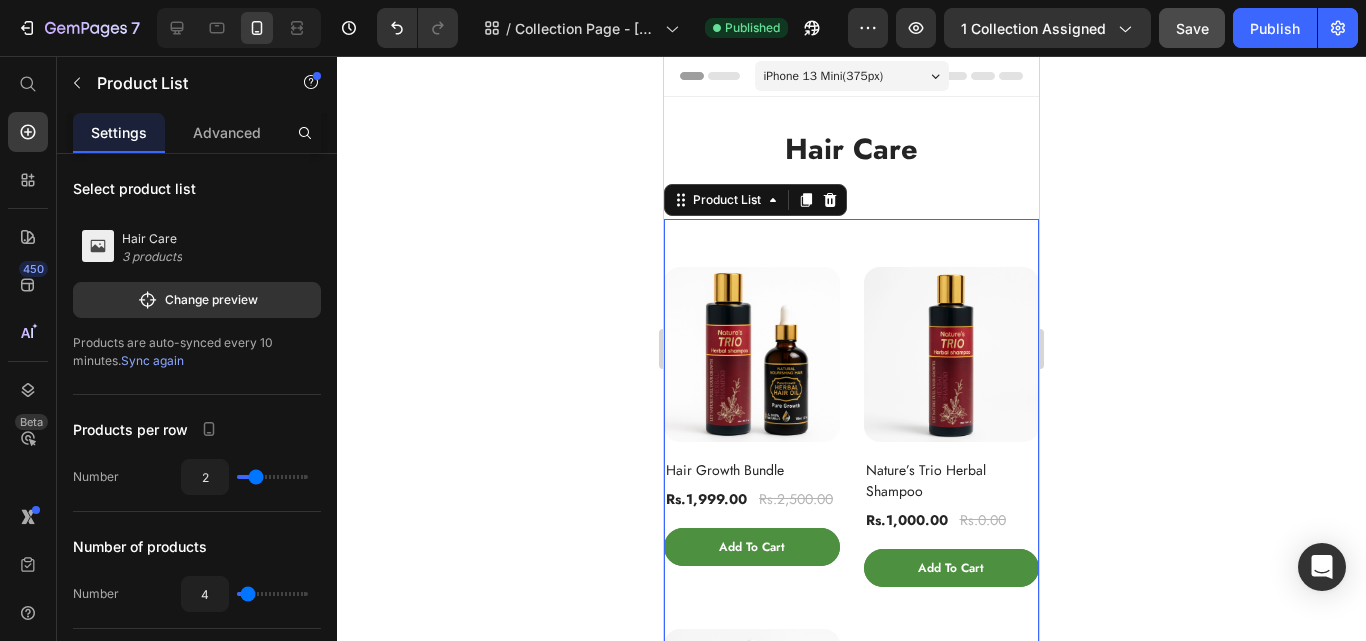click 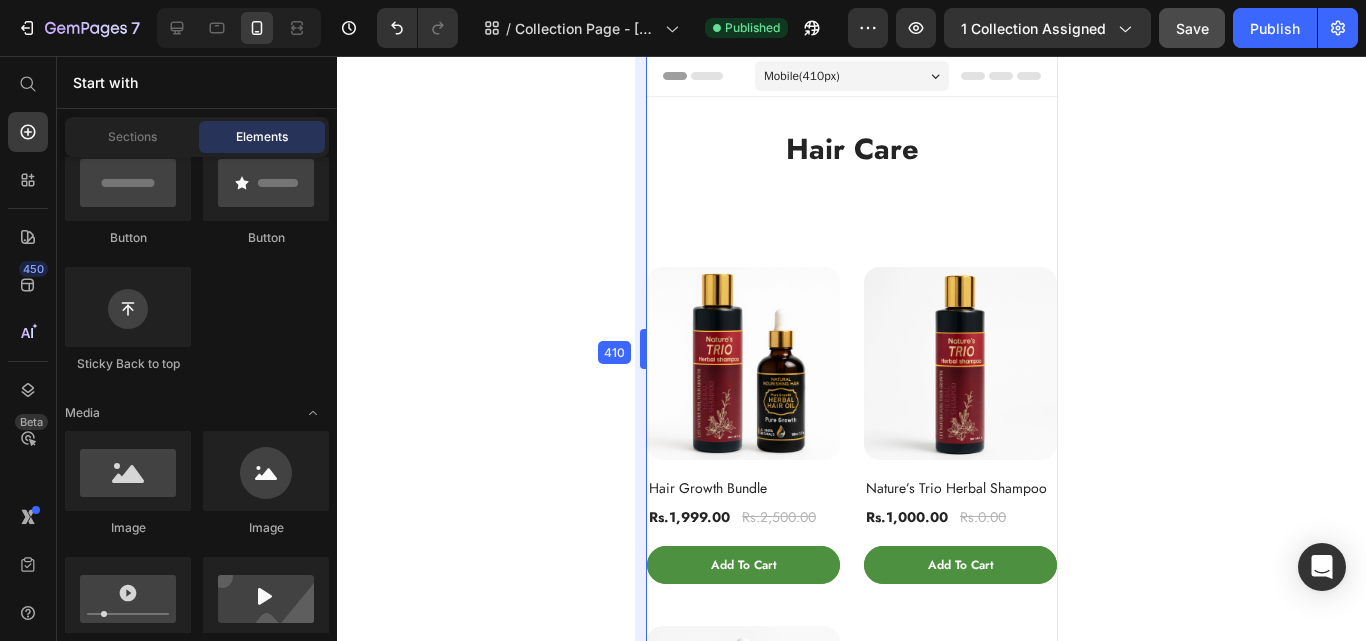 drag, startPoint x: 658, startPoint y: 346, endPoint x: 623, endPoint y: 348, distance: 35.057095 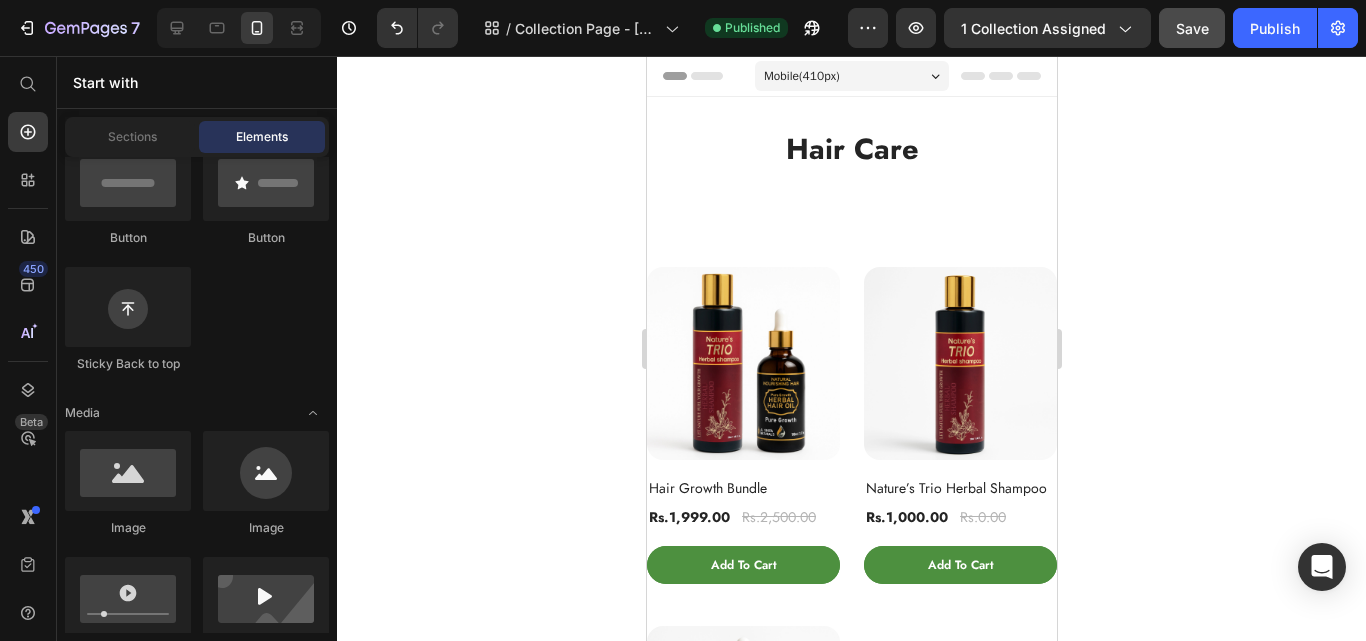 click 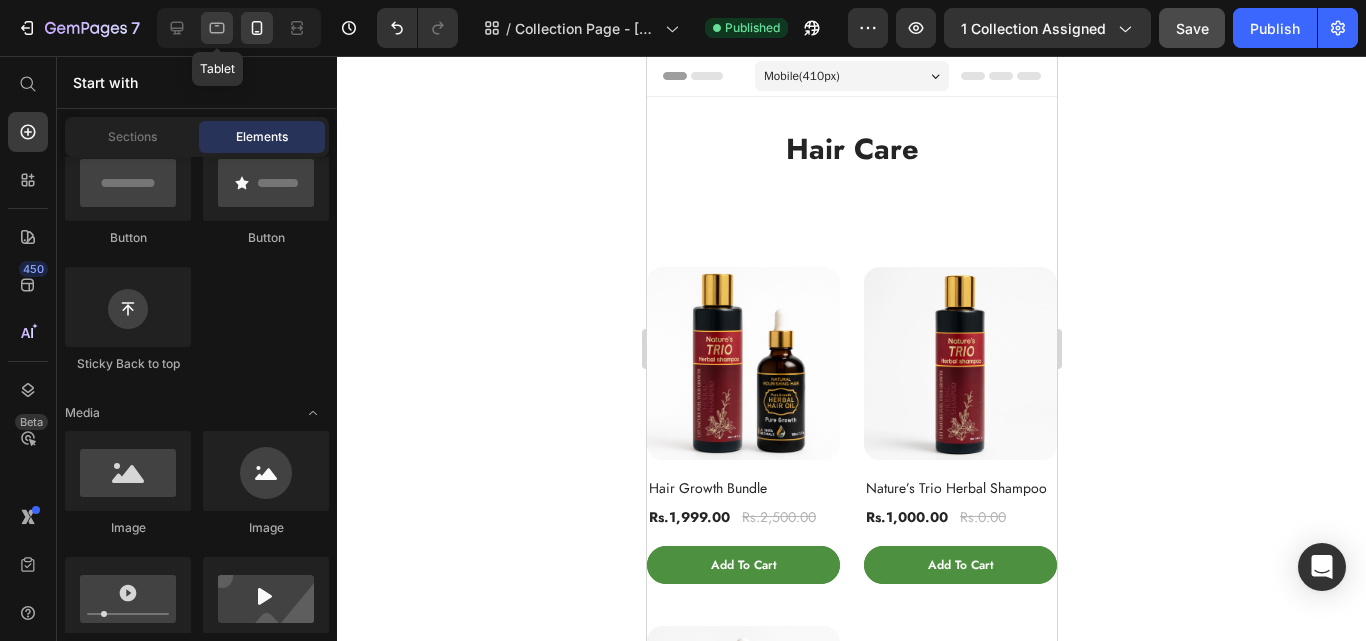 click 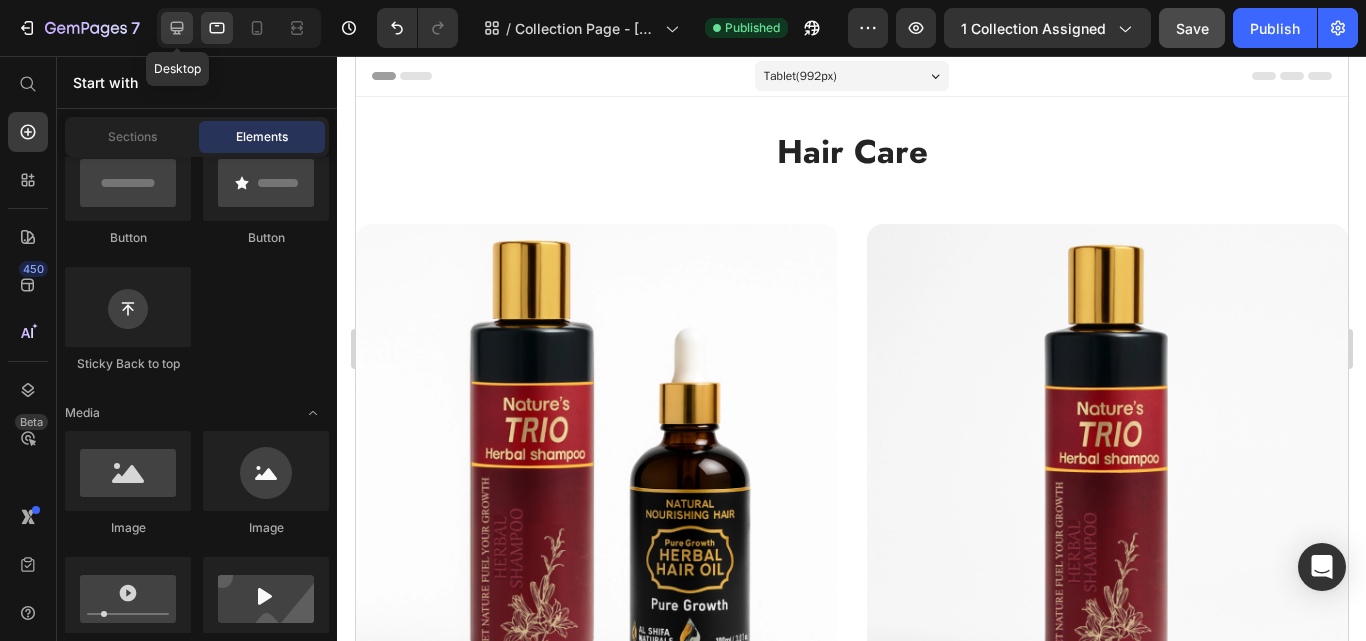 click 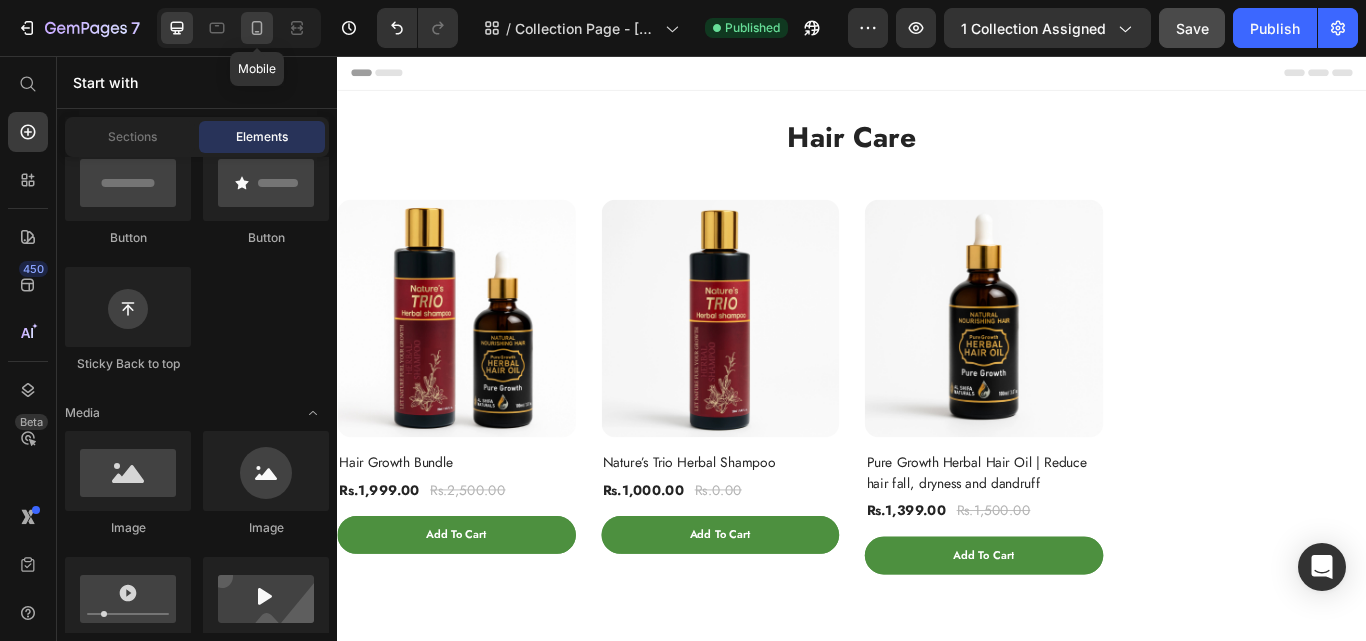 click 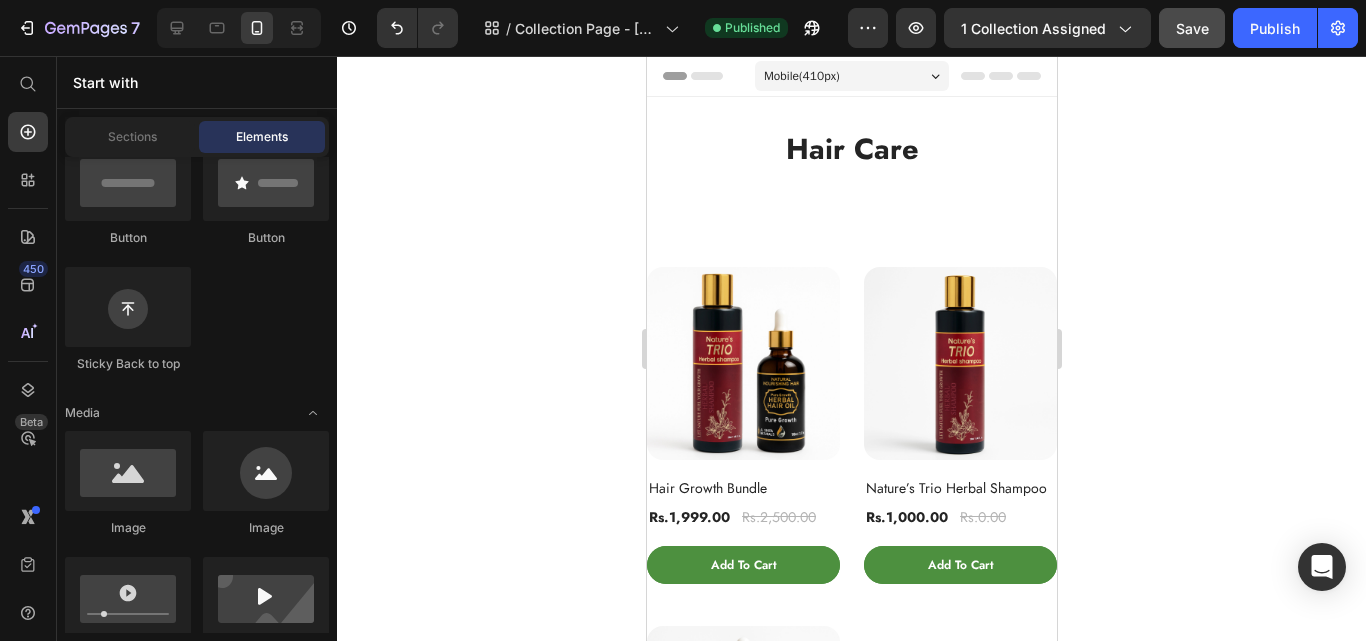click on "Mobile  ( 410 px)" at bounding box center [801, 76] 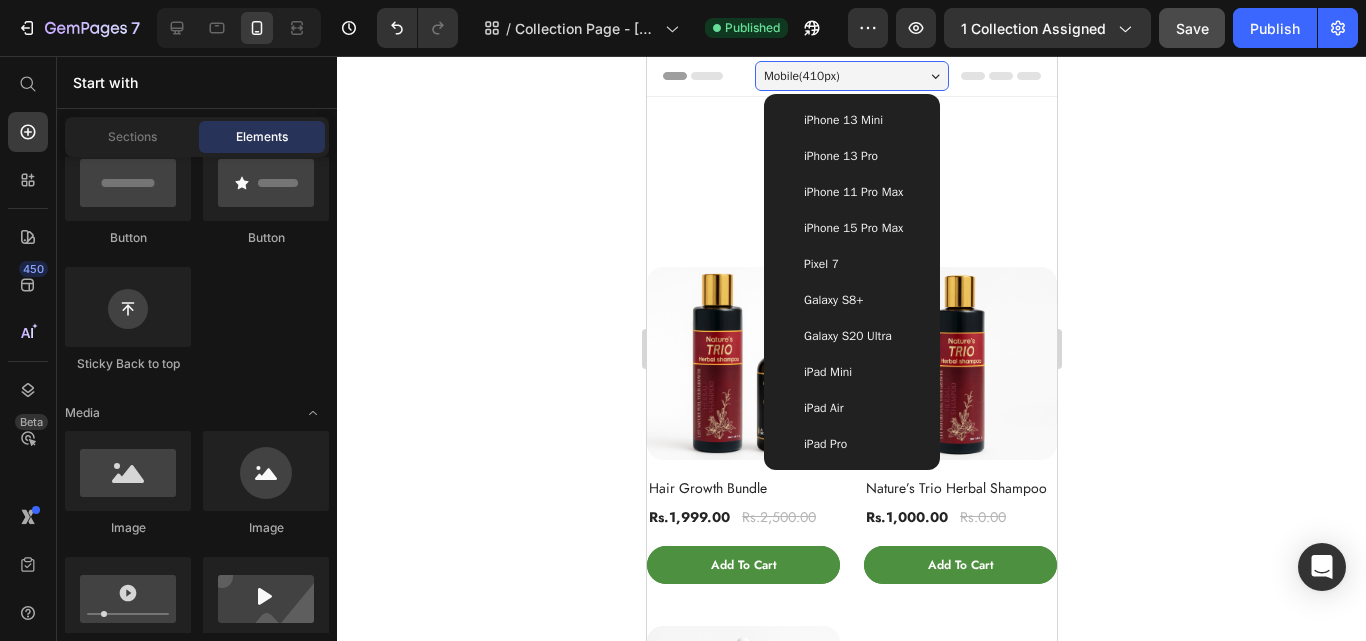 click on "iPhone 15 Pro Max" at bounding box center [851, 228] 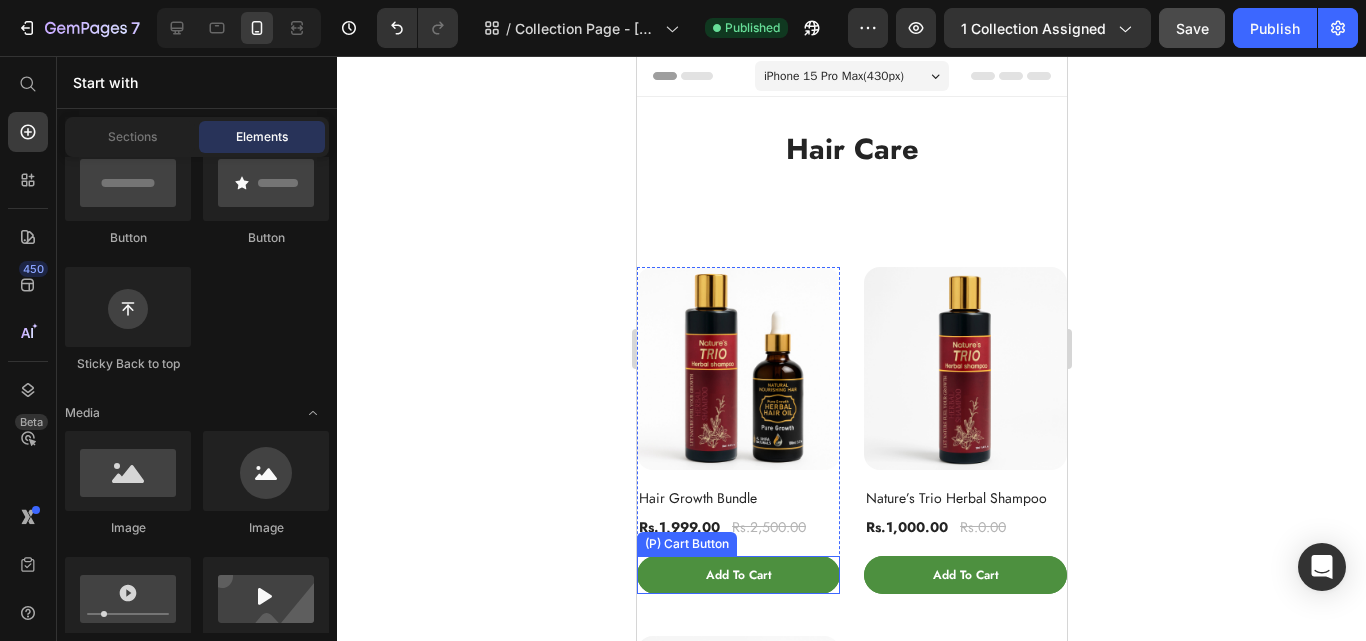 click on "Add To Cart (P) Cart Button" at bounding box center [737, 575] 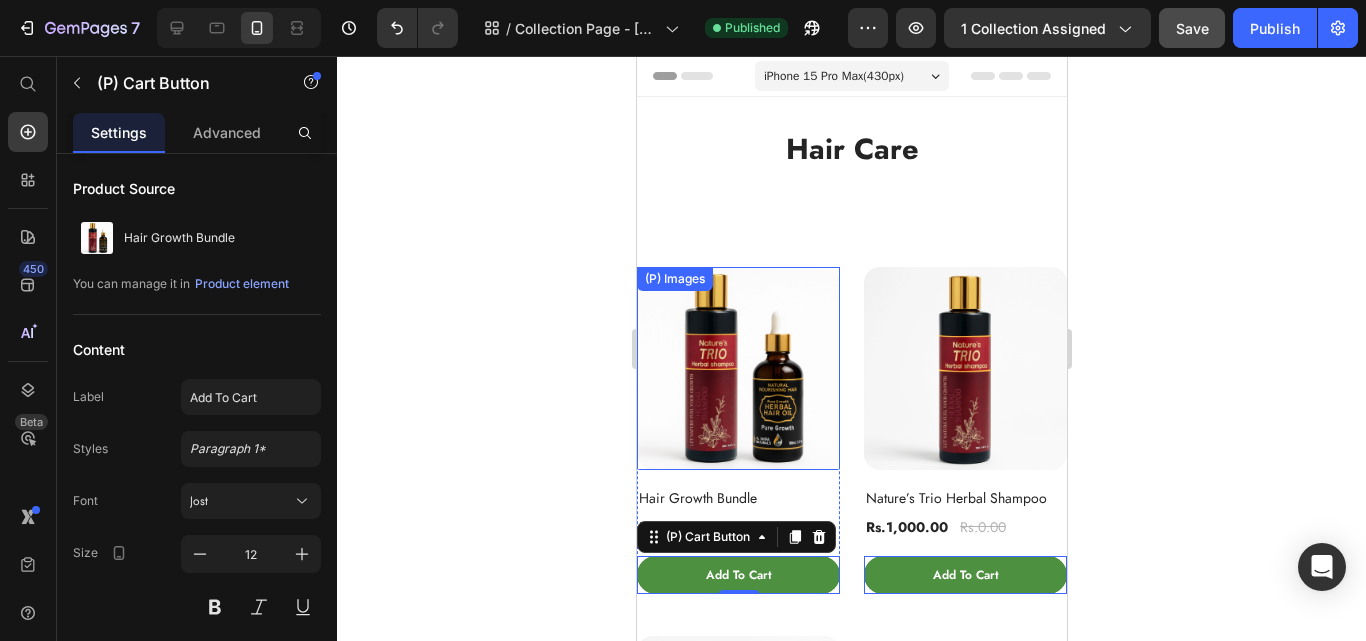 click at bounding box center (737, 368) 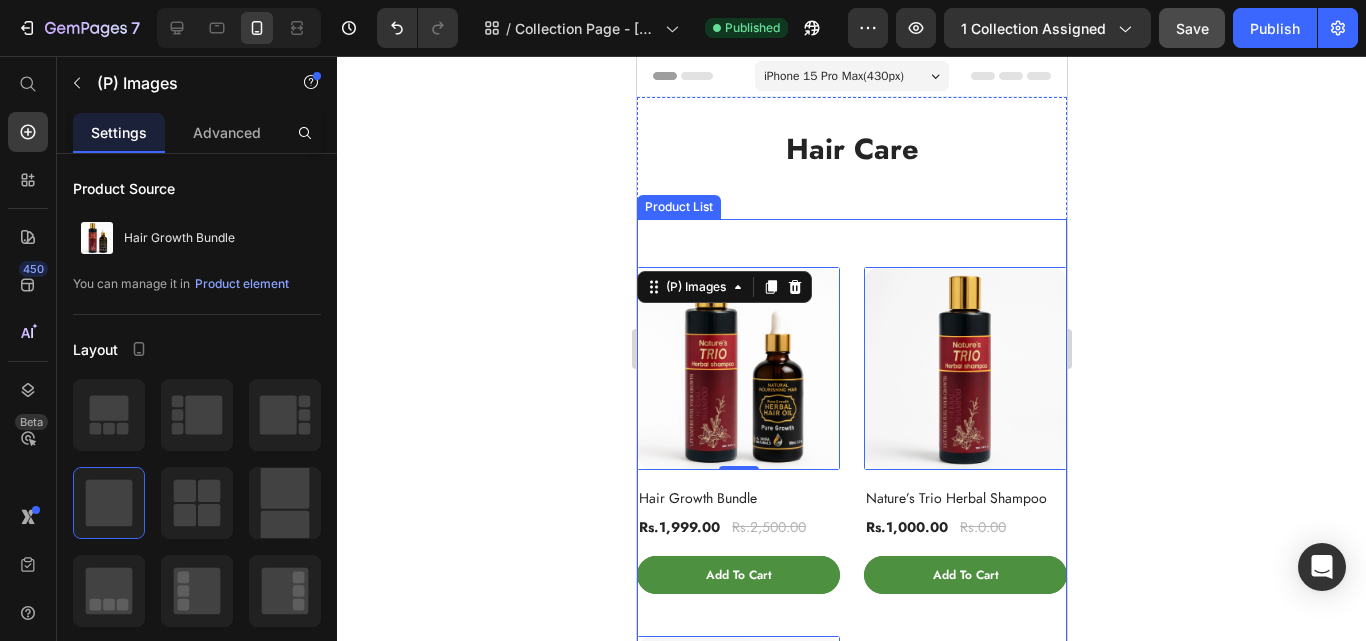 click on "(P) Images   0 Hair Growth Bundle (P) Title Rs.1,999.00 (P) Price Rs.2,500.00 (P) Price Row Add To Cart (P) Cart Button Row (P) Images   0 Nature’s Trio Herbal Shampoo (P) Title Rs.1,000.00 (P) Price Rs.0.00 (P) Price Row Add To Cart (P) Cart Button Row (P) Images   0 Pure Growth Herbal Hair Oil | Reduce hair fall, dryness and dandruff (P) Title Rs.1,399.00 (P) Price Rs.1,500.00 (P) Price Row Add To Cart (P) Cart Button Row Product List" at bounding box center [851, 617] 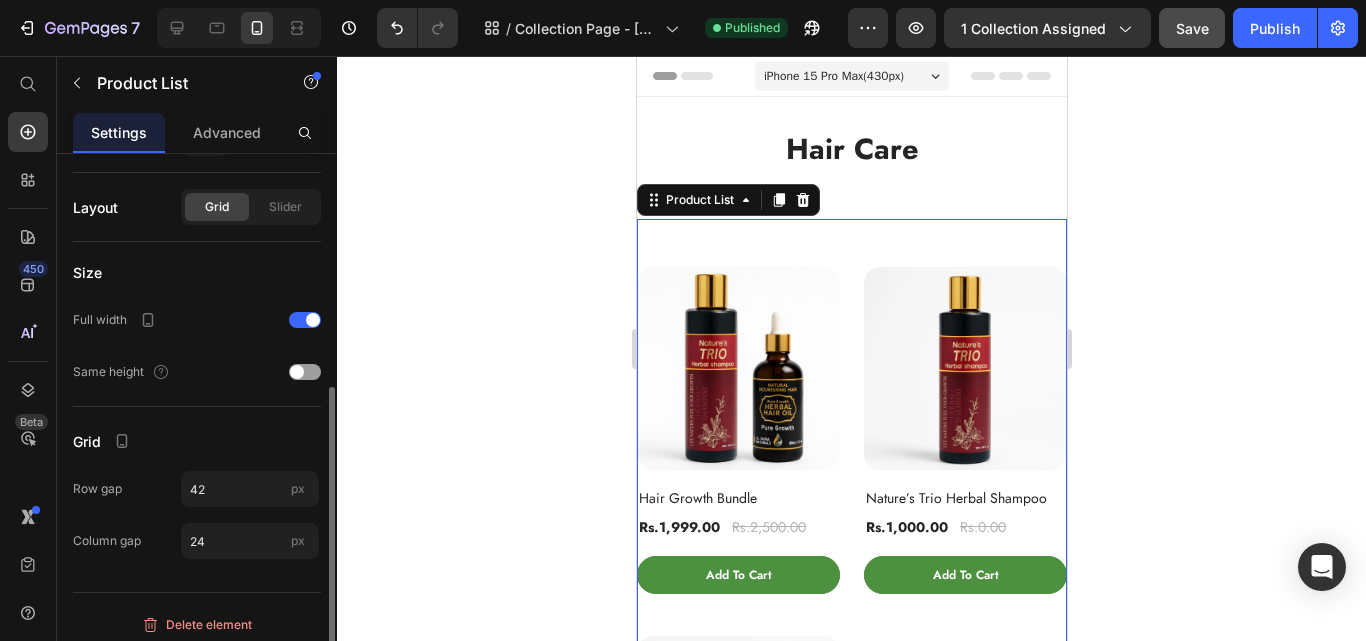 scroll, scrollTop: 465, scrollLeft: 0, axis: vertical 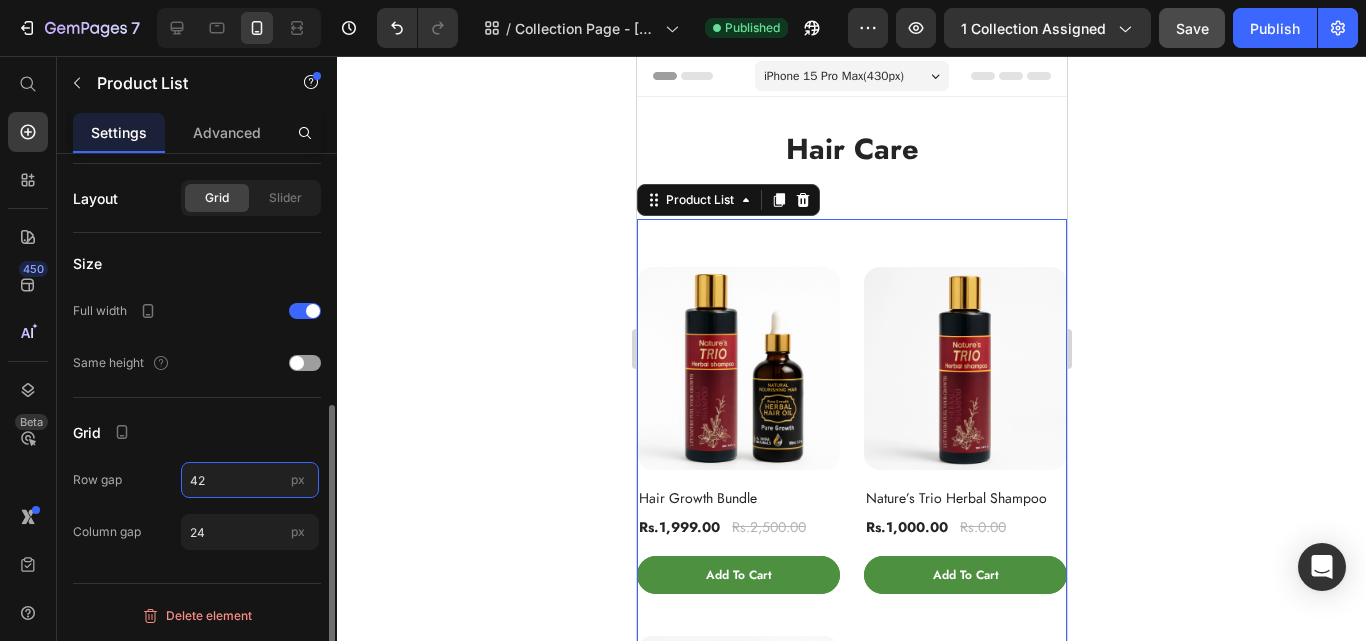 click on "42" at bounding box center [250, 480] 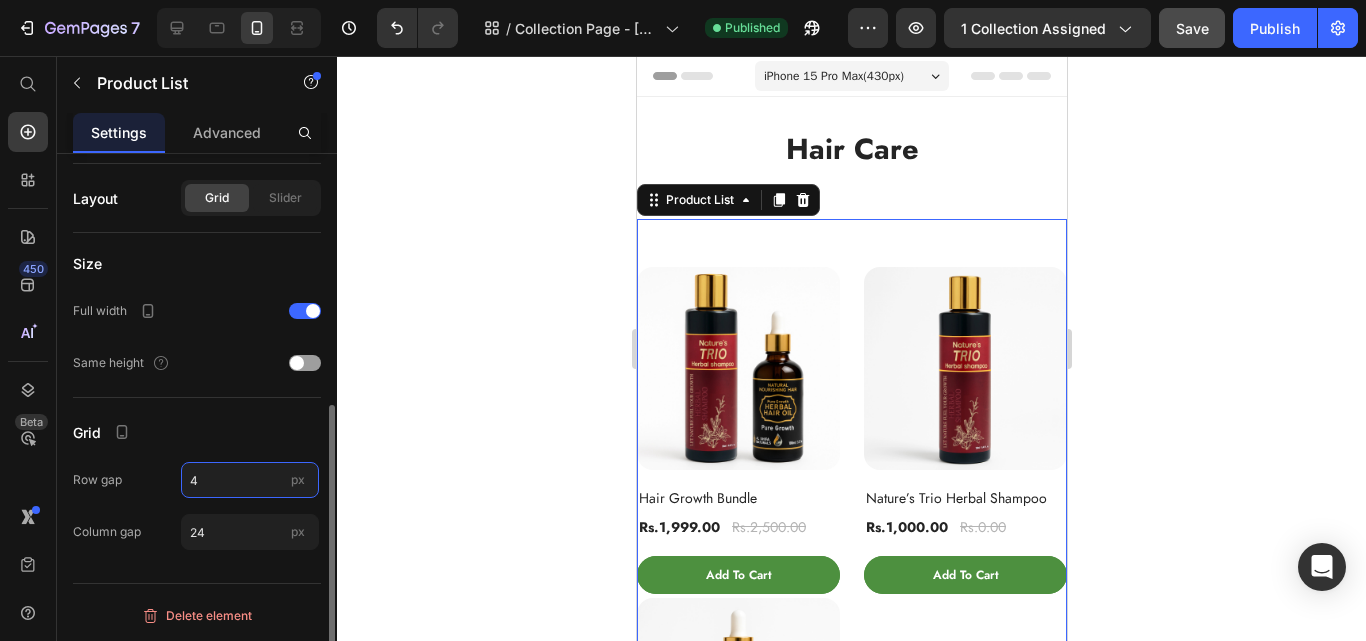 type on "42" 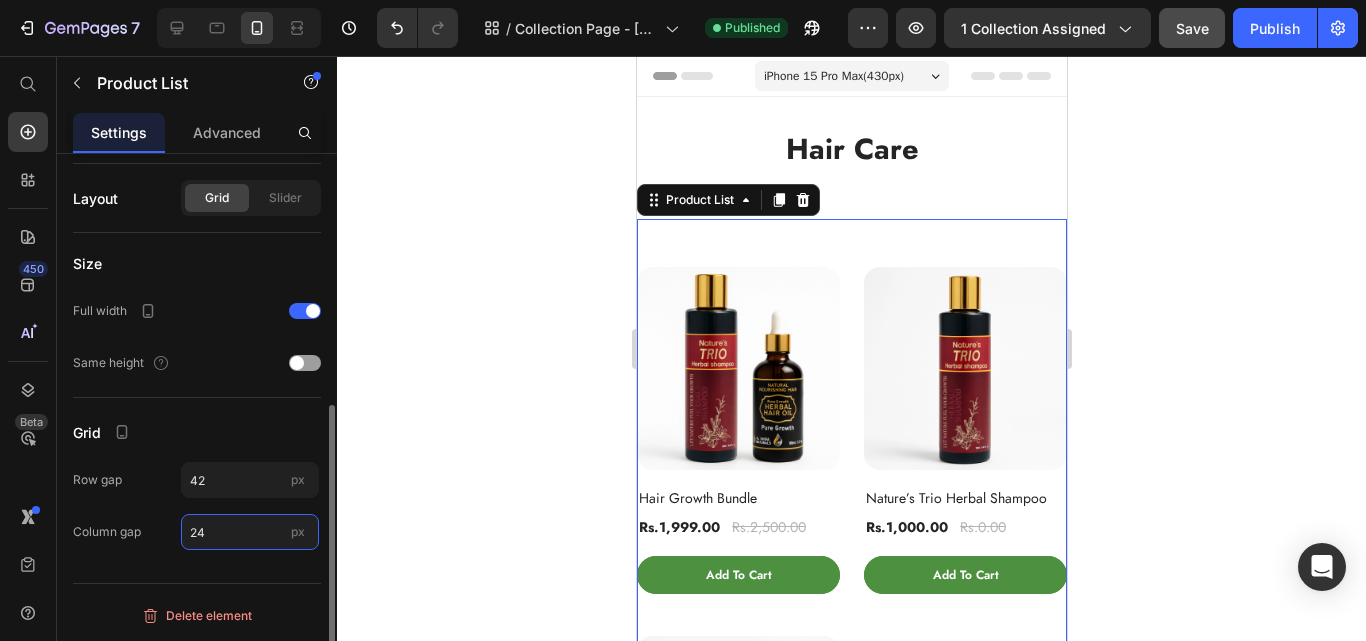 click on "24" at bounding box center (250, 532) 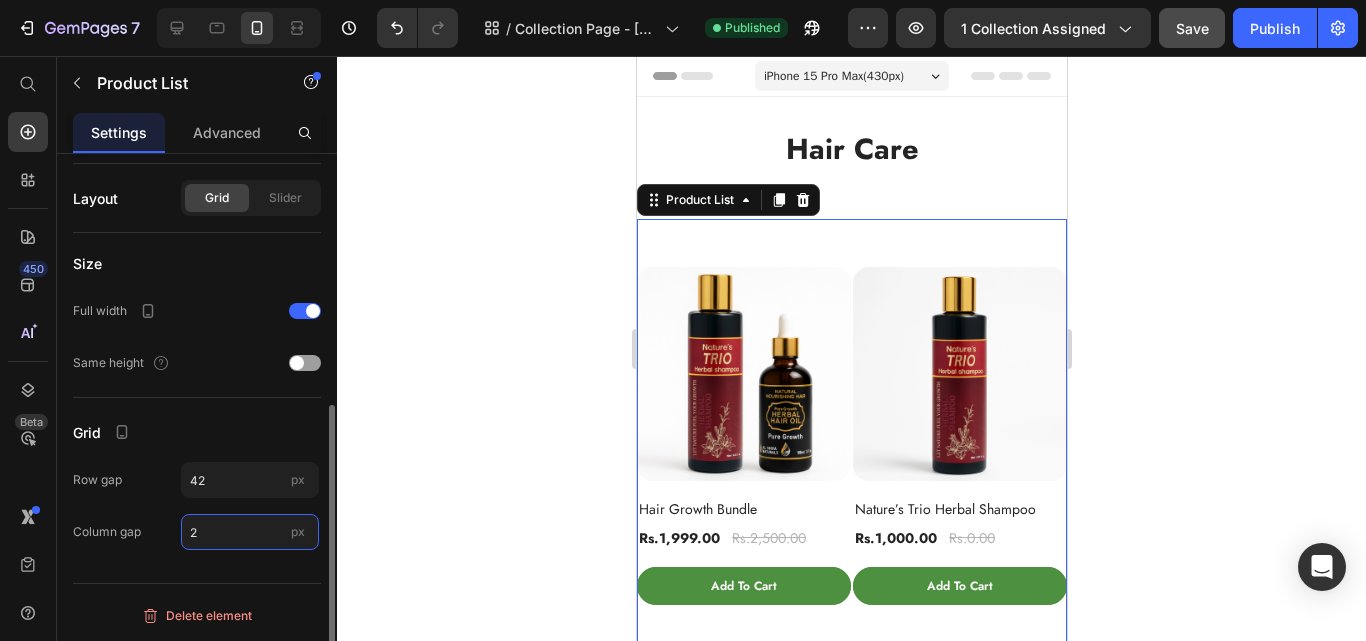 type on "20" 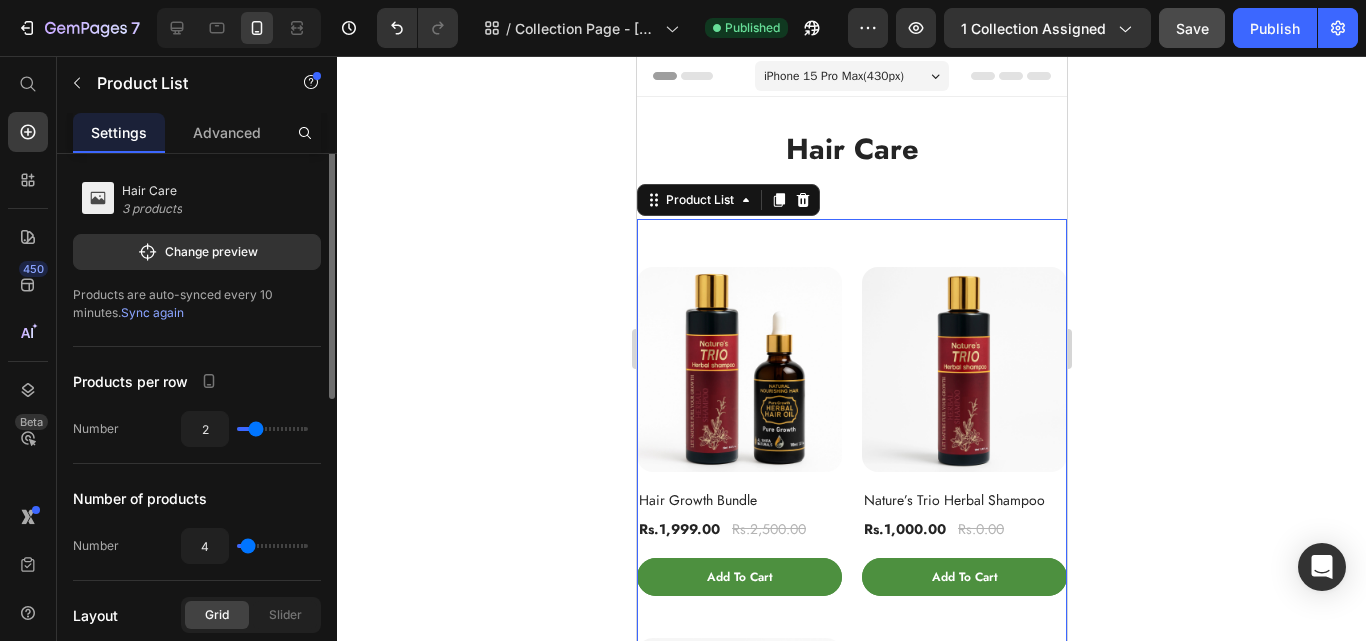 scroll, scrollTop: 0, scrollLeft: 0, axis: both 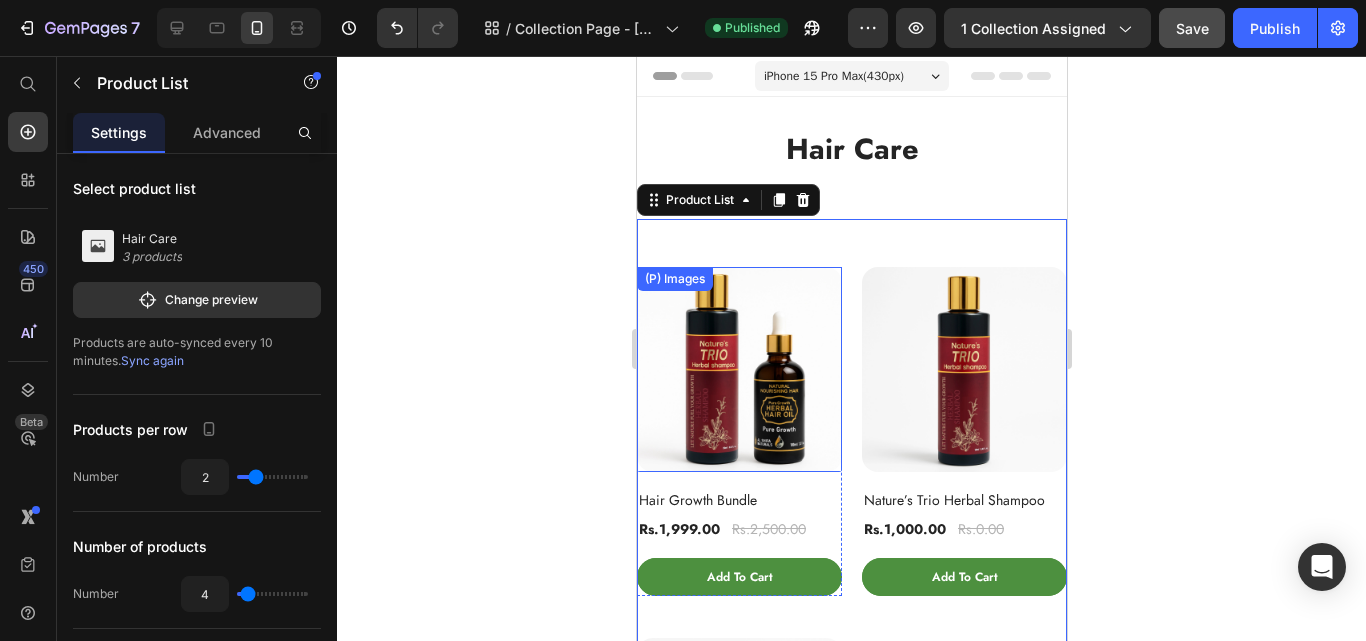click at bounding box center [738, 369] 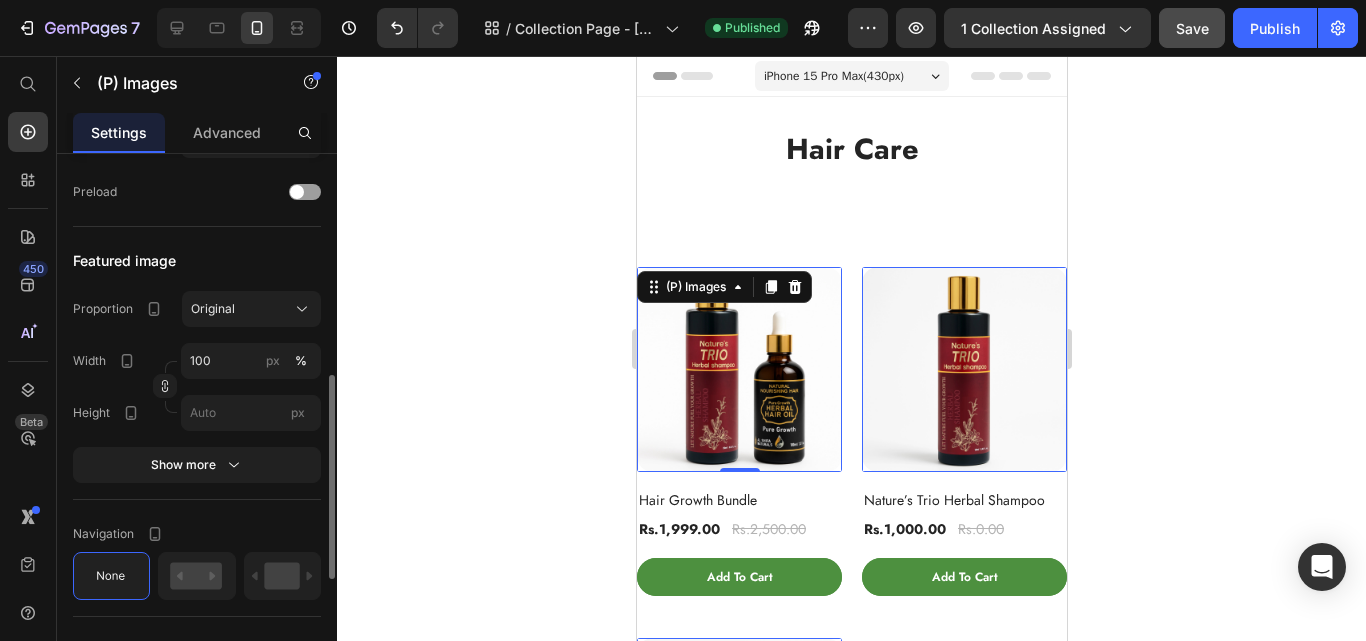 scroll, scrollTop: 602, scrollLeft: 0, axis: vertical 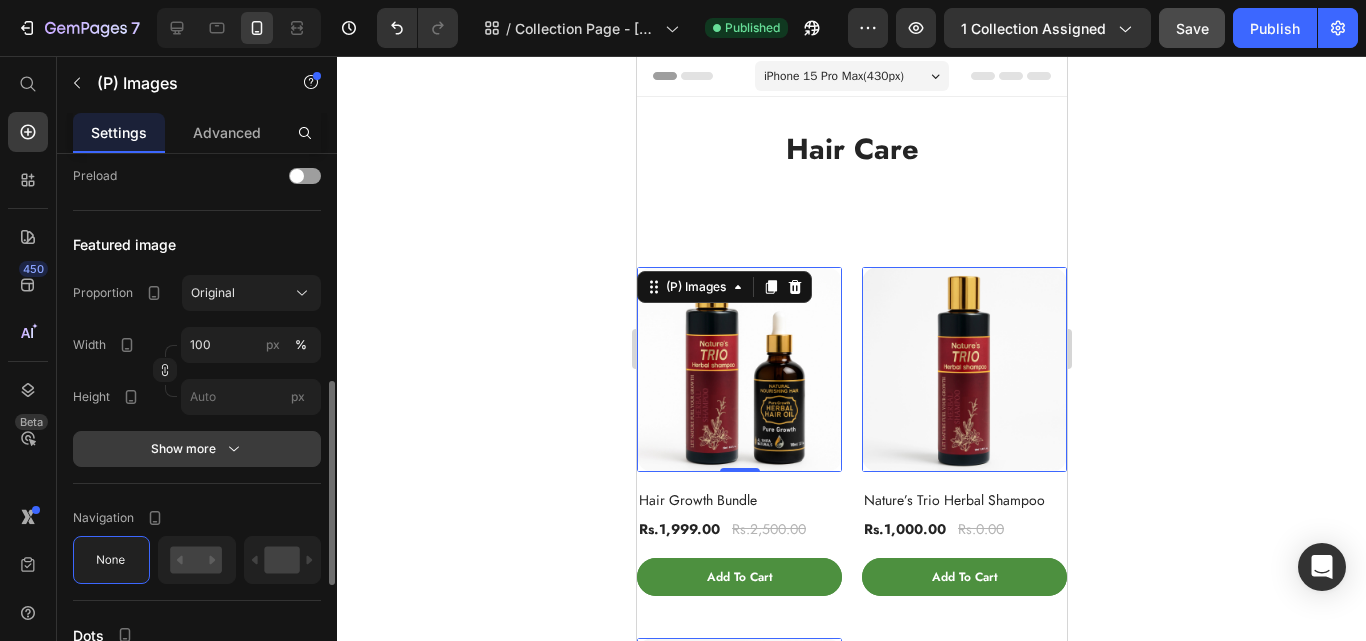 click on "Show more" at bounding box center [197, 449] 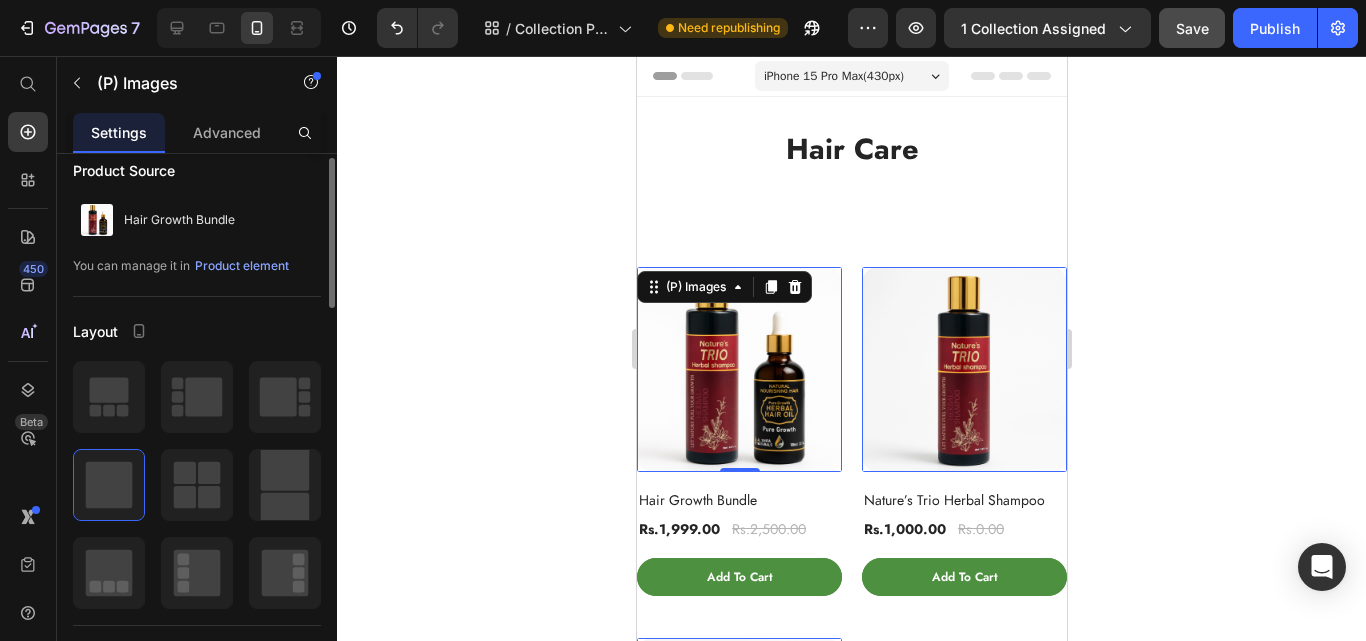 scroll, scrollTop: 0, scrollLeft: 0, axis: both 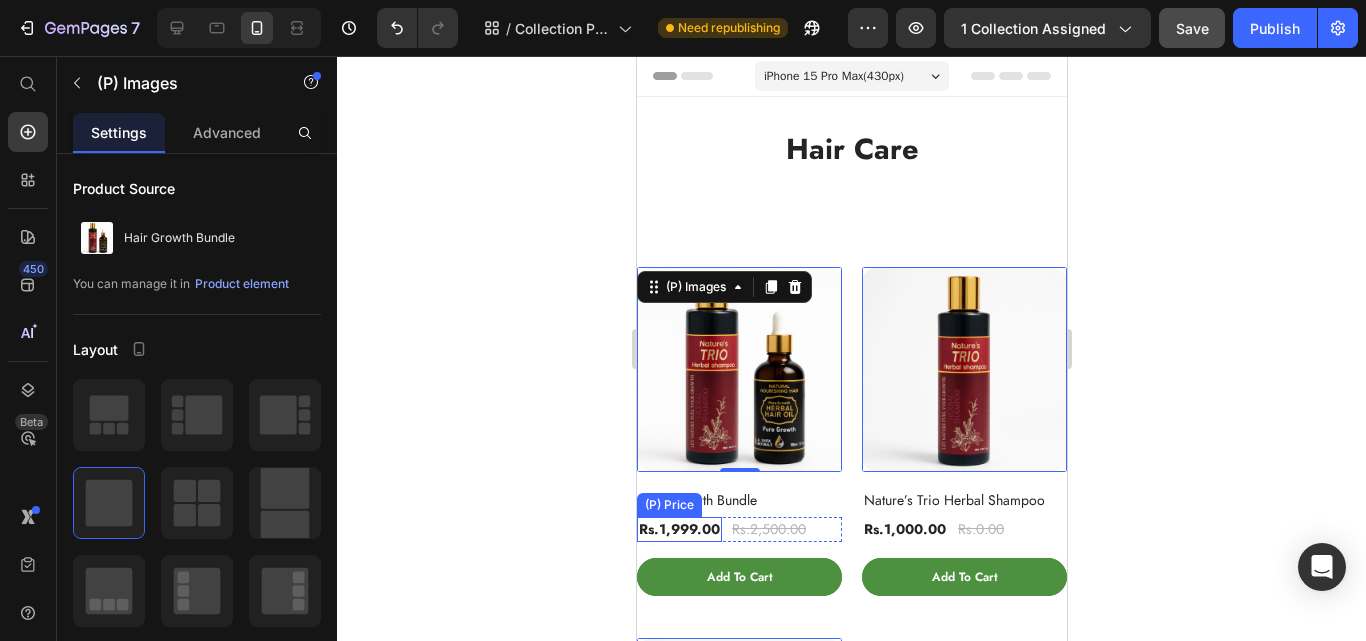 click on "Rs.1,999.00" at bounding box center (678, 529) 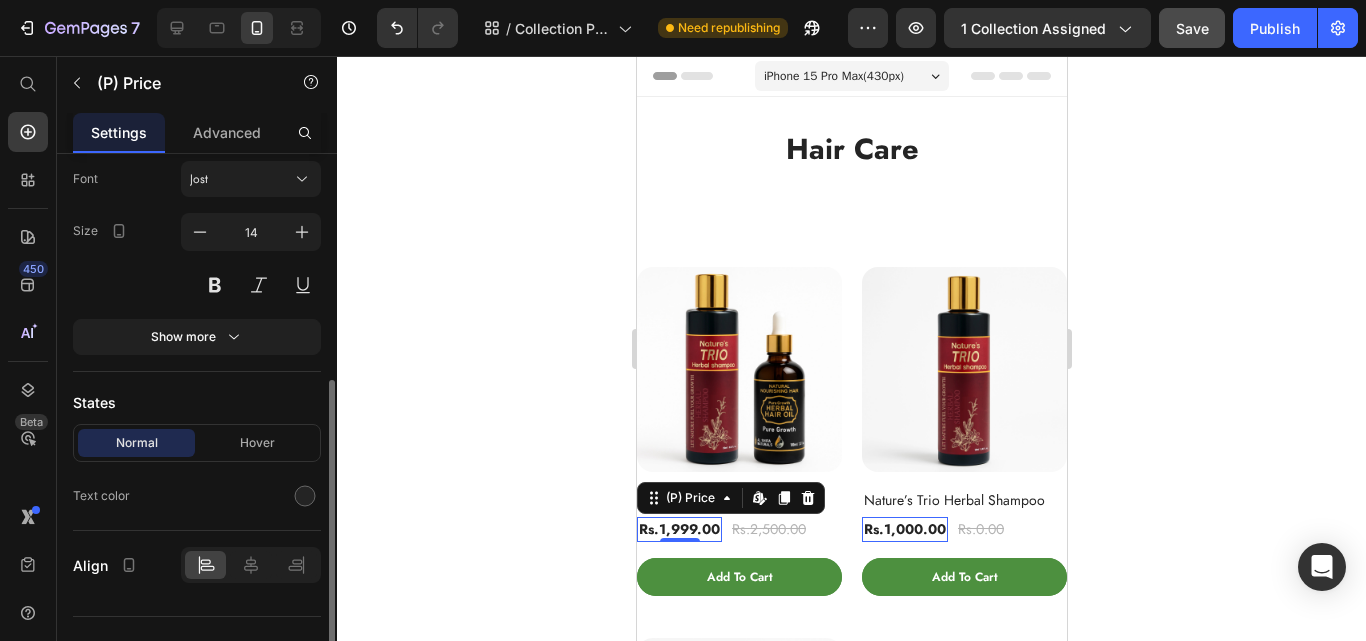 scroll, scrollTop: 355, scrollLeft: 0, axis: vertical 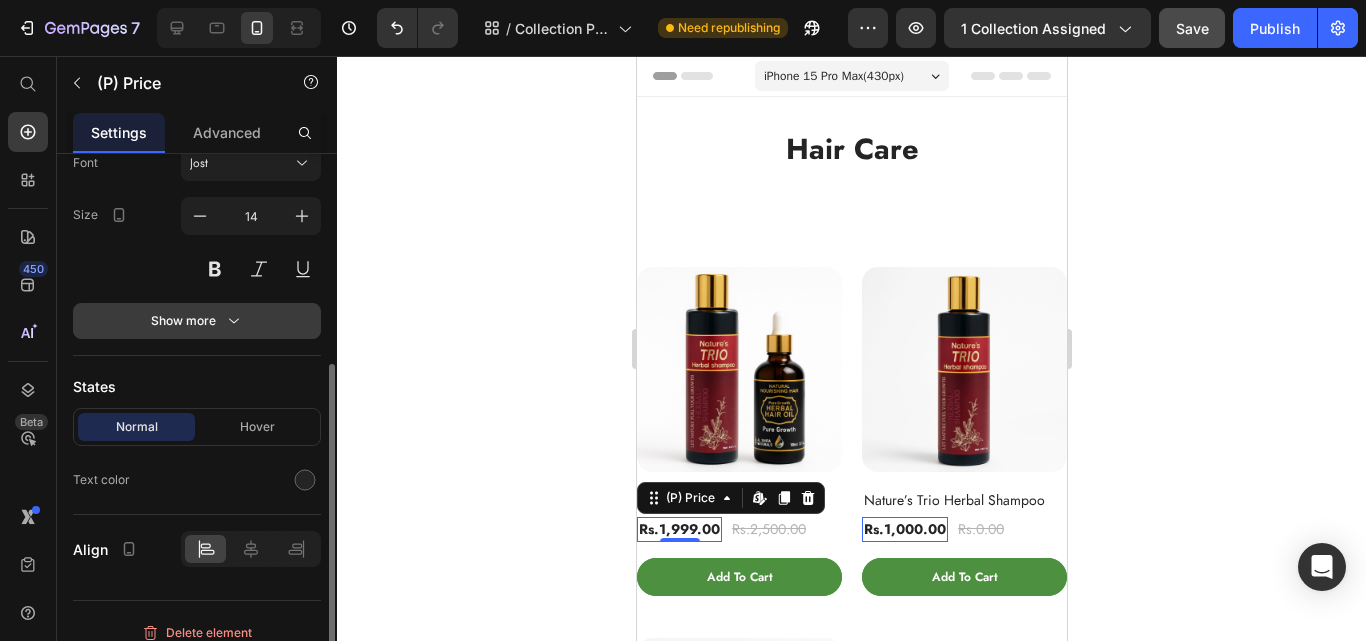 click on "Show more" at bounding box center (197, 321) 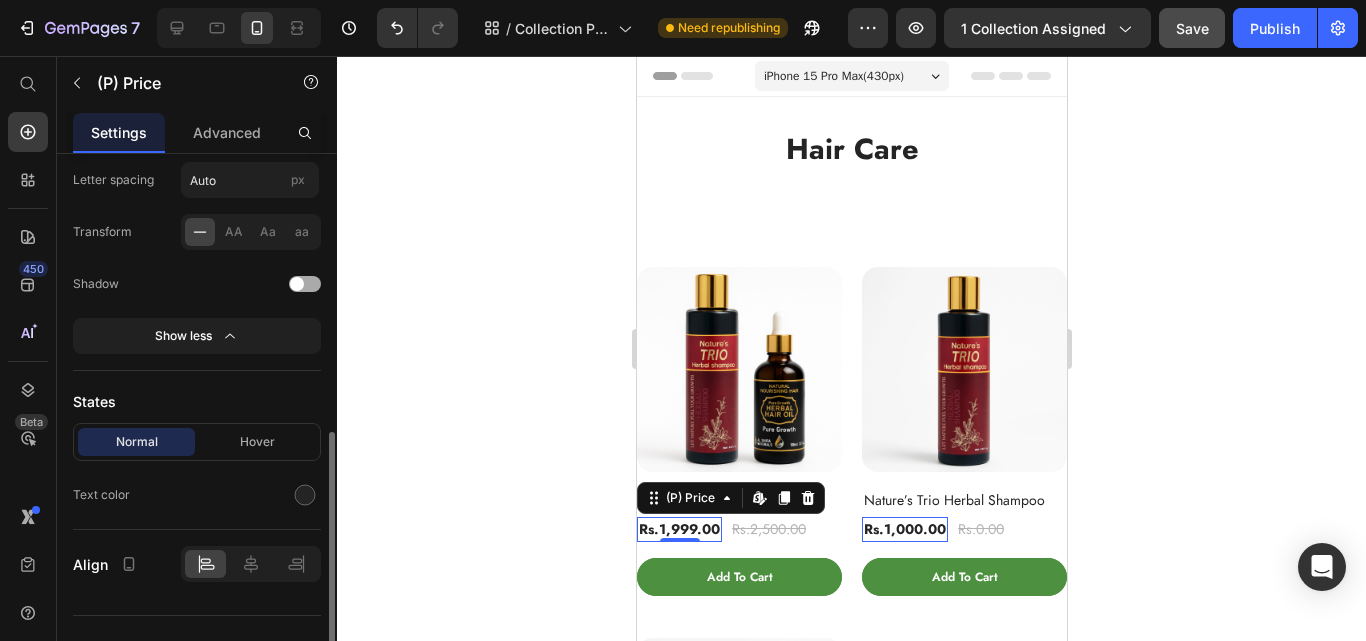 scroll, scrollTop: 632, scrollLeft: 0, axis: vertical 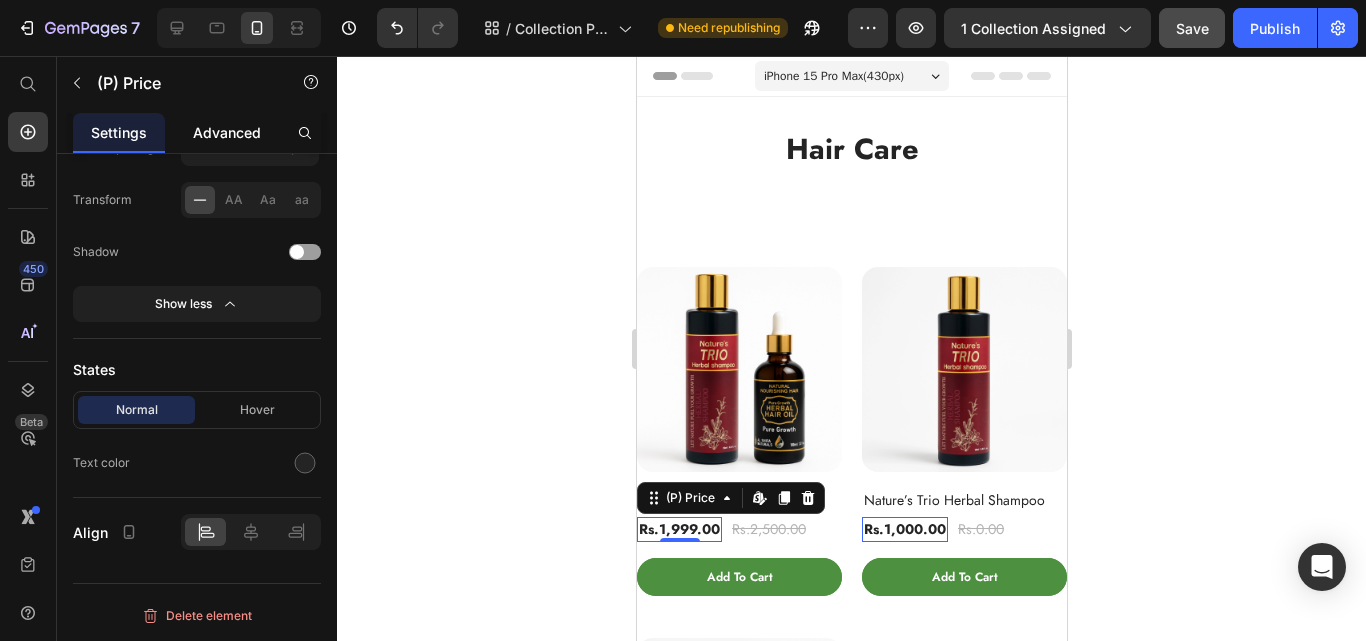 click on "Advanced" at bounding box center (227, 132) 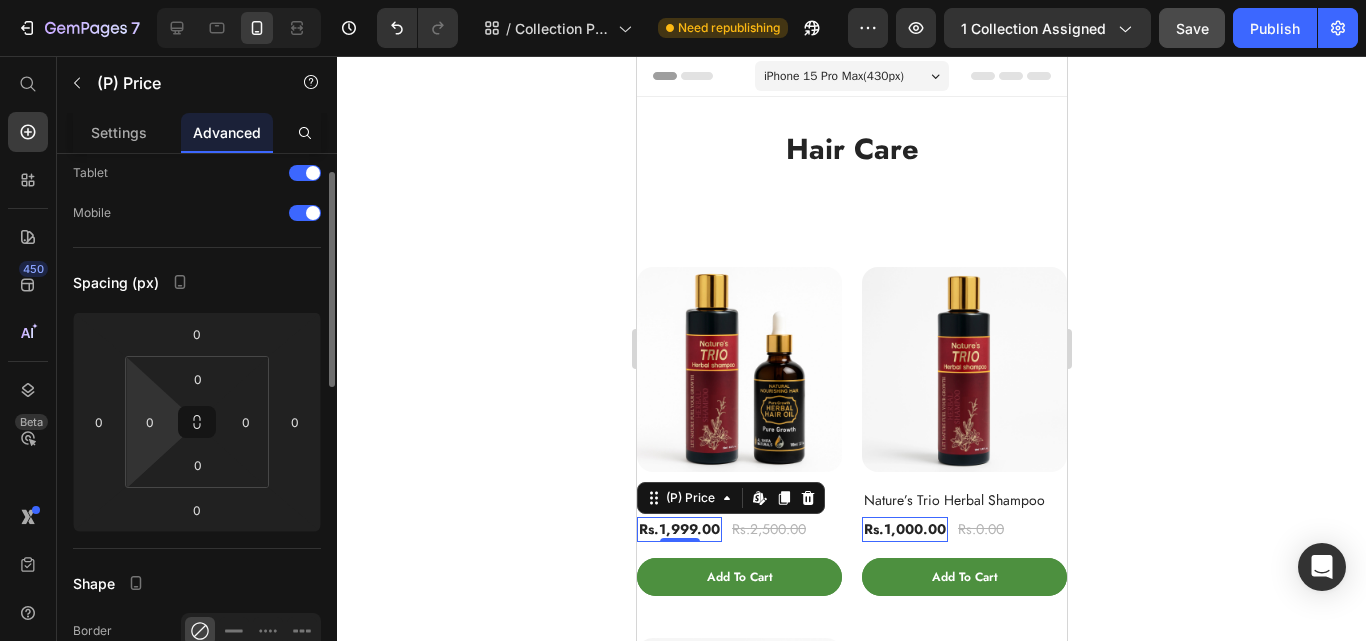 scroll, scrollTop: 87, scrollLeft: 0, axis: vertical 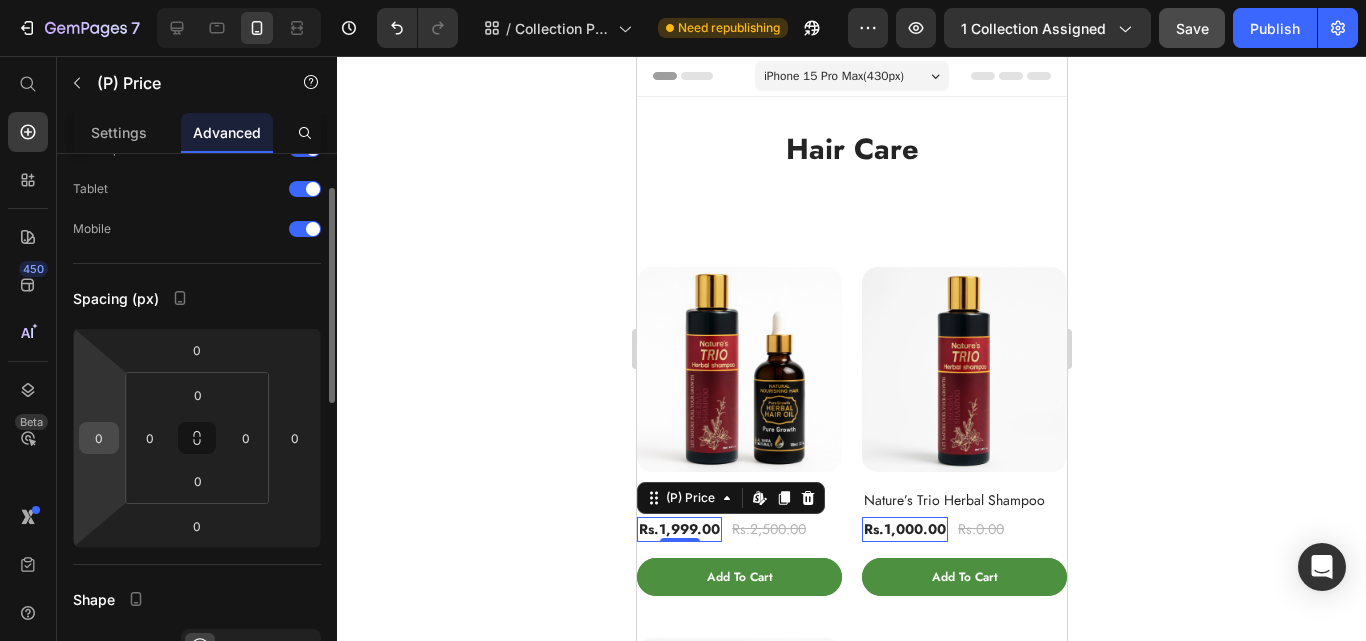 click on "0" at bounding box center [99, 438] 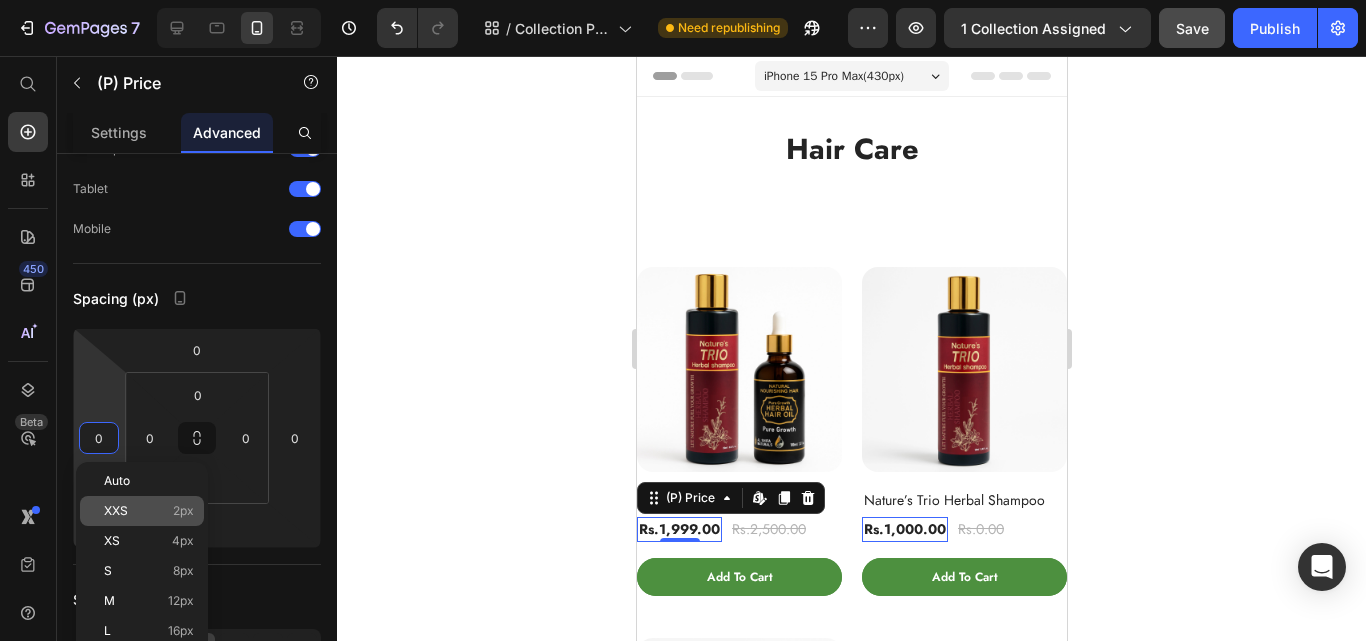click on "XXS 2px" at bounding box center [149, 511] 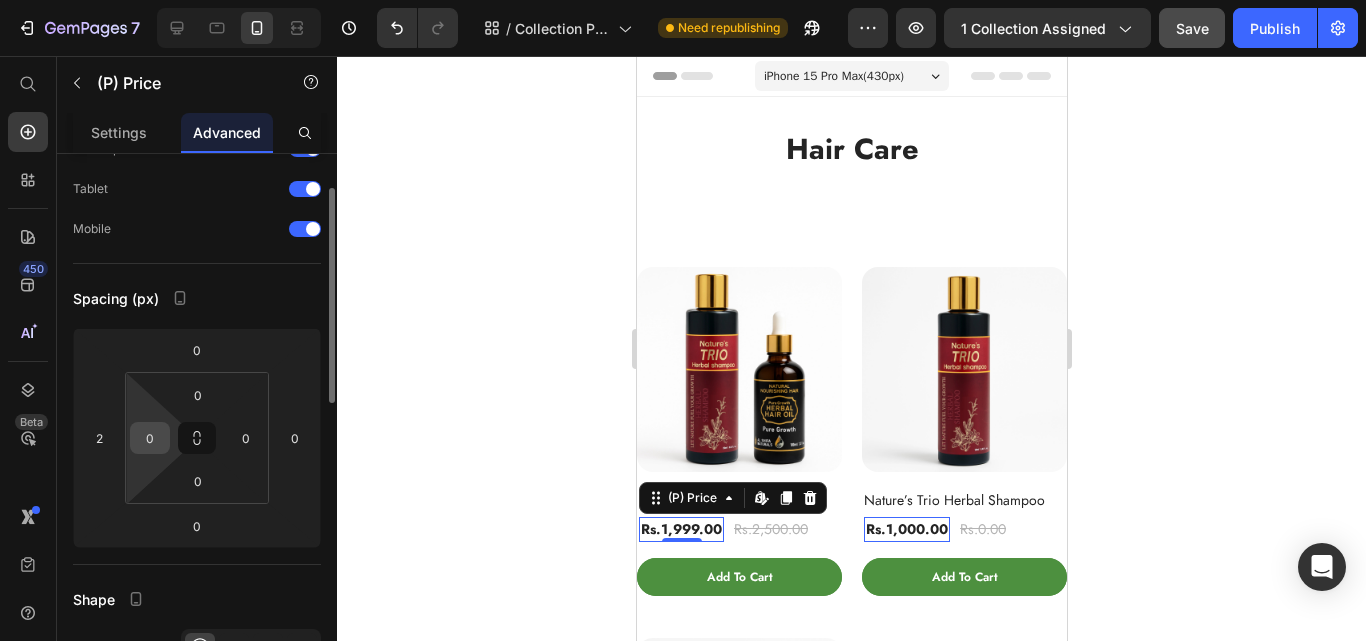 click on "0" at bounding box center [150, 438] 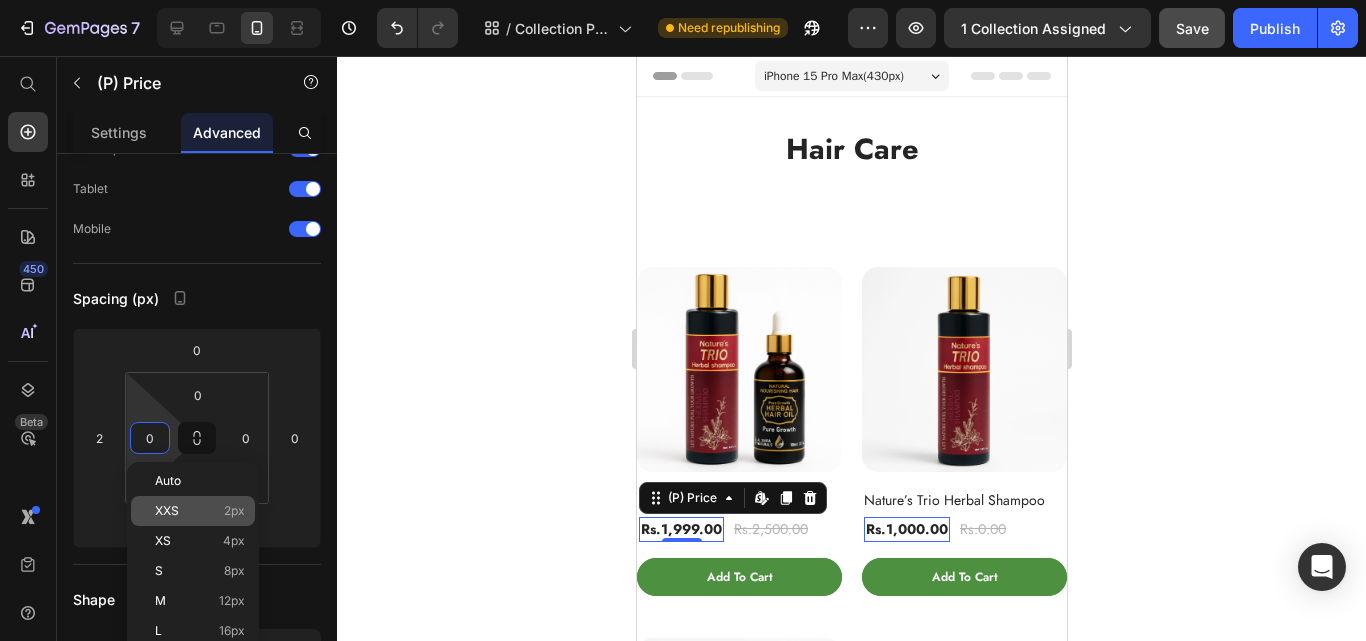 click on "XXS 2px" 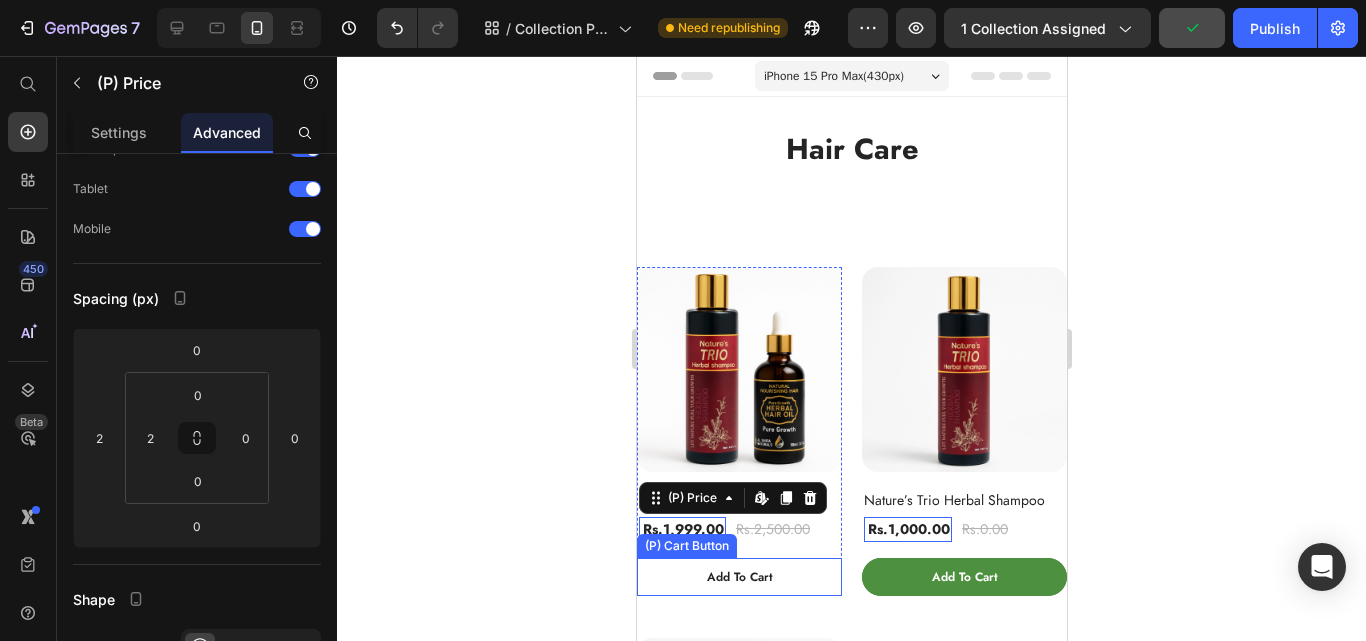 click on "Add To Cart" at bounding box center (738, 577) 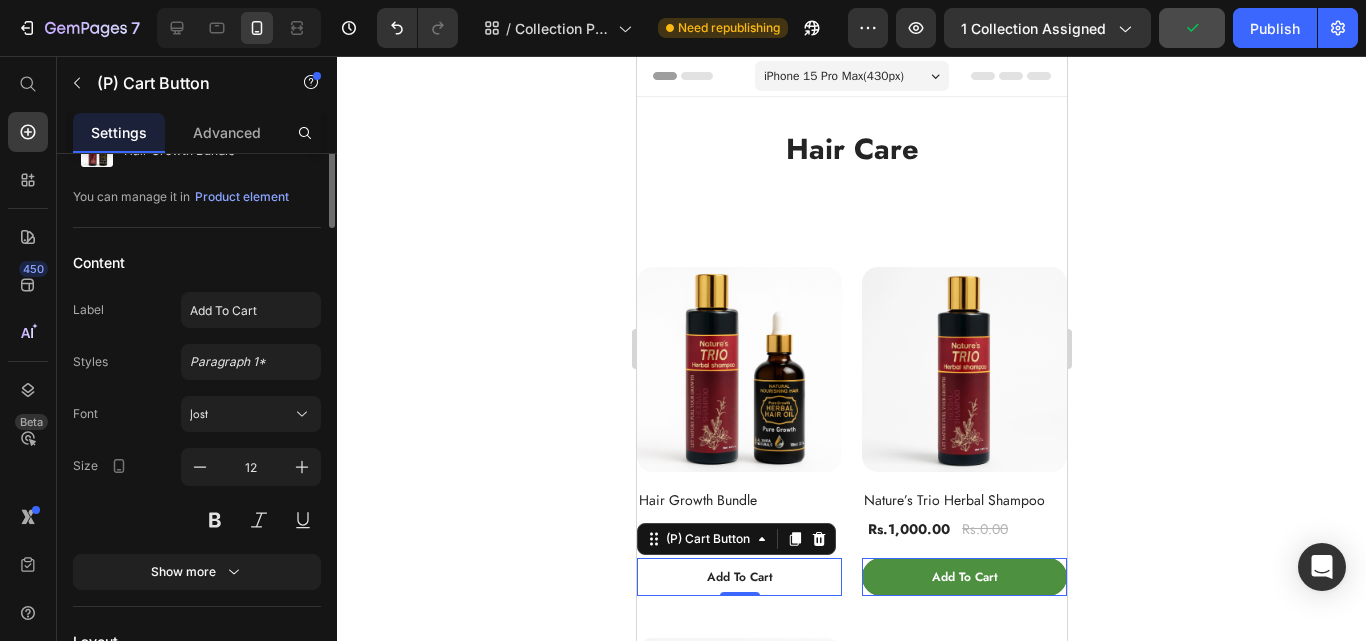 scroll, scrollTop: 0, scrollLeft: 0, axis: both 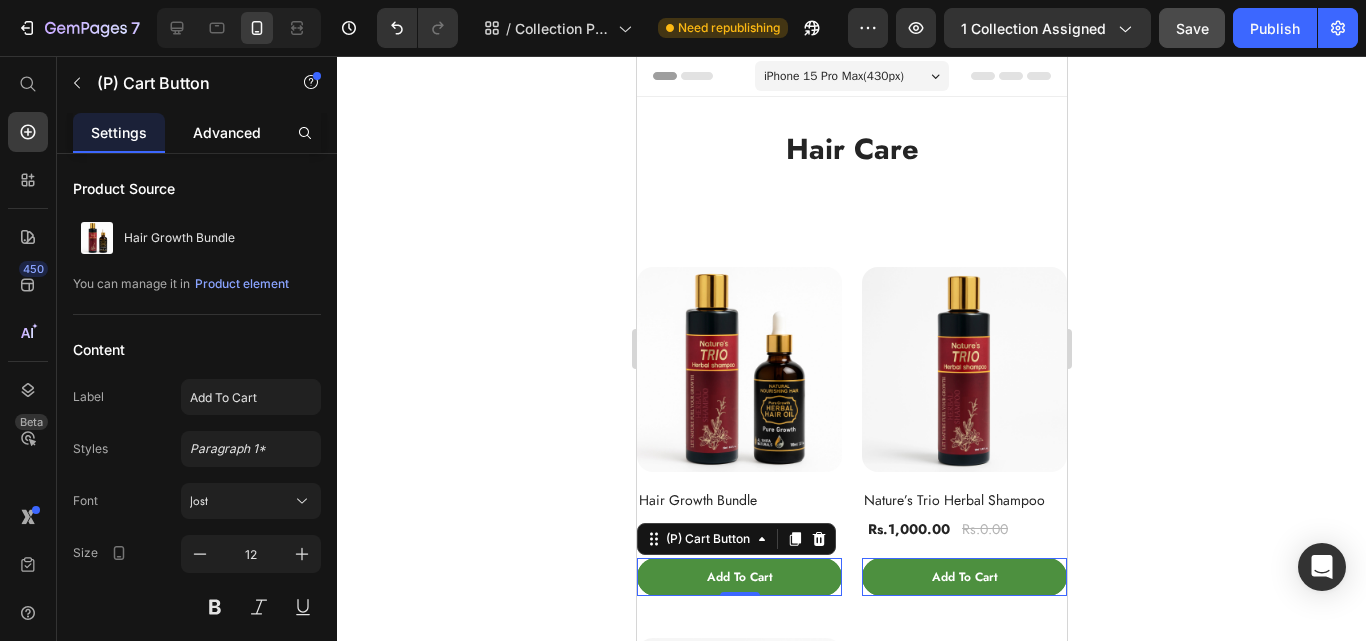 click on "Advanced" at bounding box center (227, 132) 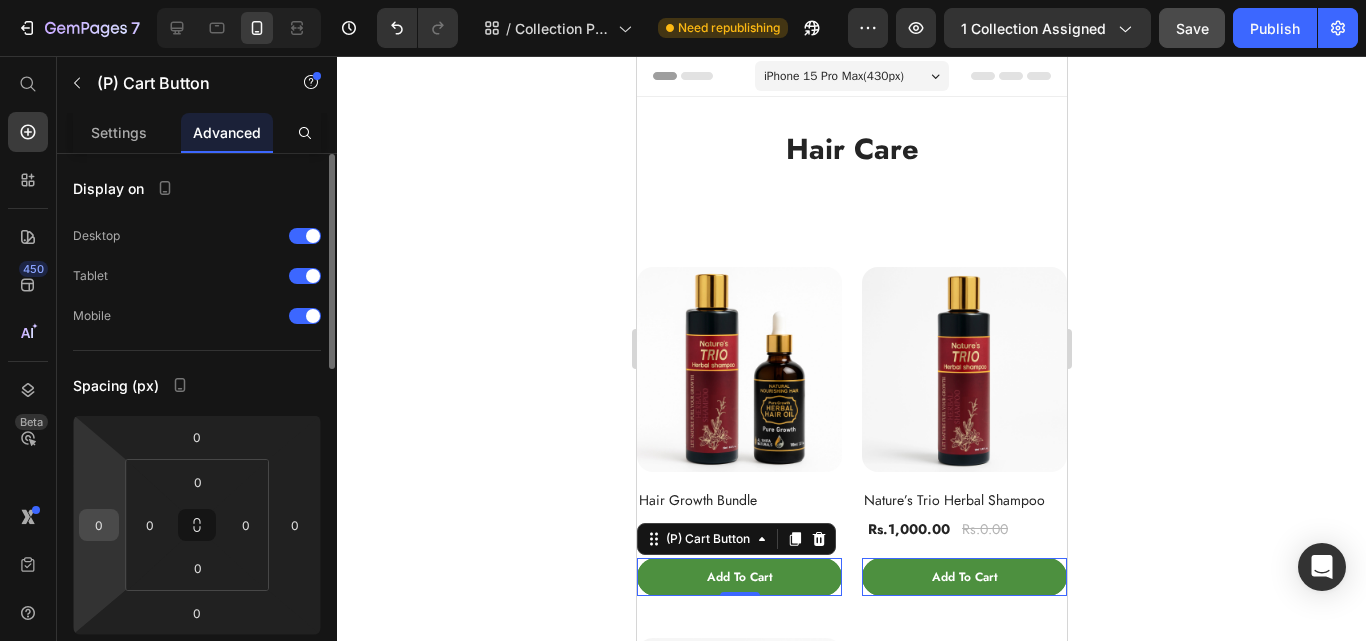 click on "0" at bounding box center [99, 525] 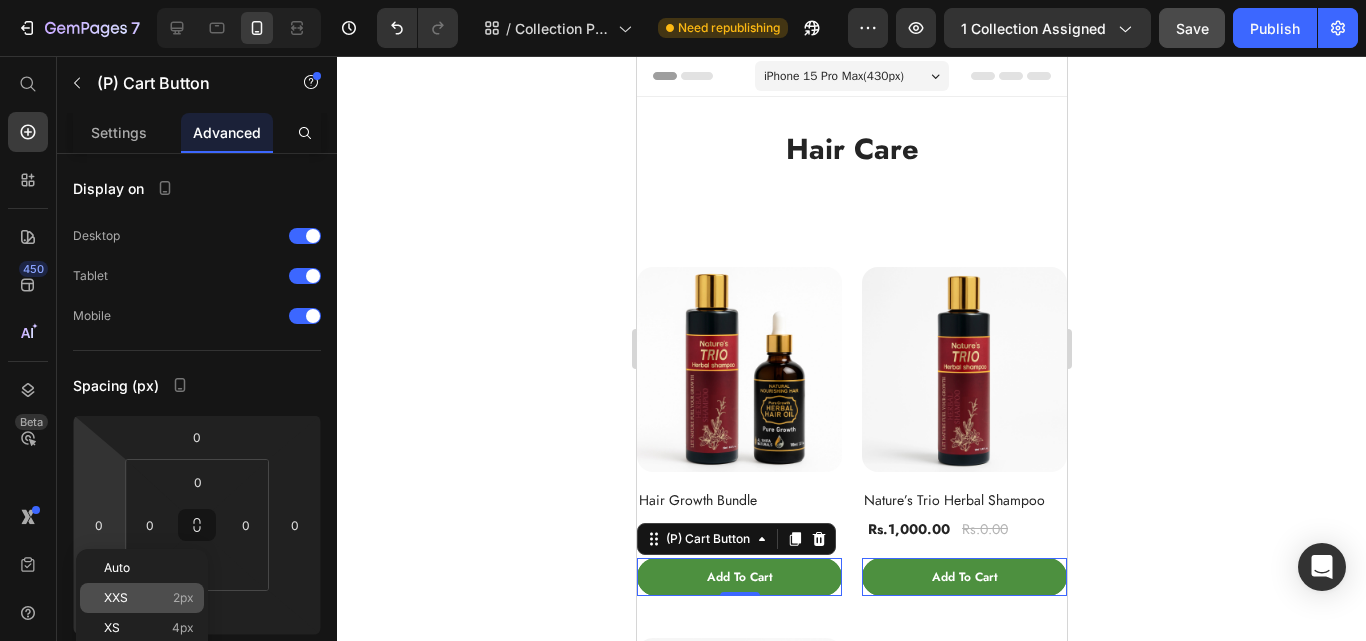 click on "XXS 2px" 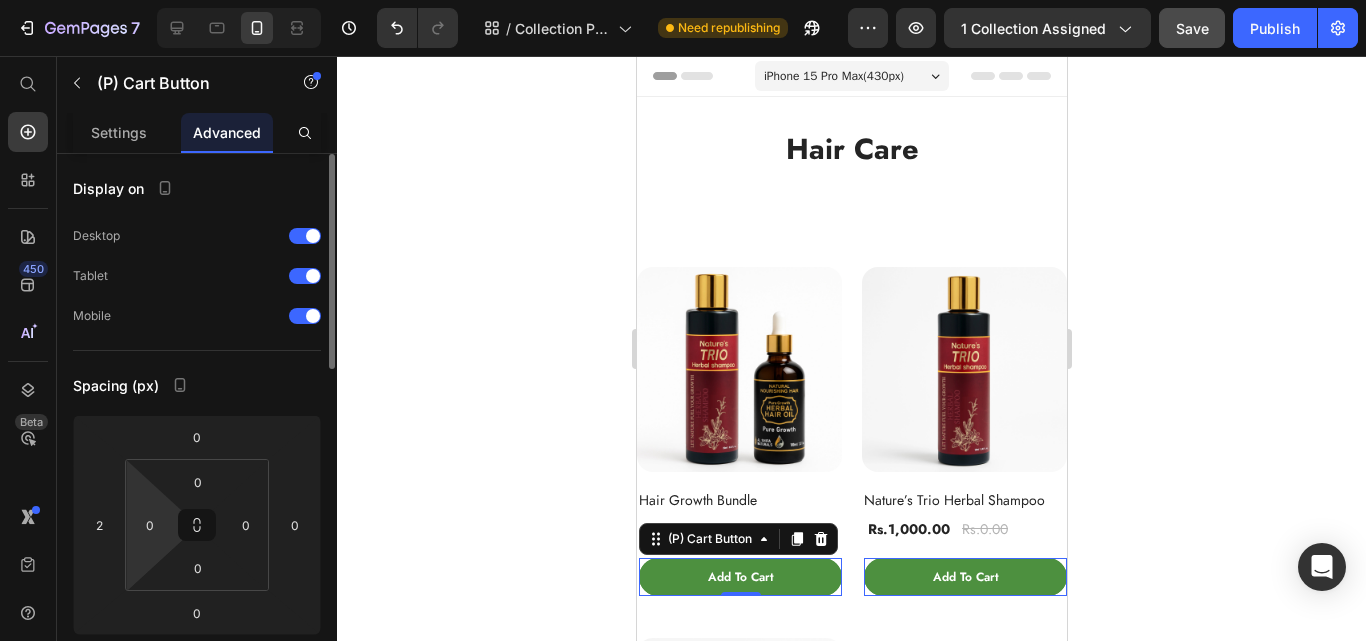 click on "7  Version history  /  Collection Page - [DATE] 20:45:38 Need republishing Preview 1 collection assigned  Save   Publish  450 Beta Start with Sections Elements Hero Section Product Detail Brands Trusted Badges Guarantee Product Breakdown How to use Testimonials Compare Bundle FAQs Social Proof Brand Story Product List Collection Blog List Contact Sticky Add to Cart Custom Footer Browse Library 450 Layout
Row
Row
Row
Row Text
Heading
Text Block Button
Button
Button
Sticky Back to top Media
Image" at bounding box center [683, 0] 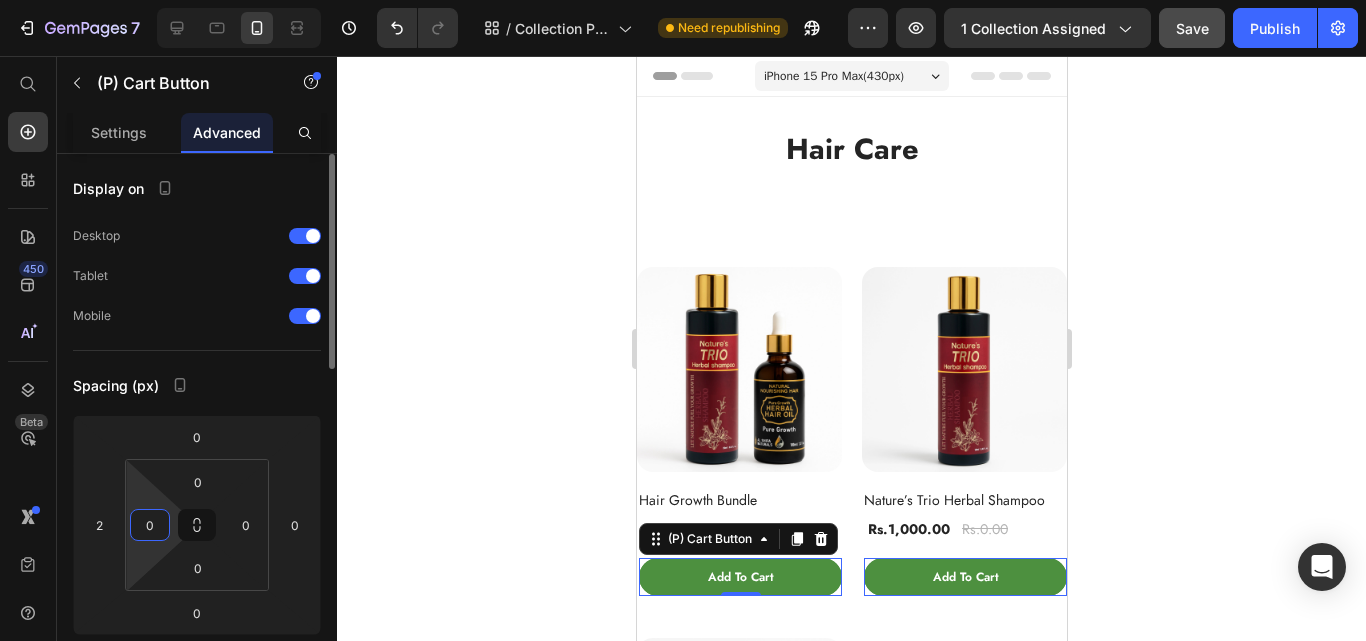 click on "0" at bounding box center (150, 525) 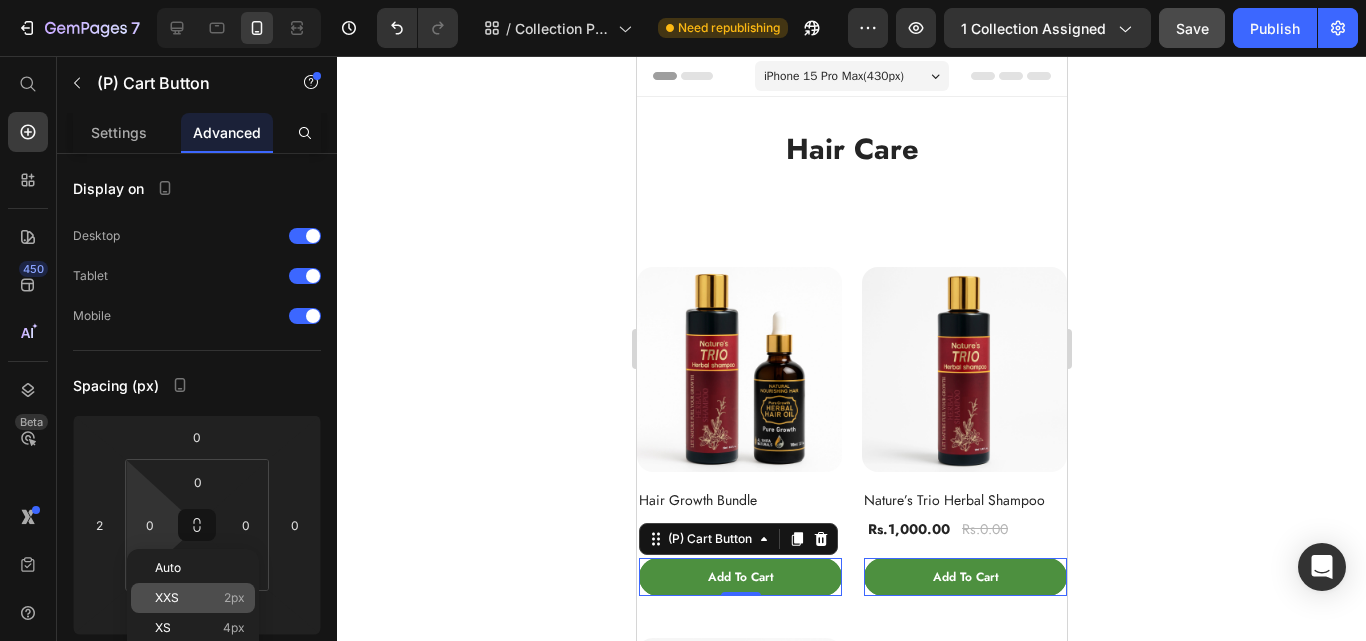click on "XXS 2px" at bounding box center (200, 598) 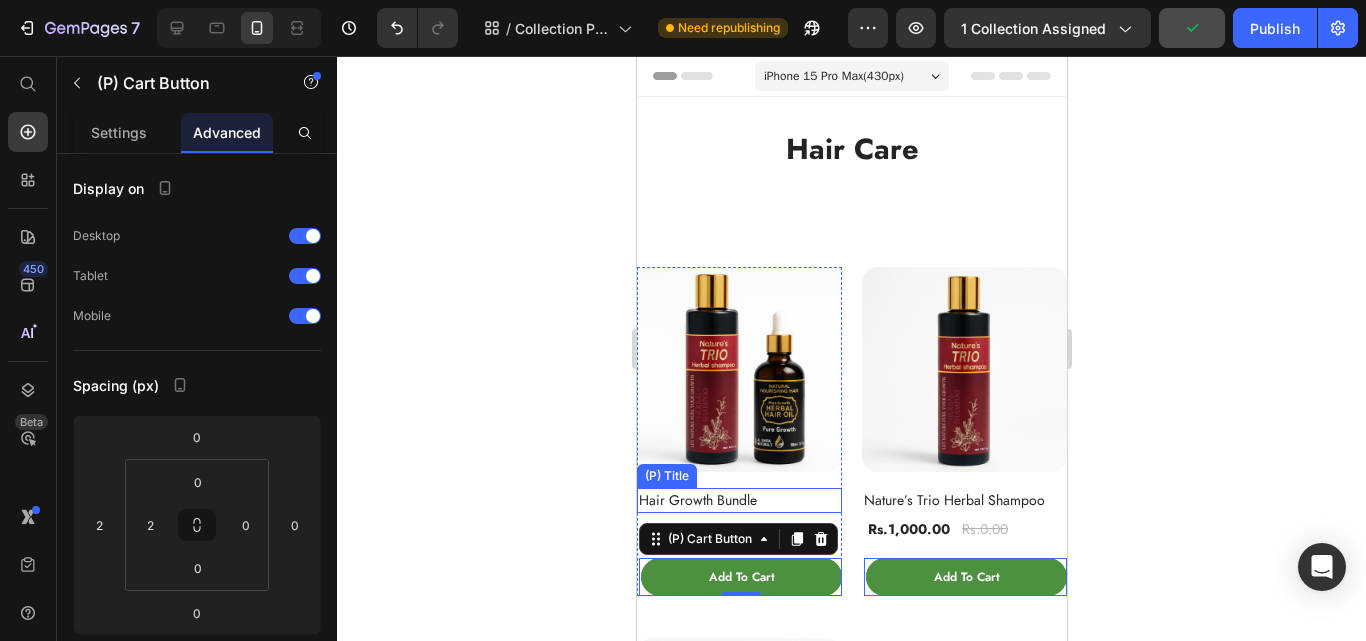 click on "Hair Growth Bundle" at bounding box center [738, 500] 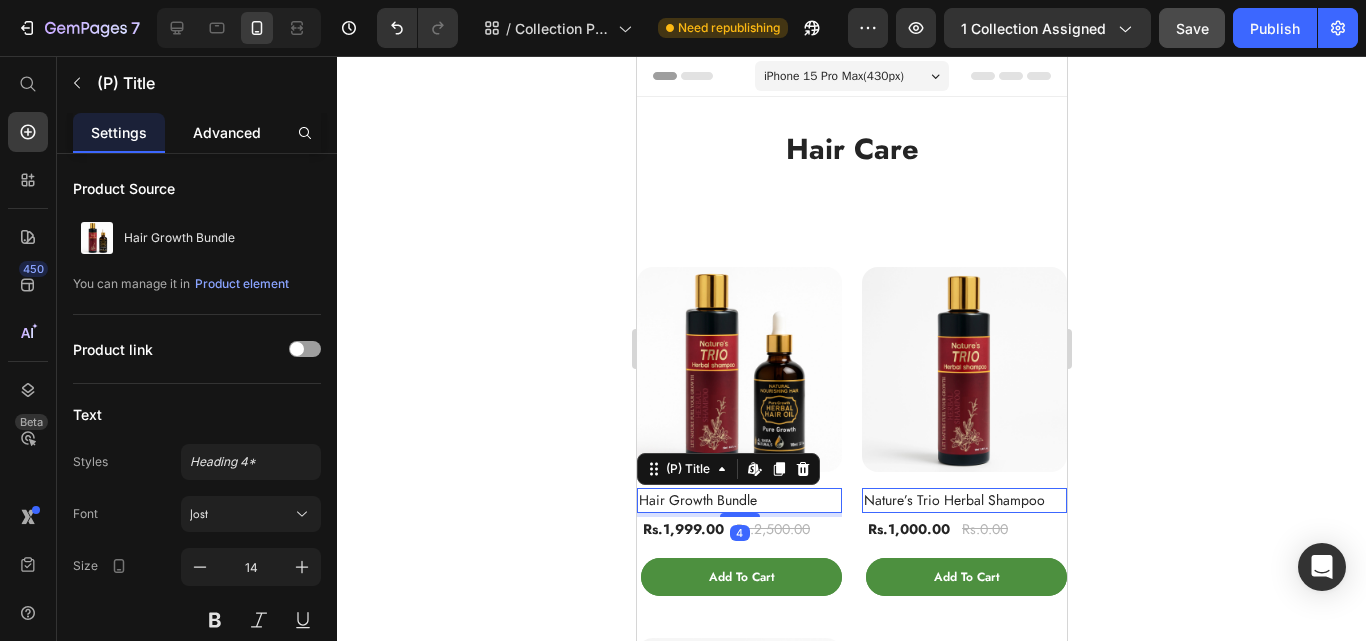 click on "Advanced" at bounding box center [227, 132] 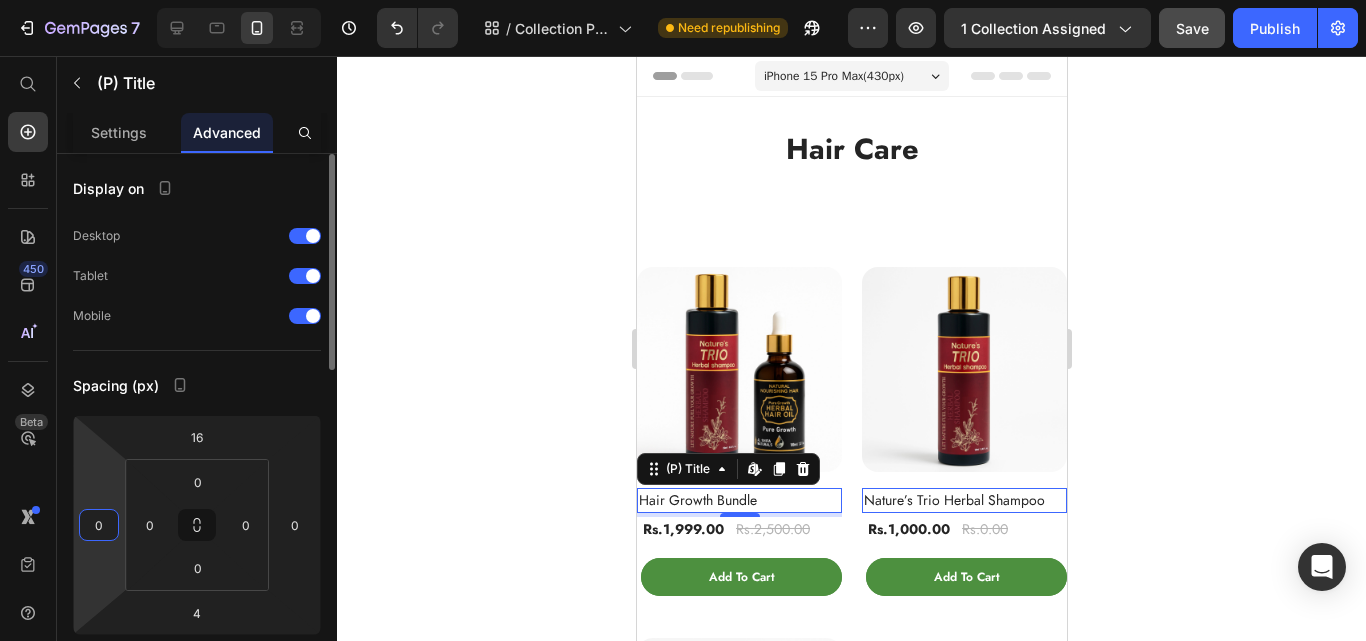 click on "0" at bounding box center [99, 525] 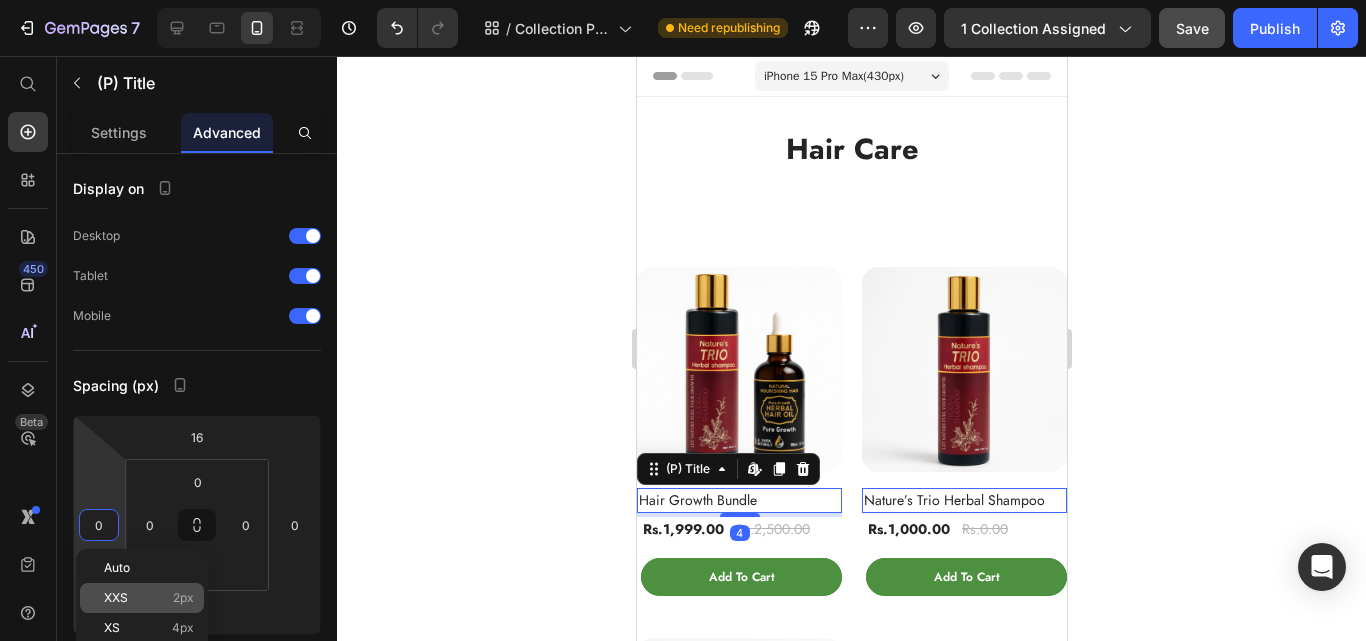 click on "XXS 2px" at bounding box center (149, 598) 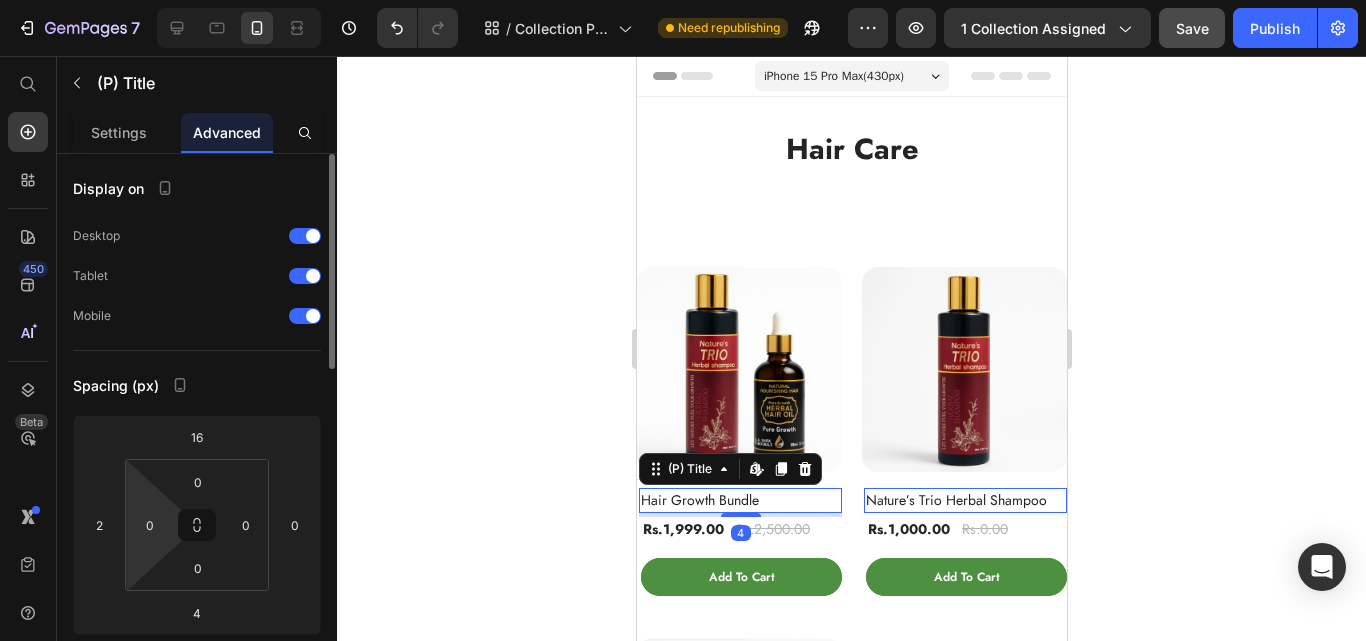 click on "7  Version history  /  Collection Page - [DATE] 20:45:38 Need republishing Preview 1 collection assigned  Save   Publish  450 Beta Start with Sections Elements Hero Section Product Detail Brands Trusted Badges Guarantee Product Breakdown How to use Testimonials Compare Bundle FAQs Social Proof Brand Story Product List Collection Blog List Contact Sticky Add to Cart Custom Footer Browse Library 450 Layout
Row
Row
Row
Row Text
Heading
Text Block Button
Button
Button
Sticky Back to top Media
Image" at bounding box center [683, 0] 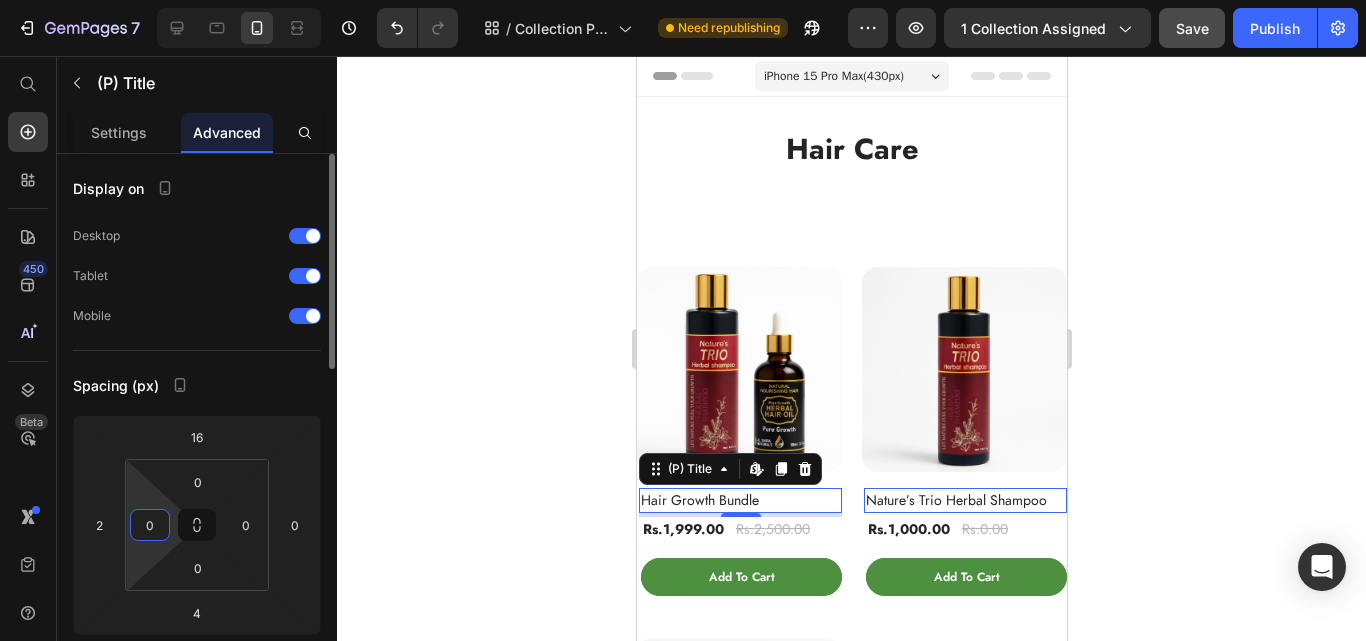 click on "7  Version history  /  Collection Page - [DATE] 20:45:38 Need republishing Preview 1 collection assigned  Save   Publish  450 Beta Start with Sections Elements Hero Section Product Detail Brands Trusted Badges Guarantee Product Breakdown How to use Testimonials Compare Bundle FAQs Social Proof Brand Story Product List Collection Blog List Contact Sticky Add to Cart Custom Footer Browse Library 450 Layout
Row
Row
Row
Row Text
Heading
Text Block Button
Button
Button
Sticky Back to top Media
Image" at bounding box center [683, 0] 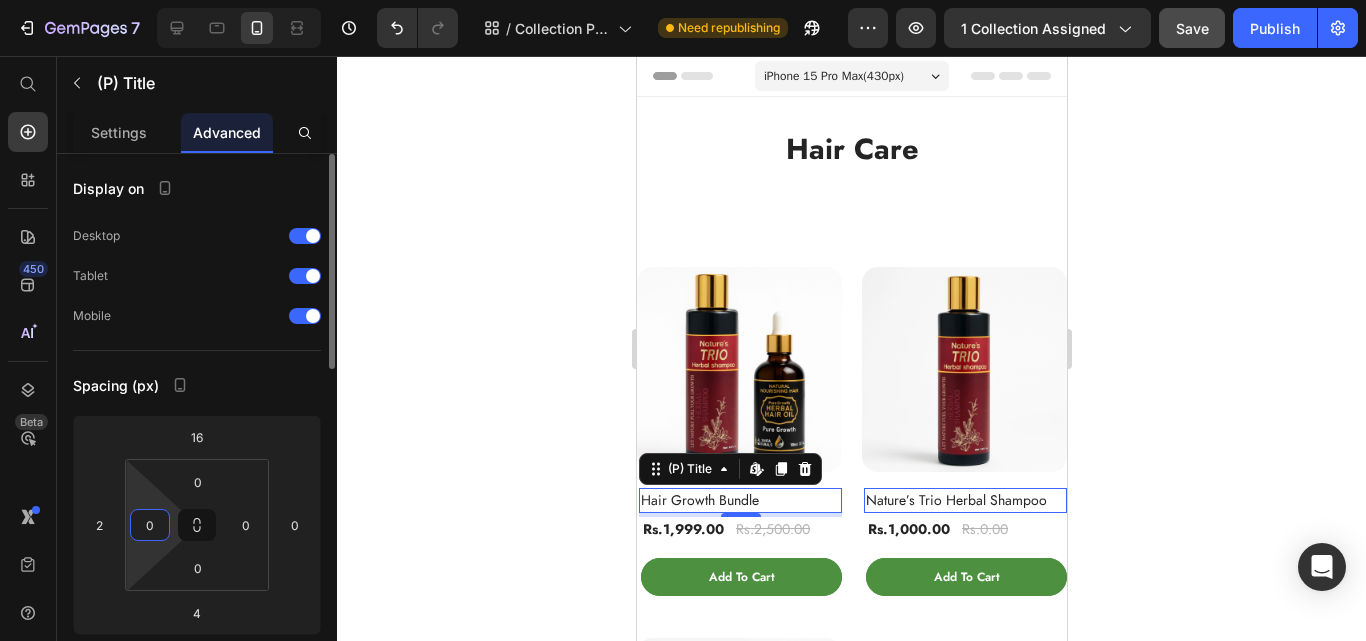 click on "0" at bounding box center (150, 525) 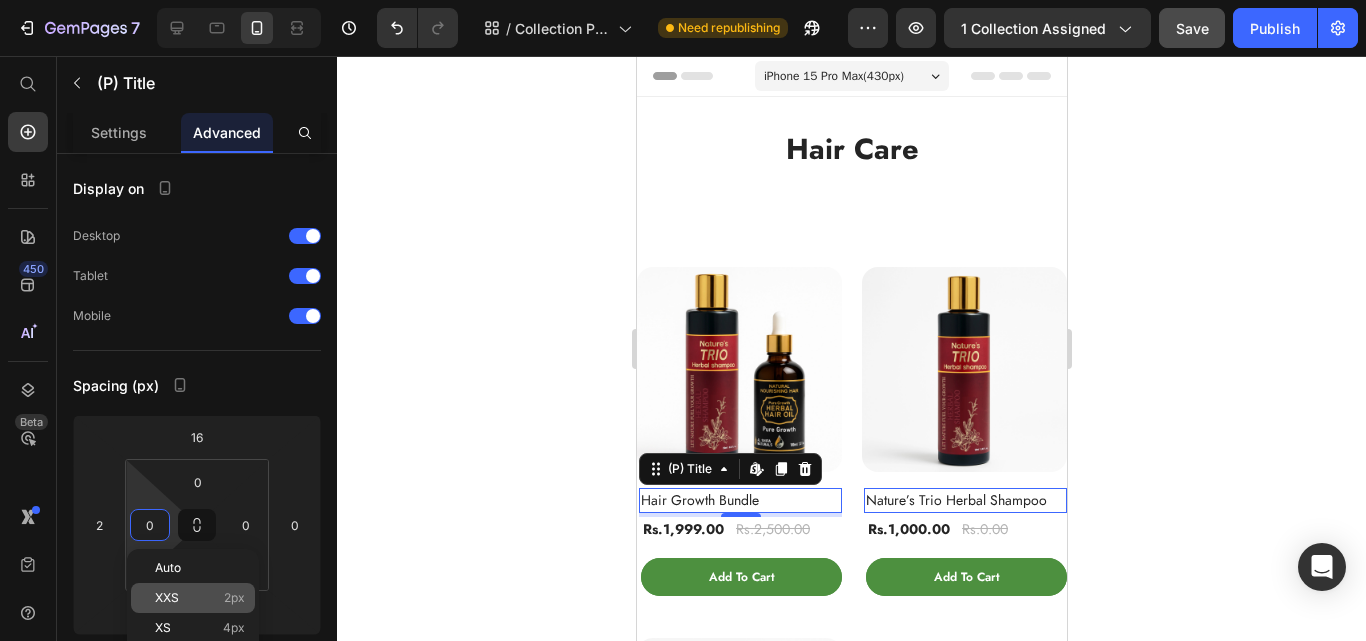 click on "XXS" at bounding box center (167, 598) 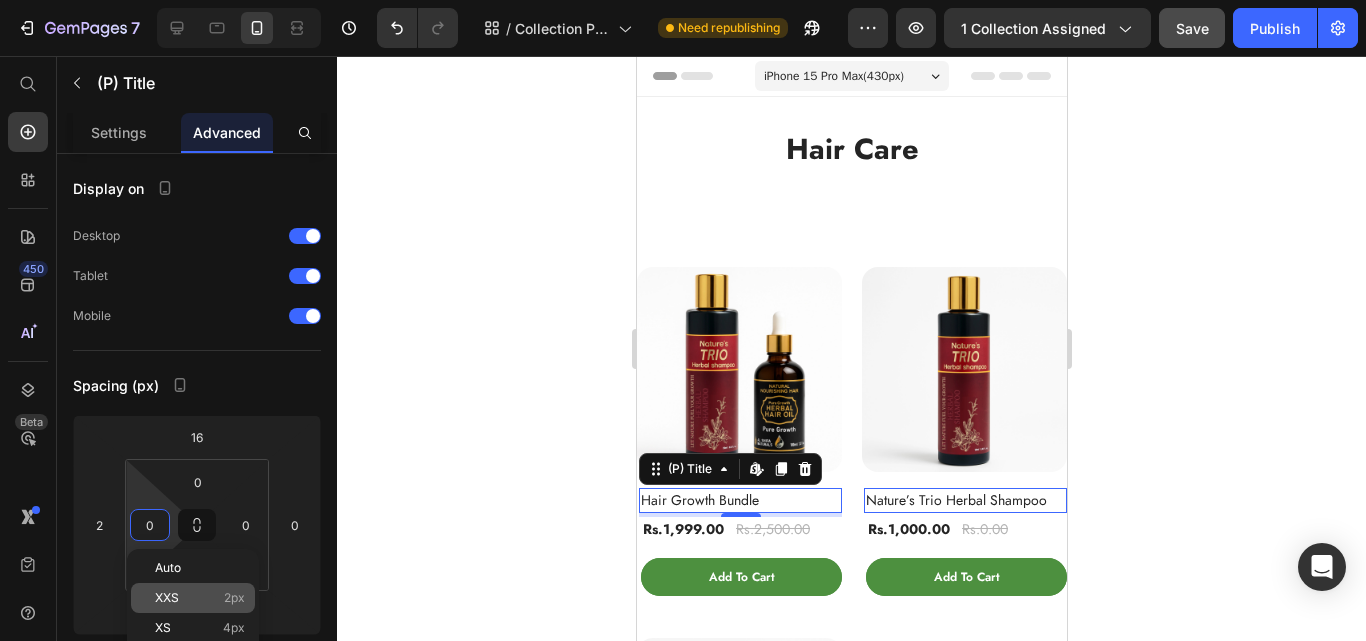 type on "2" 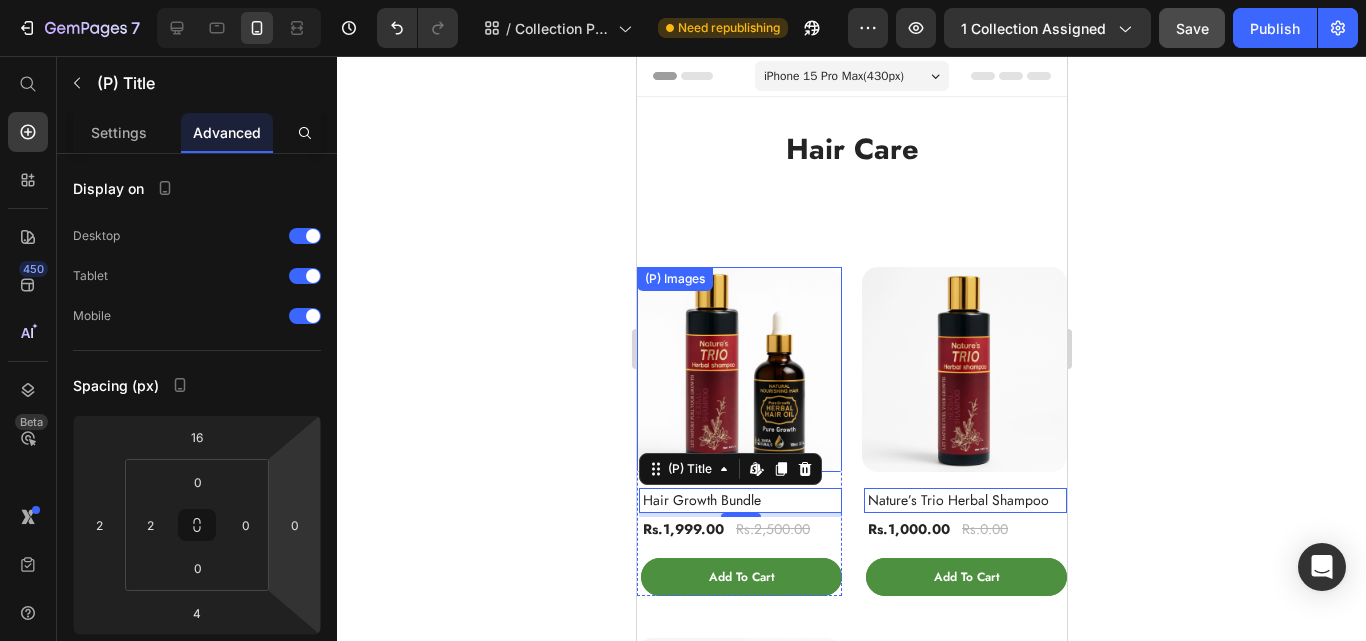 click at bounding box center [738, 369] 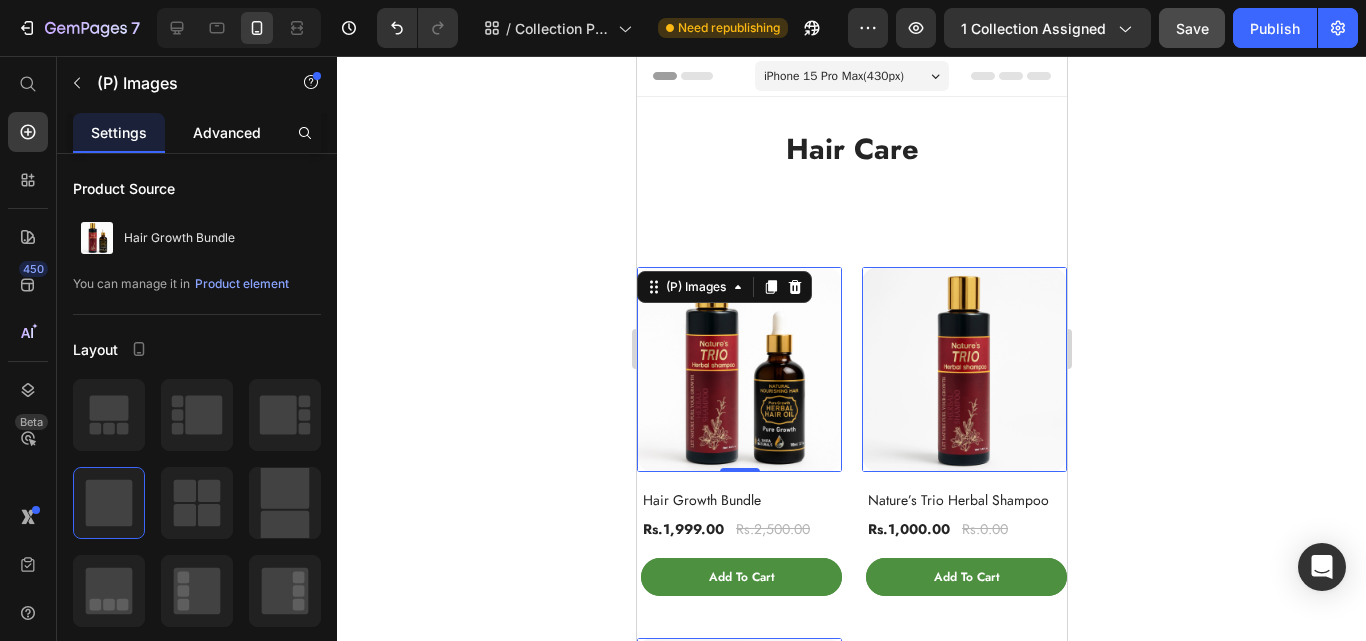 click on "Advanced" 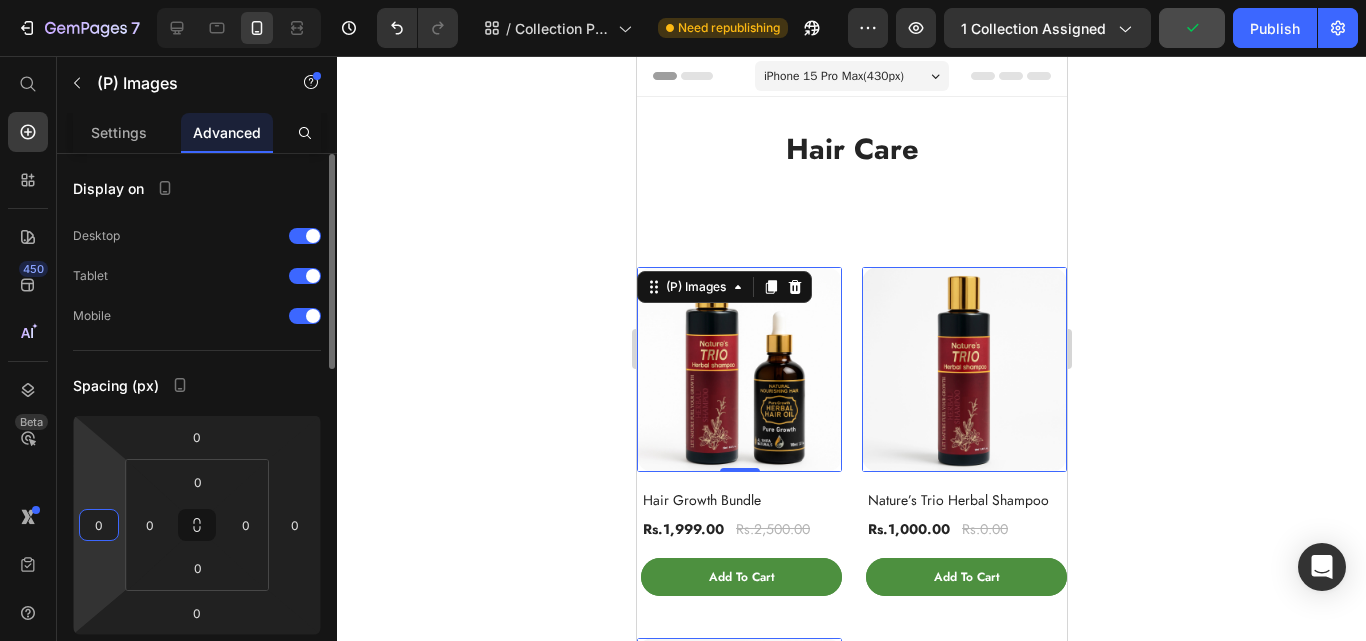 click on "0" at bounding box center (99, 525) 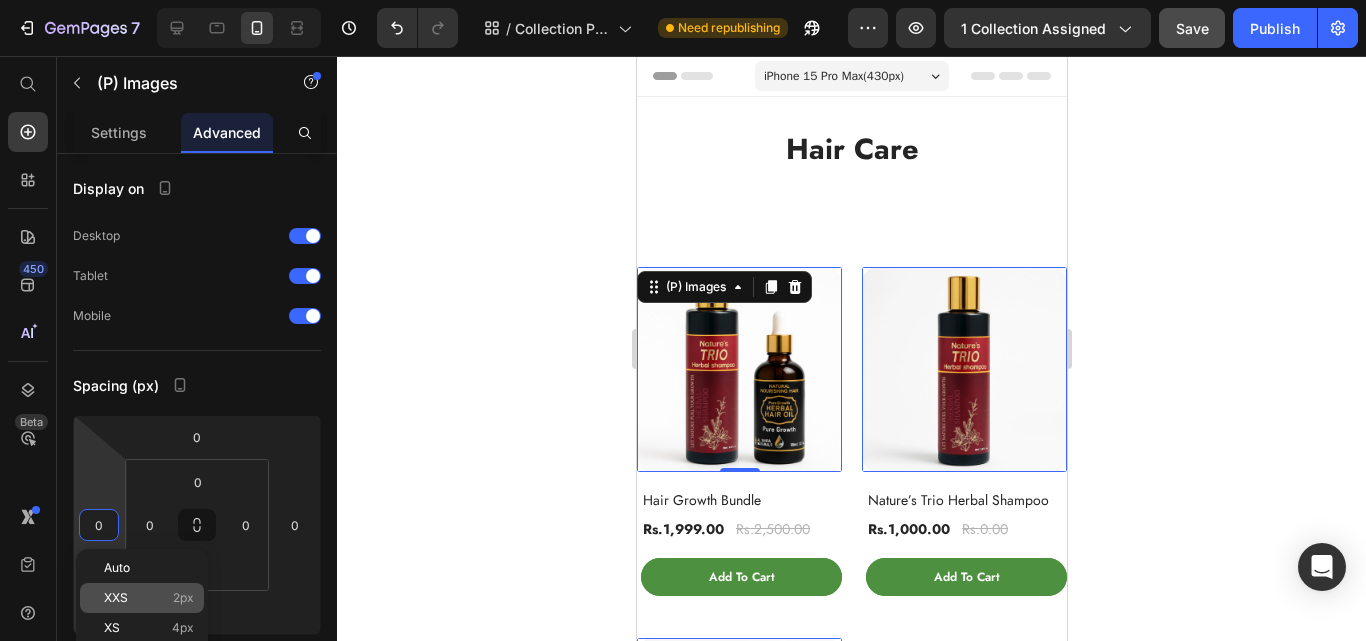 click on "XXS 2px" 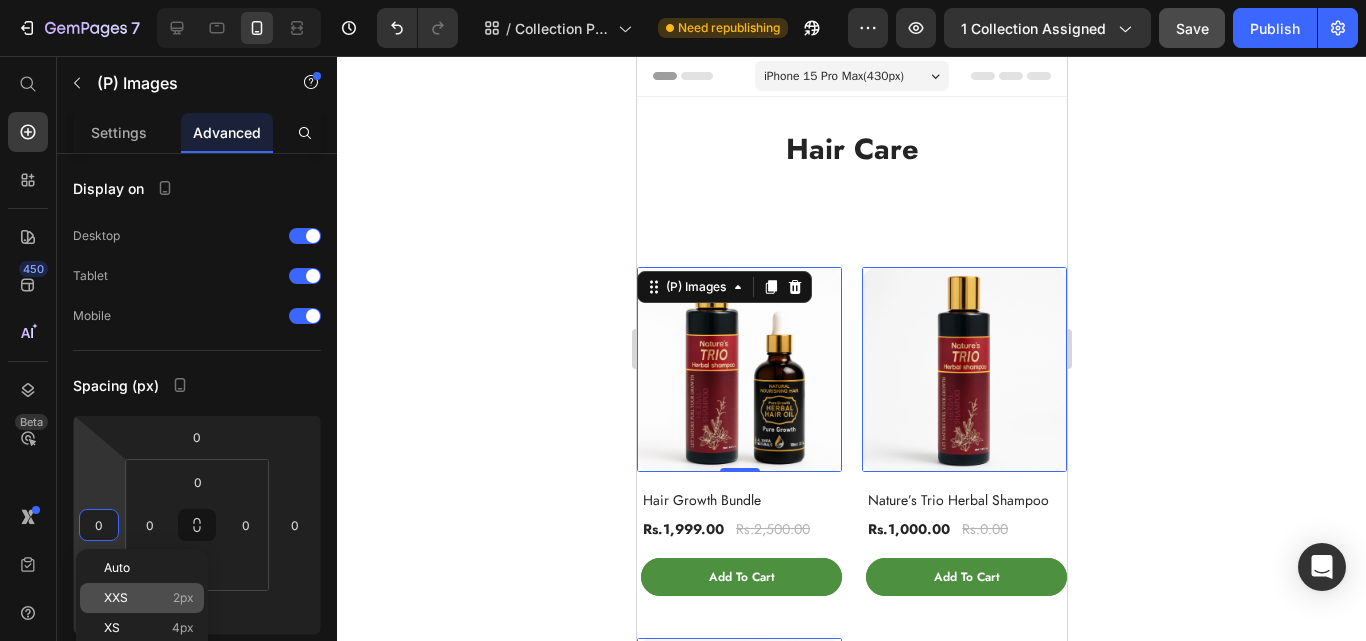 type on "2" 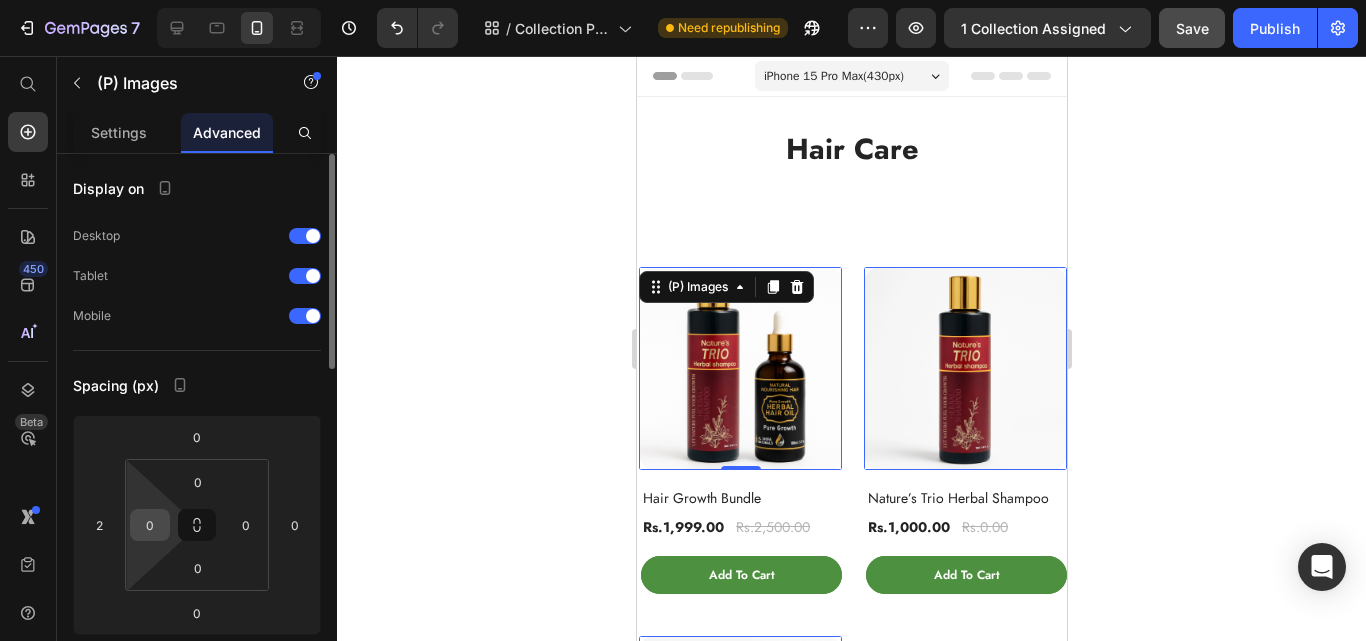 click on "0" at bounding box center [150, 525] 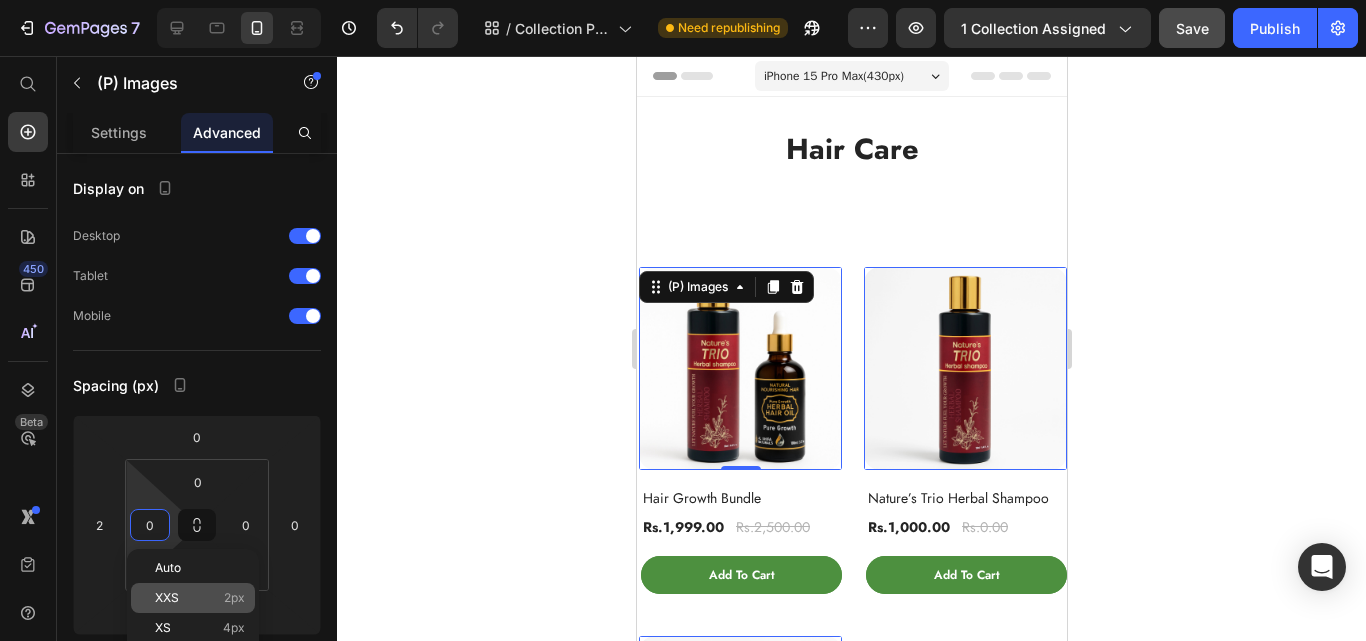 click on "XXS 2px" at bounding box center [200, 598] 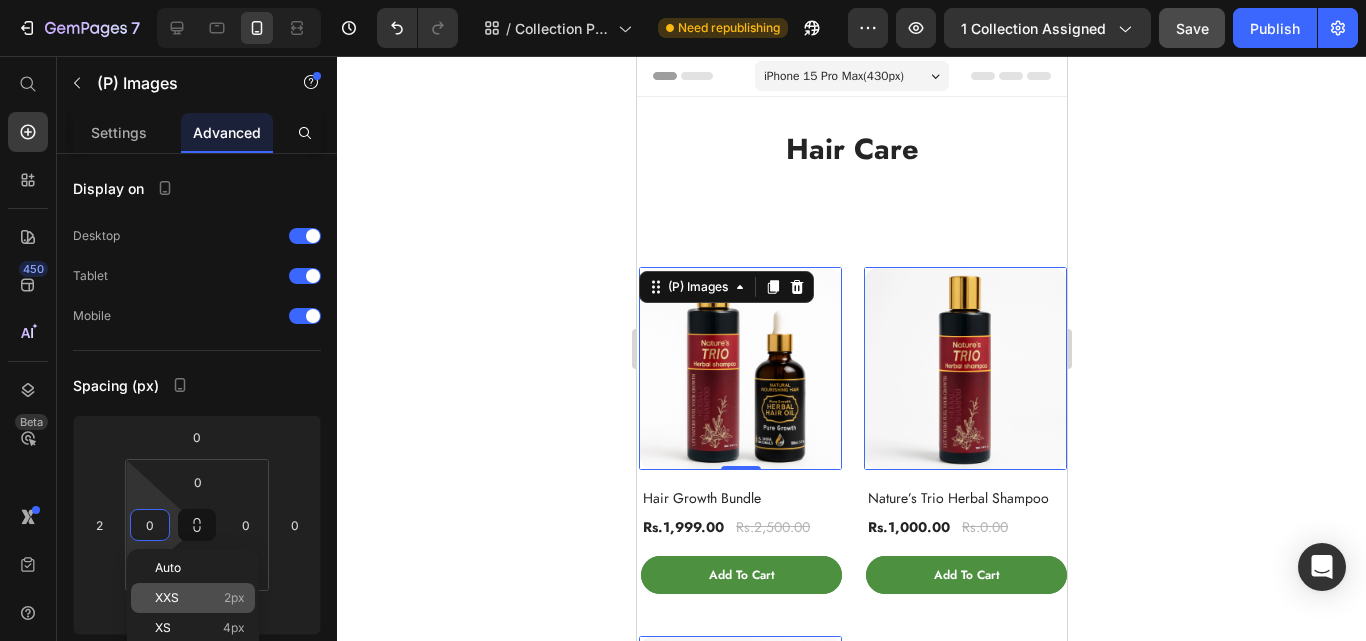 type on "2" 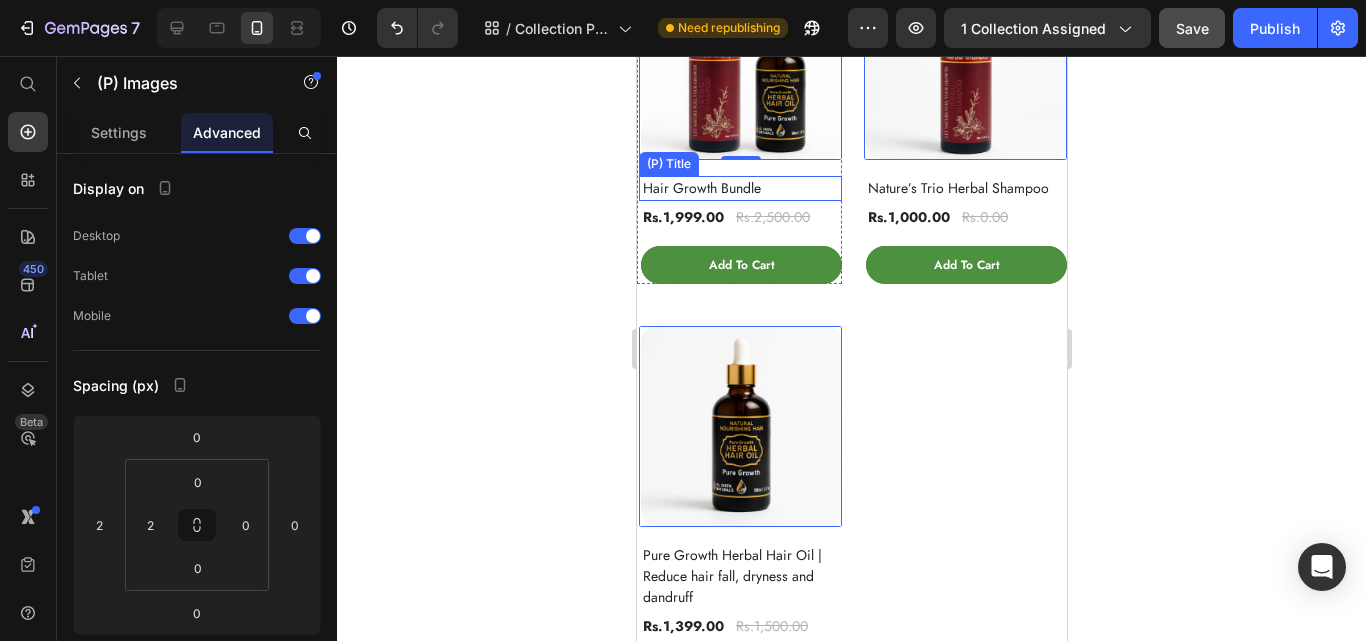 scroll, scrollTop: 334, scrollLeft: 0, axis: vertical 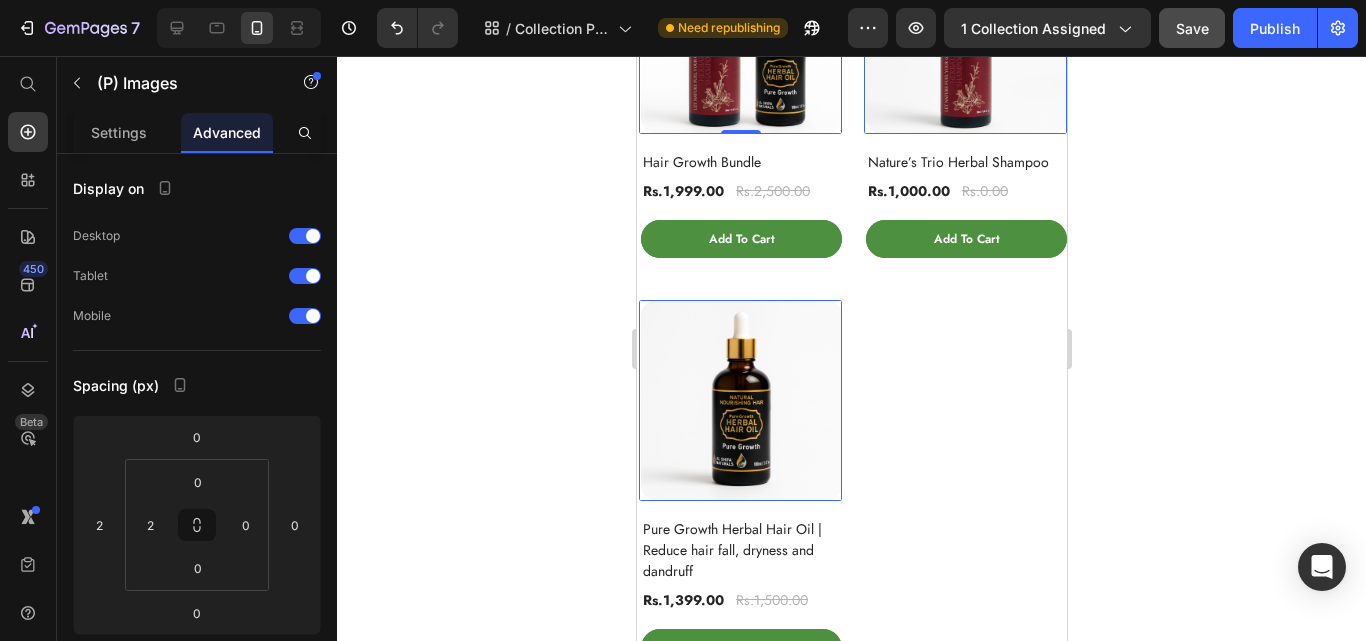 click 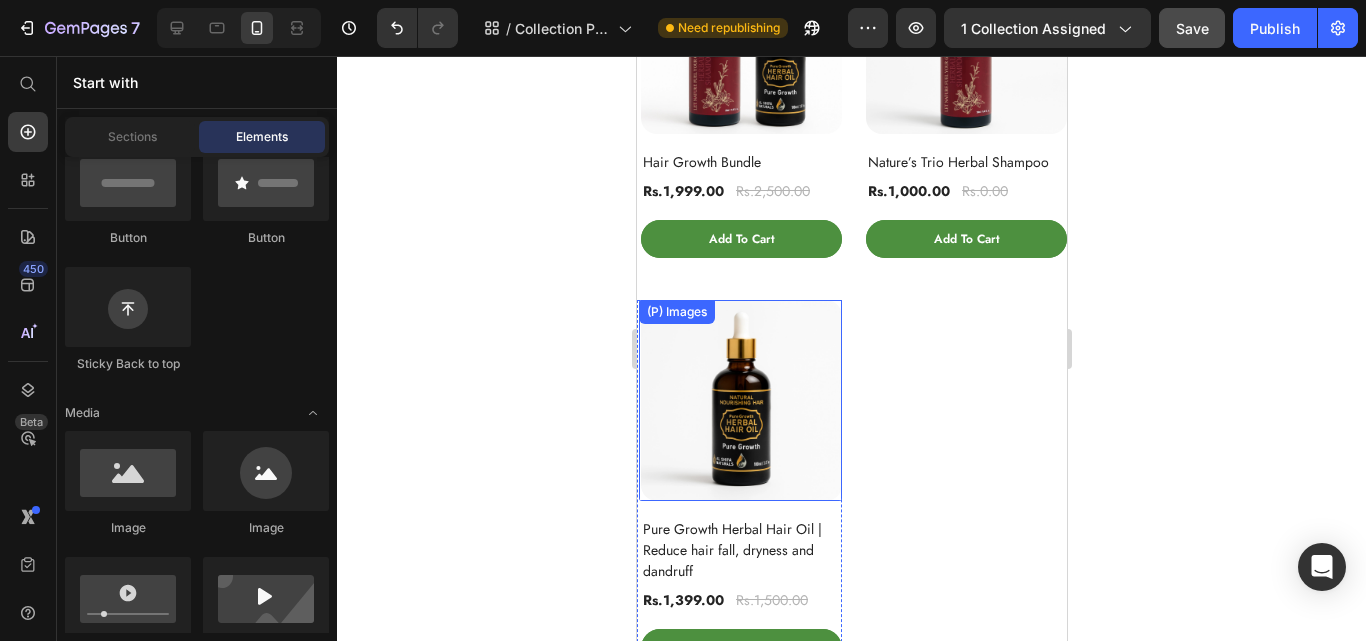 click at bounding box center [740, 400] 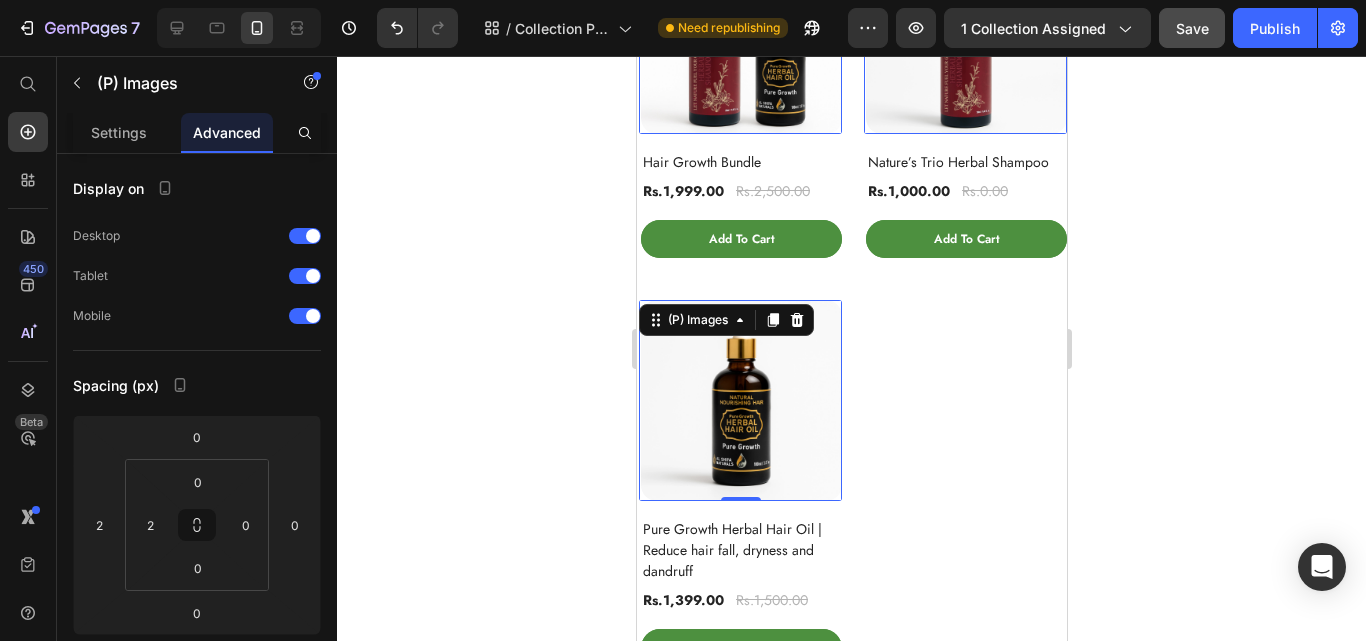 click 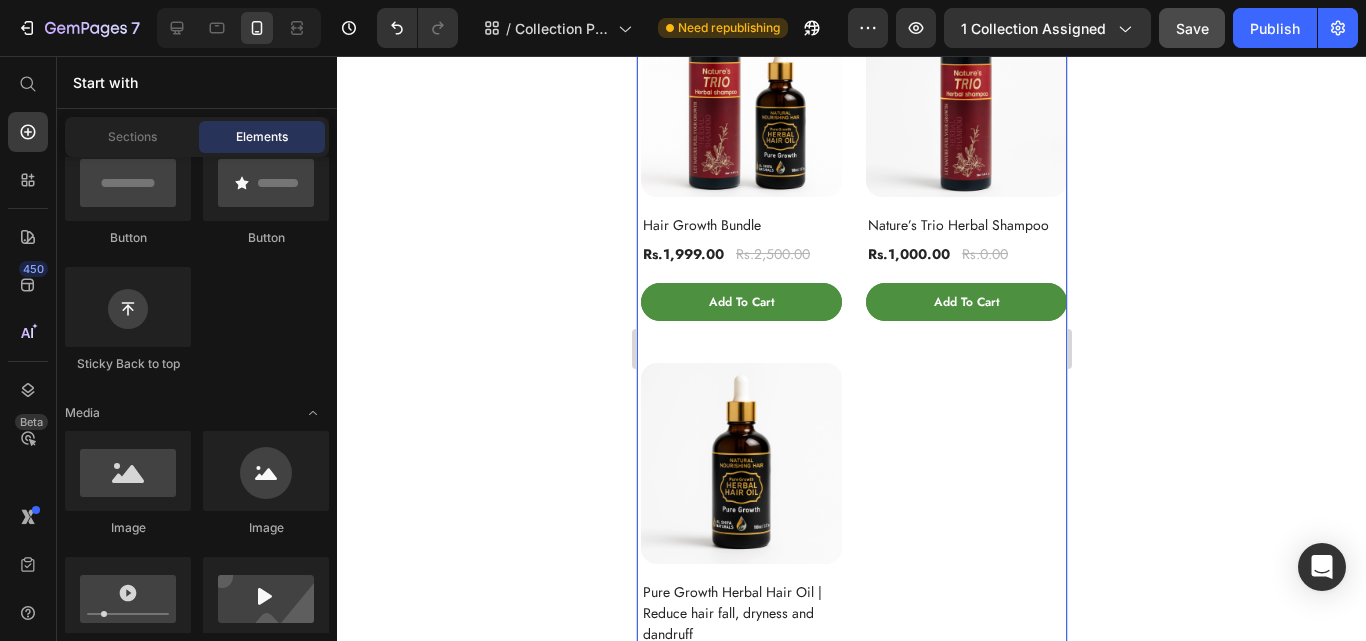 scroll, scrollTop: 0, scrollLeft: 0, axis: both 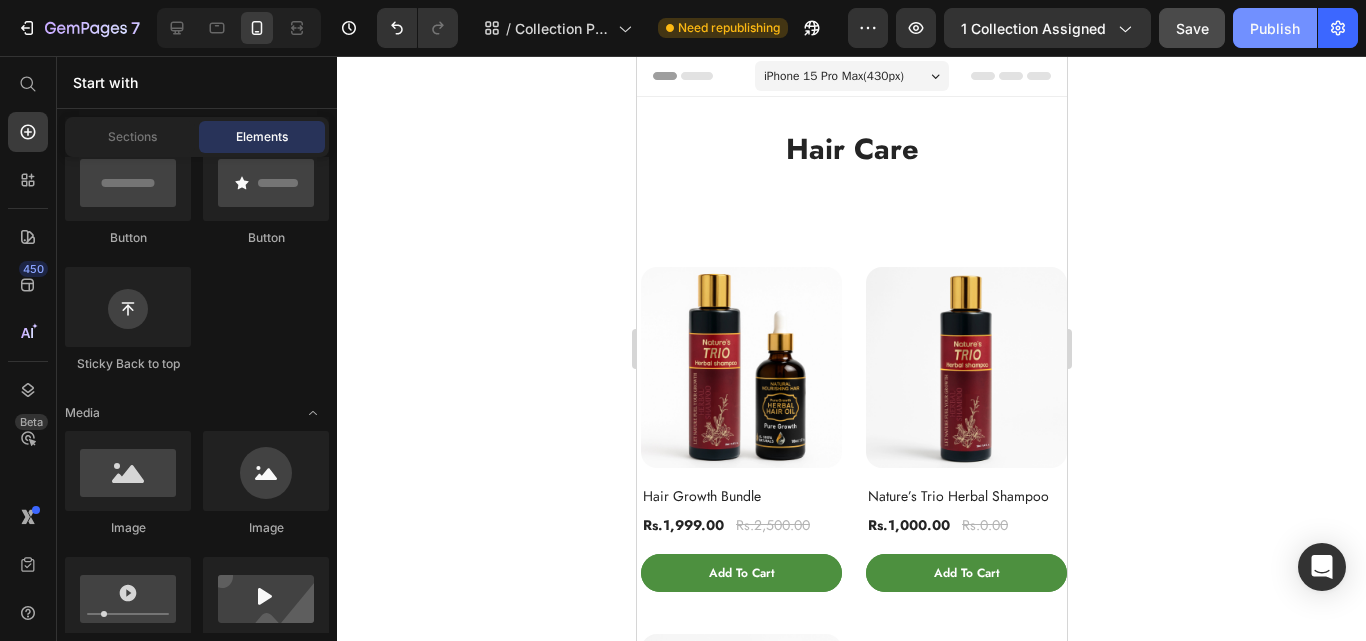 click on "Publish" at bounding box center (1275, 28) 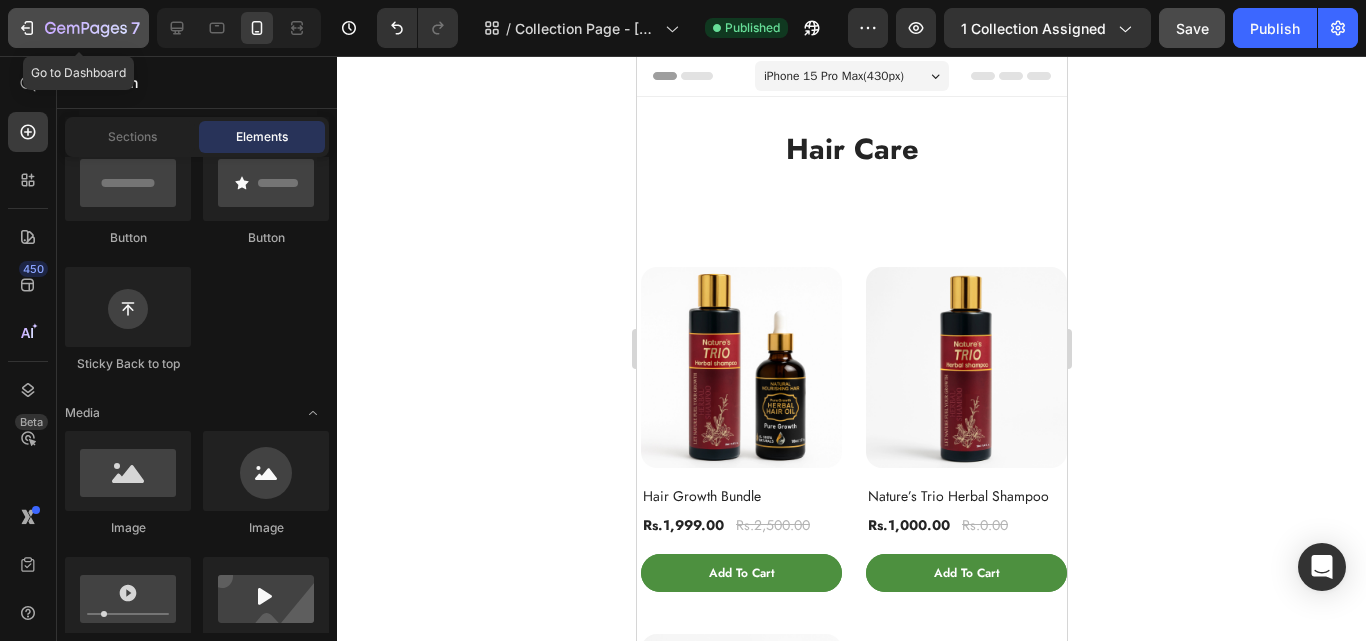 click 